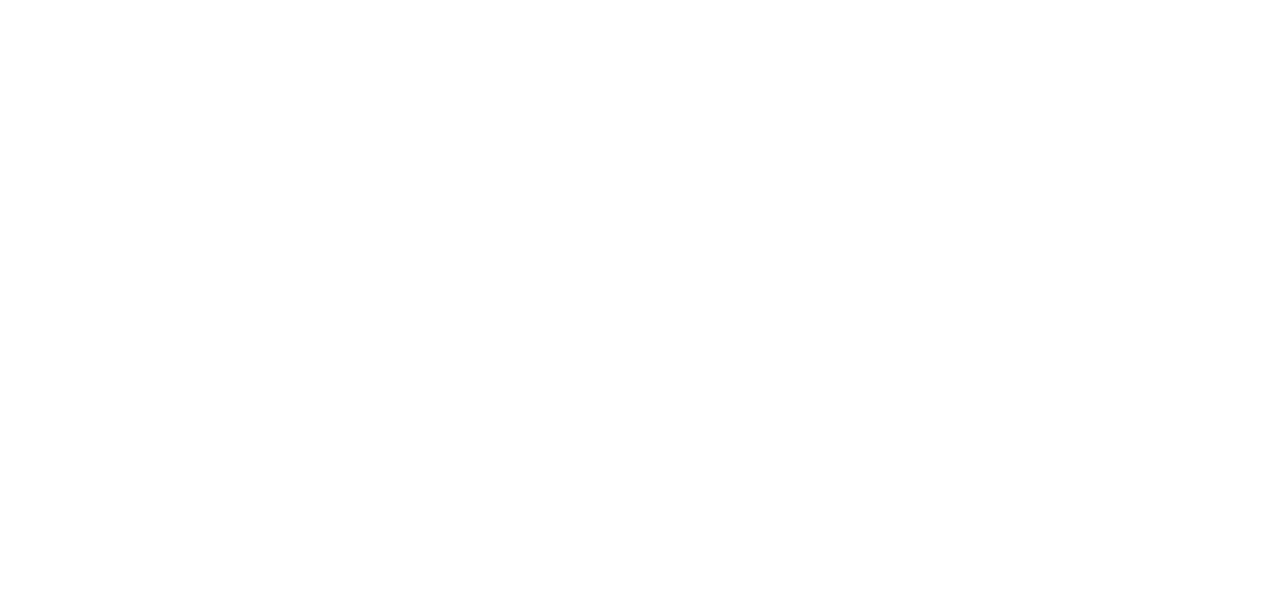 scroll, scrollTop: 0, scrollLeft: 0, axis: both 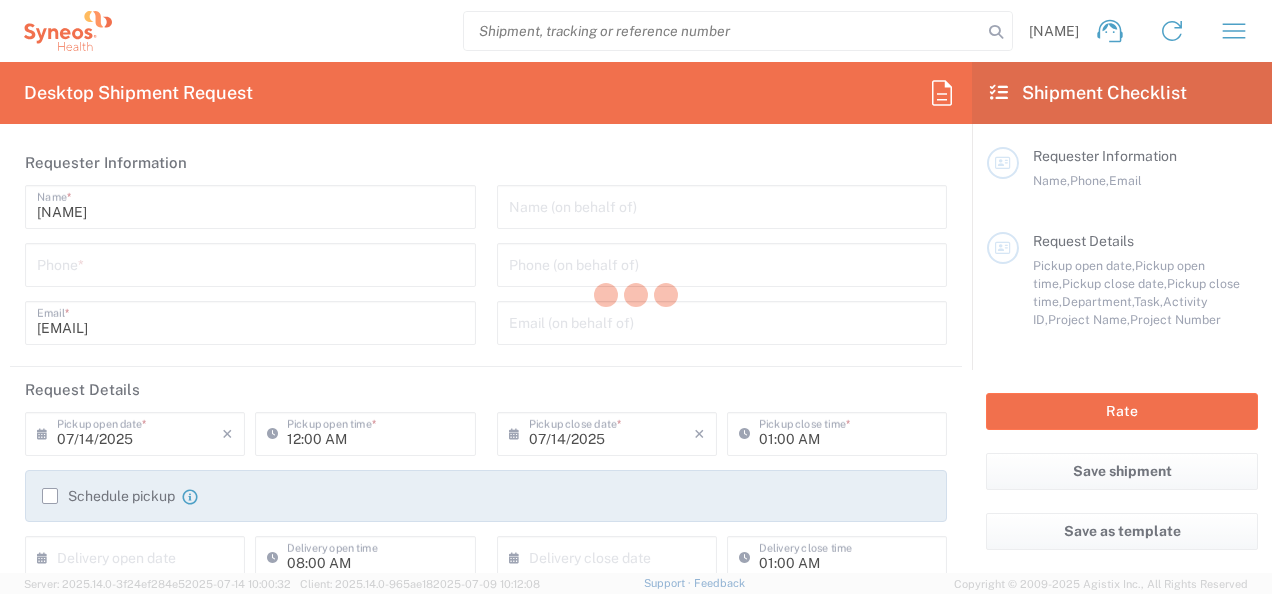 type on "5017" 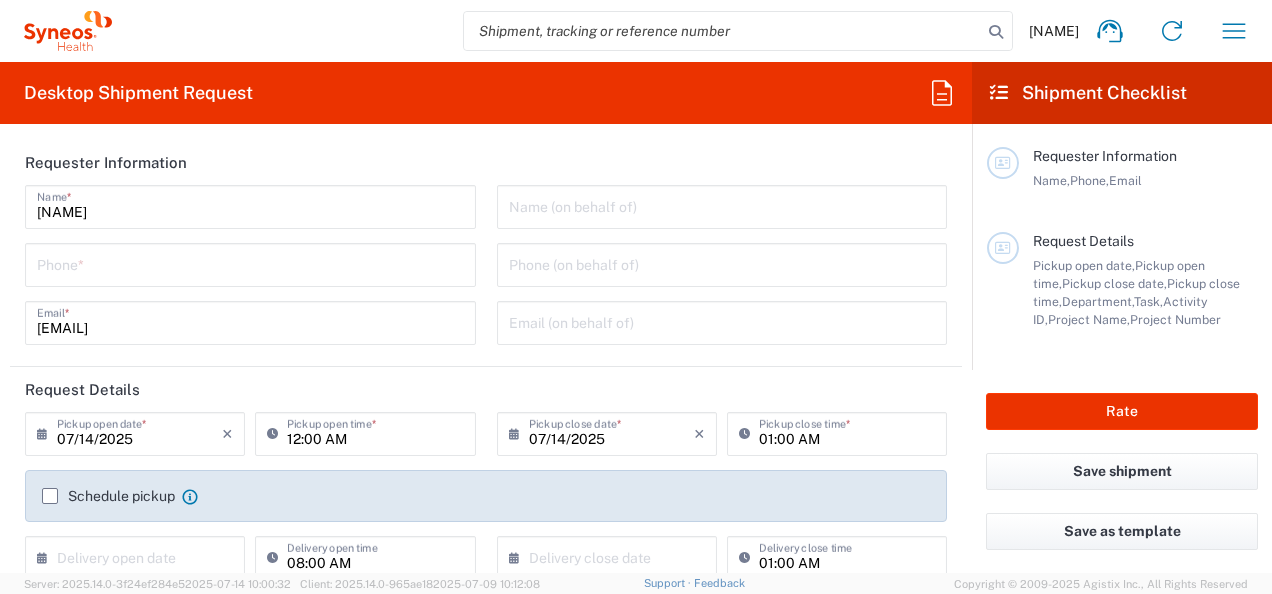 type on "[COMPANY], [CITY] [STATE] [COUNTRY]" 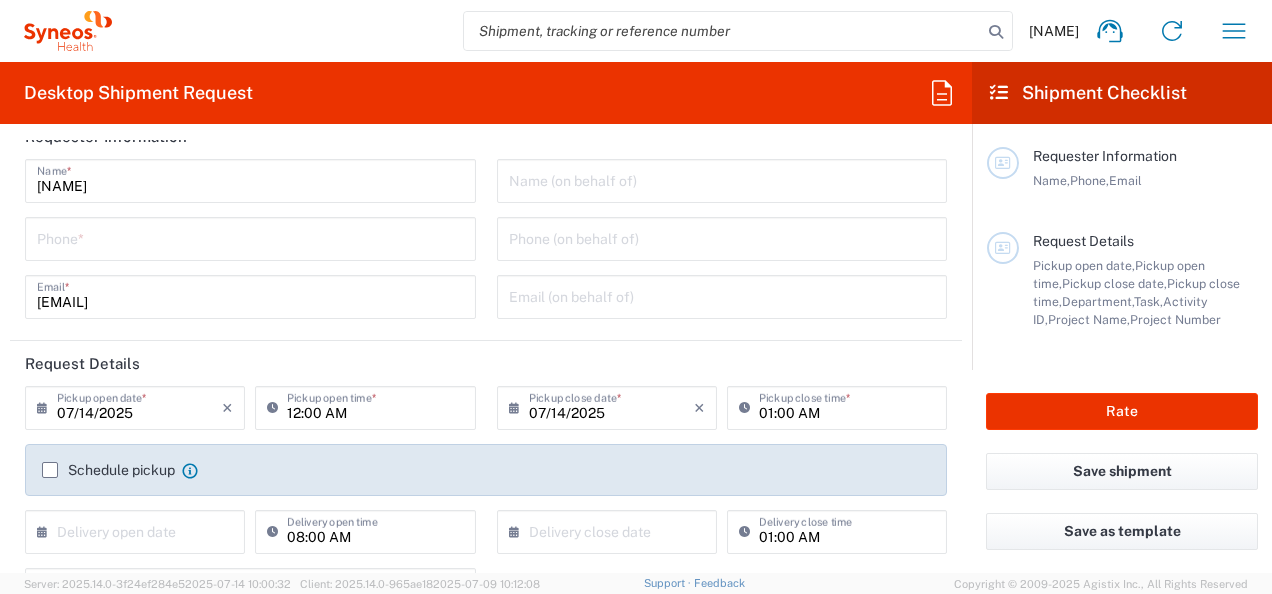 scroll, scrollTop: 33, scrollLeft: 0, axis: vertical 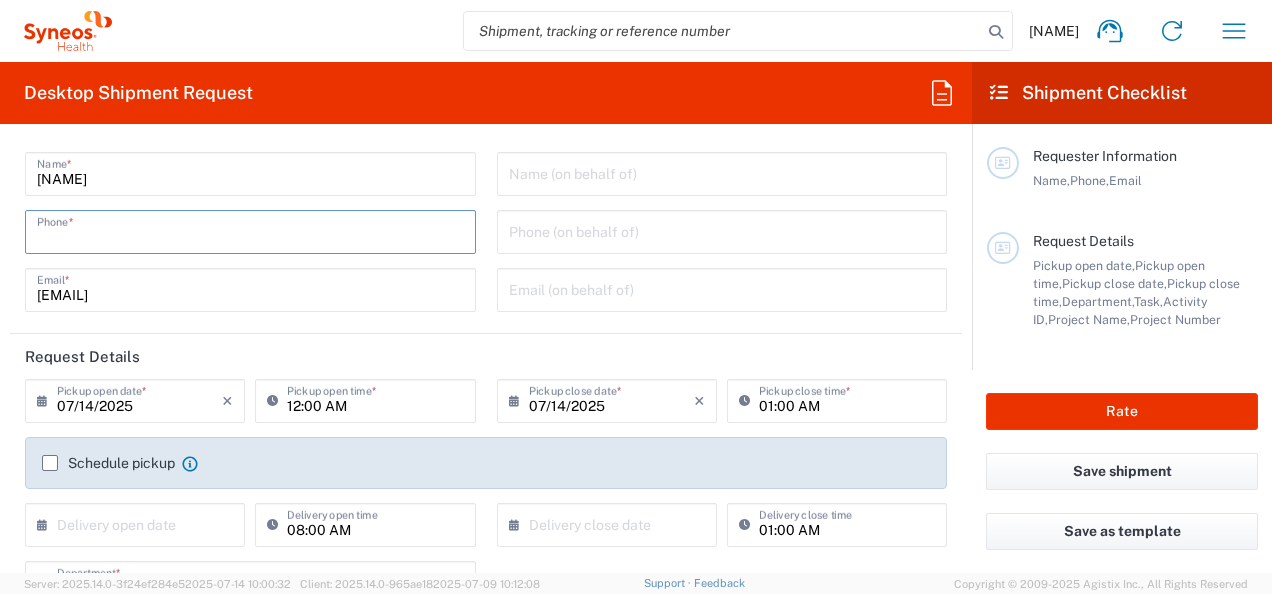 click at bounding box center (250, 230) 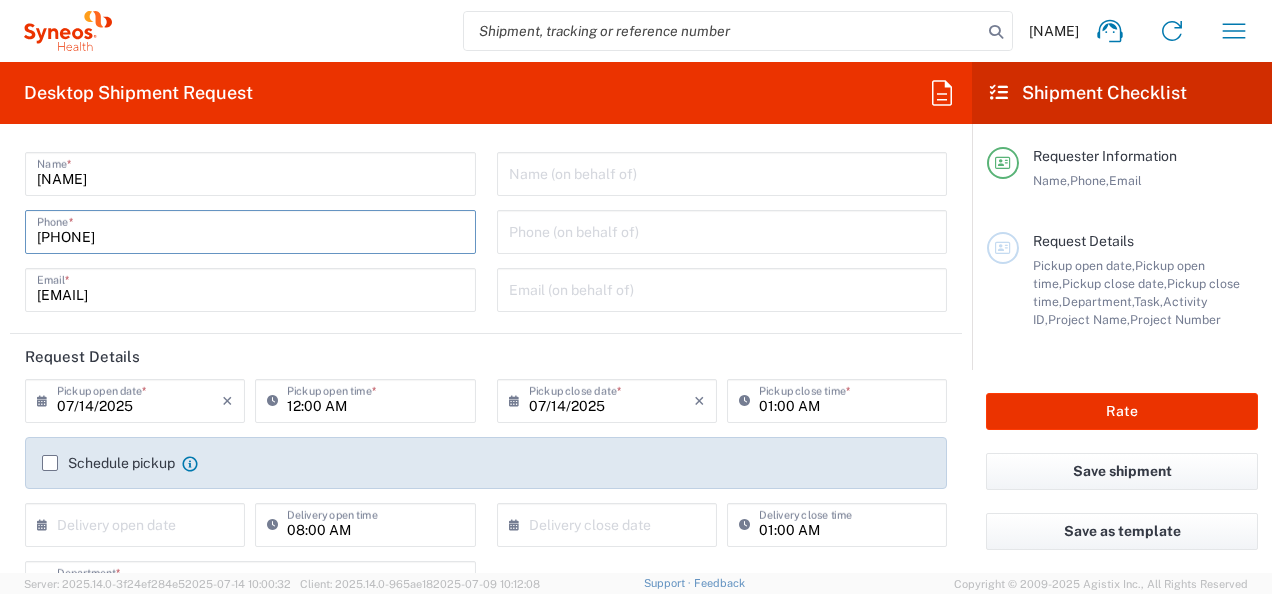 type on "[PHONE]" 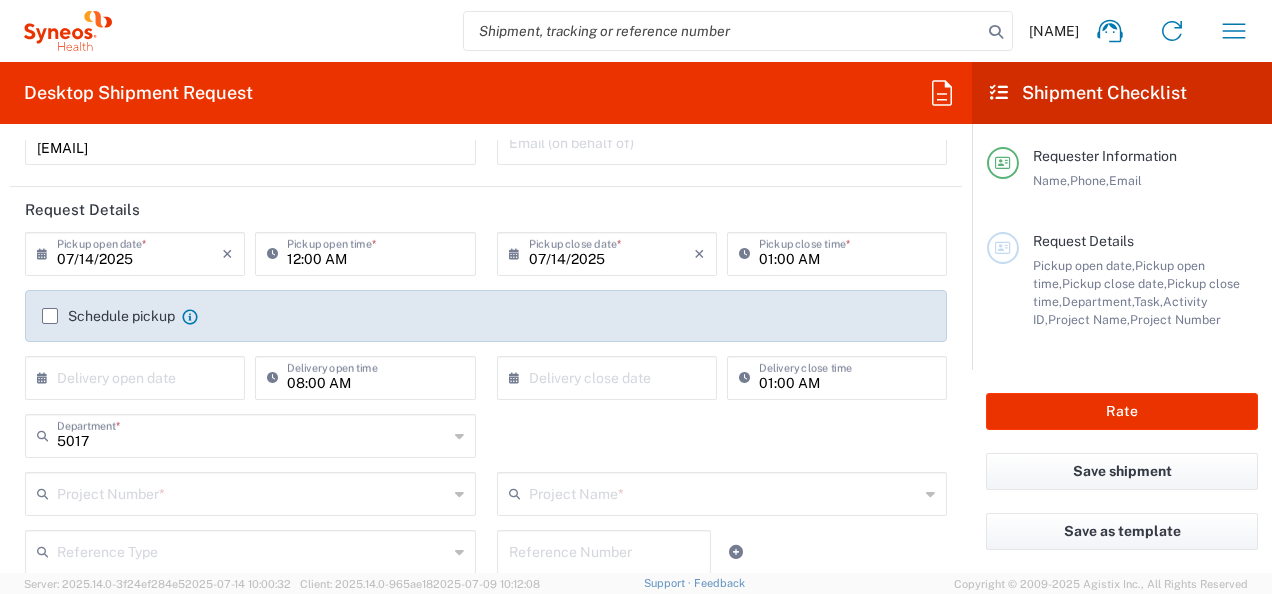 scroll, scrollTop: 181, scrollLeft: 0, axis: vertical 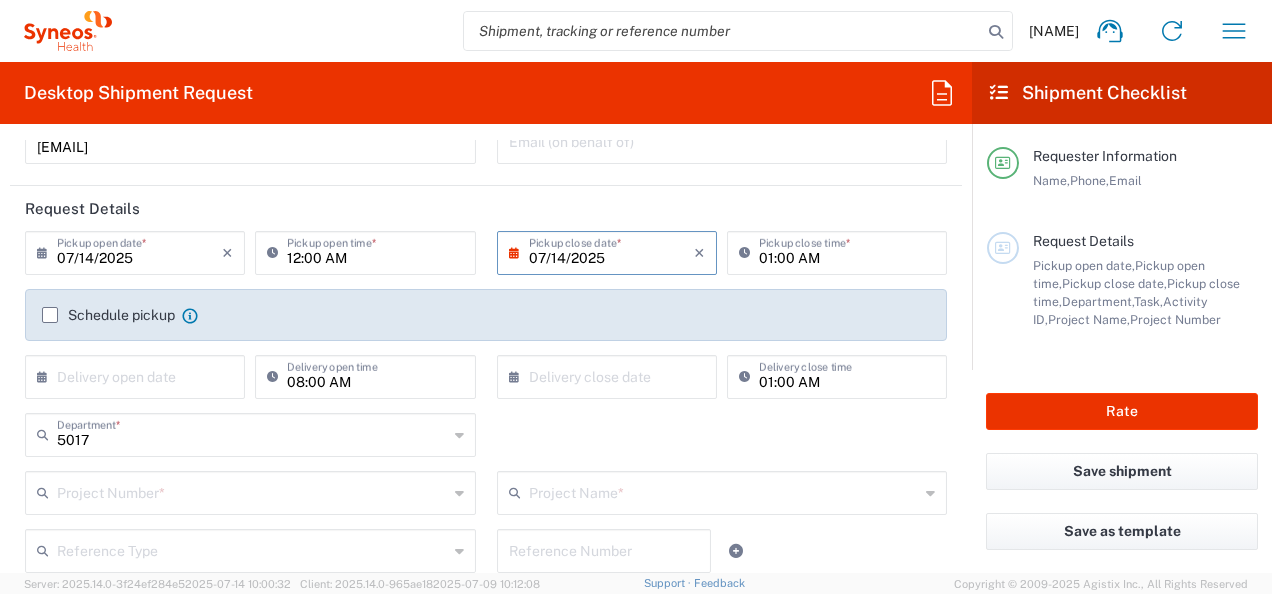 click on "07/14/2025" at bounding box center (611, 251) 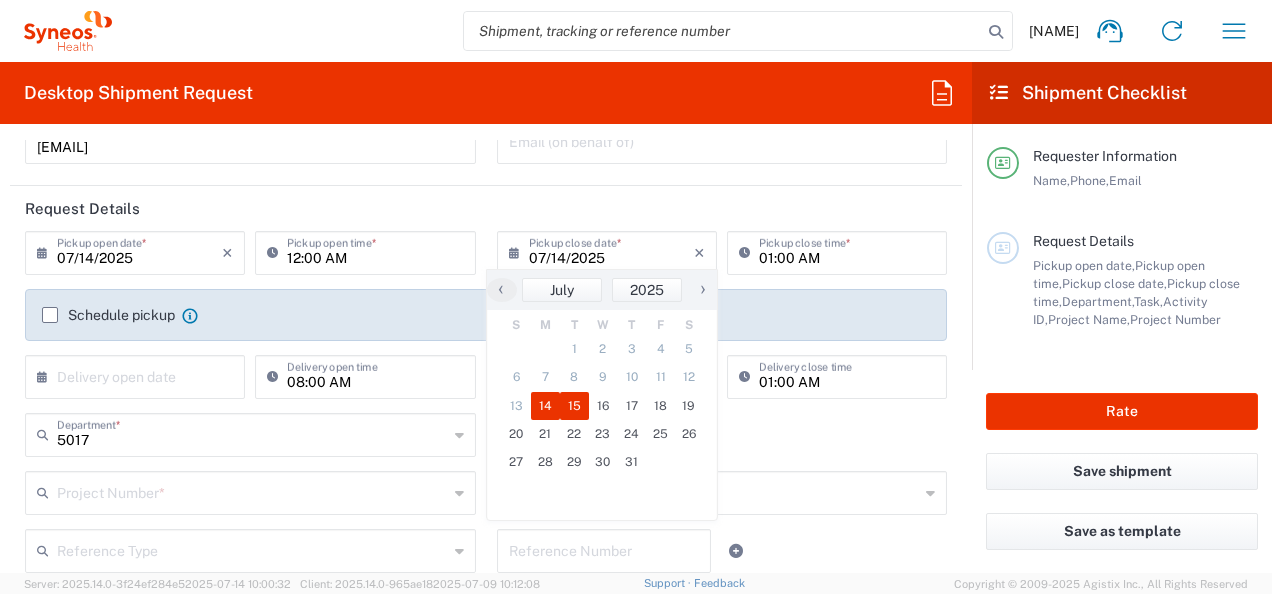 click on "15" 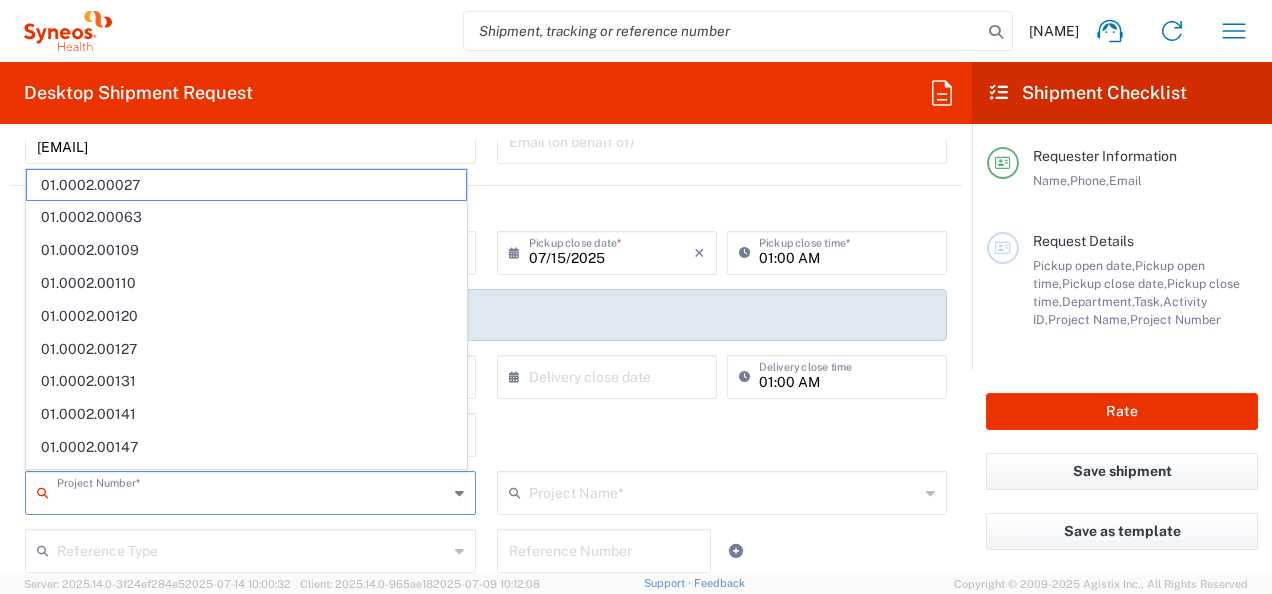 click at bounding box center [252, 491] 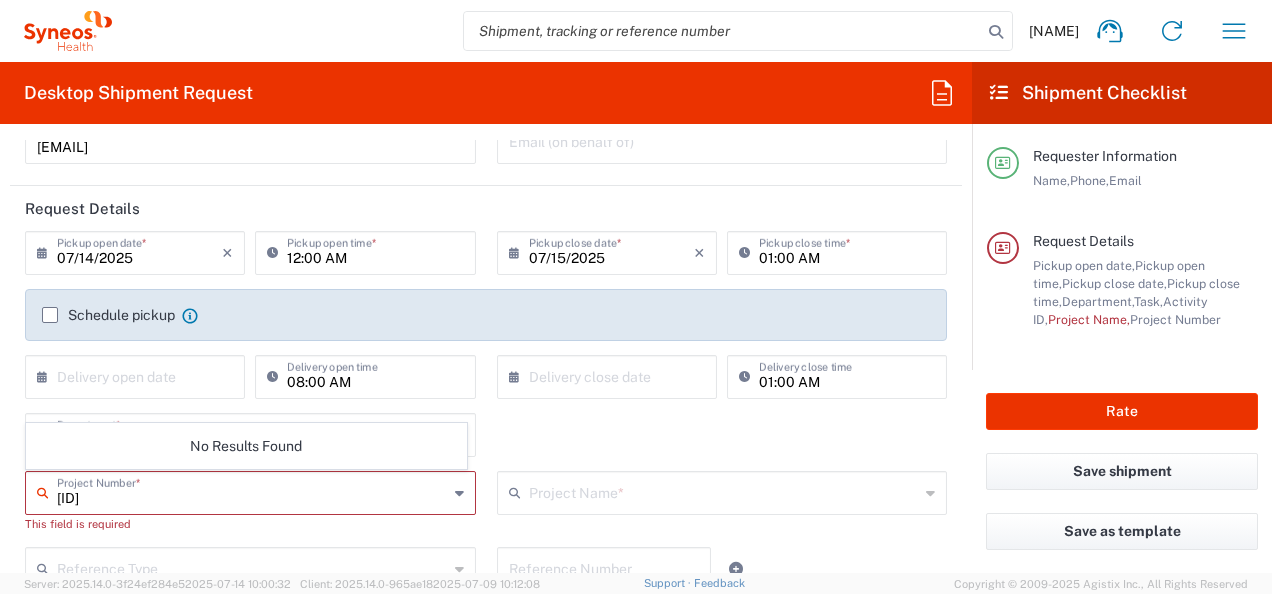 type on "[ID]" 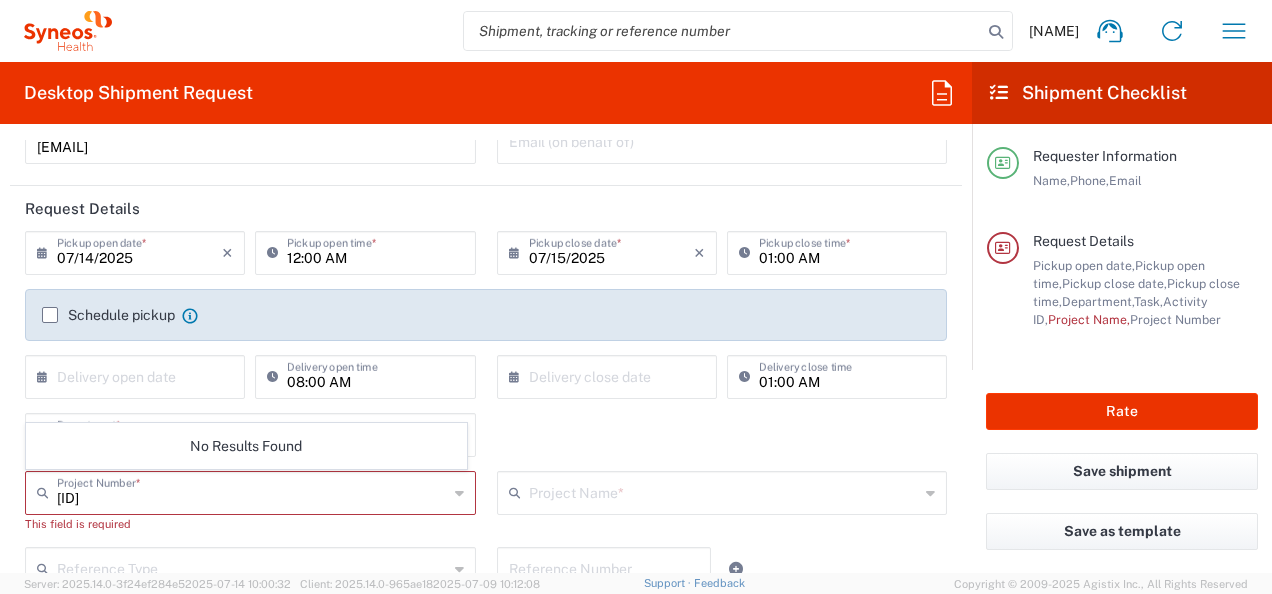 click on "[NUMBER]  Department  * [NUMBER] [NUMBER] [NUMBER] [NUMBER] [NUMBER] [NUMBER] [NUMBER] [NUMBER] [NUMBER] [NUMBER] [NUMBER] [NUMBER] [NUMBER] [NUMBER] [NUMBER] [NUMBER] [NUMBER] [NUMBER] [NUMBER] [NUMBER] [NUMBER] [NUMBER] [NUMBER] [NUMBER] [NUMBER] [NUMBER] [NUMBER] [NUMBER] [NUMBER] [NUMBER] [NUMBER] [NUMBER] [NUMBER] [NUMBER] [NUMBER] [NUMBER] [NUMBER] [NUMBER] [NUMBER] [NUMBER] [NUMBER] [NUMBER] [NUMBER] [NUMBER] [NUMBER] [NUMBER] [NUMBER]" 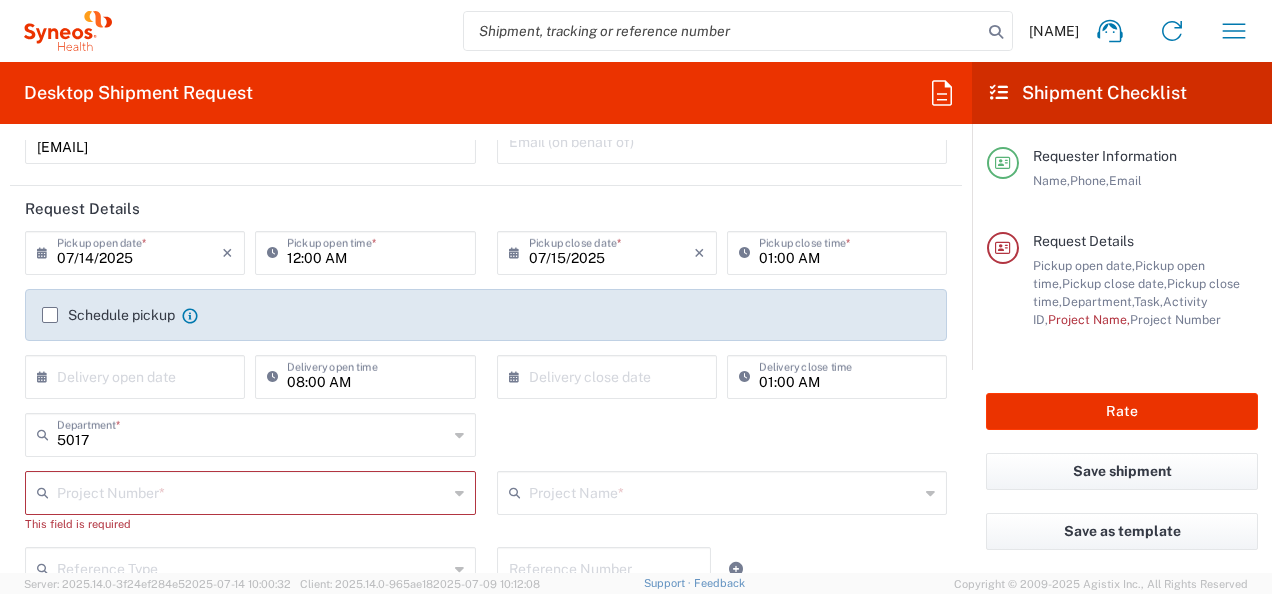click at bounding box center [252, 491] 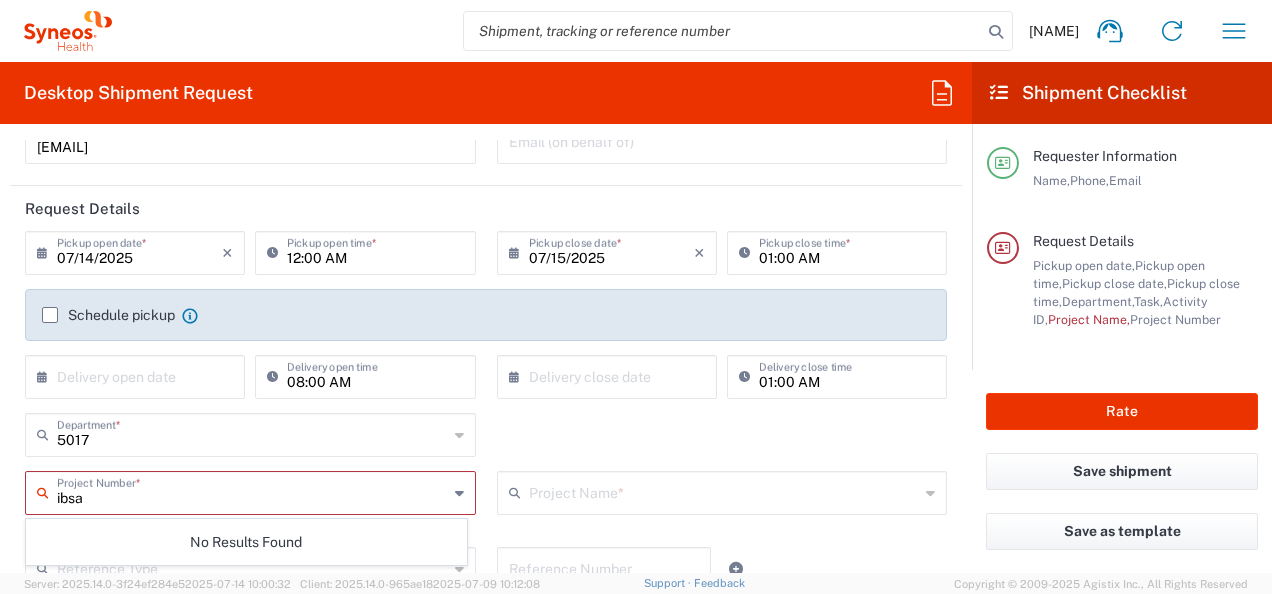 type on "ibsa" 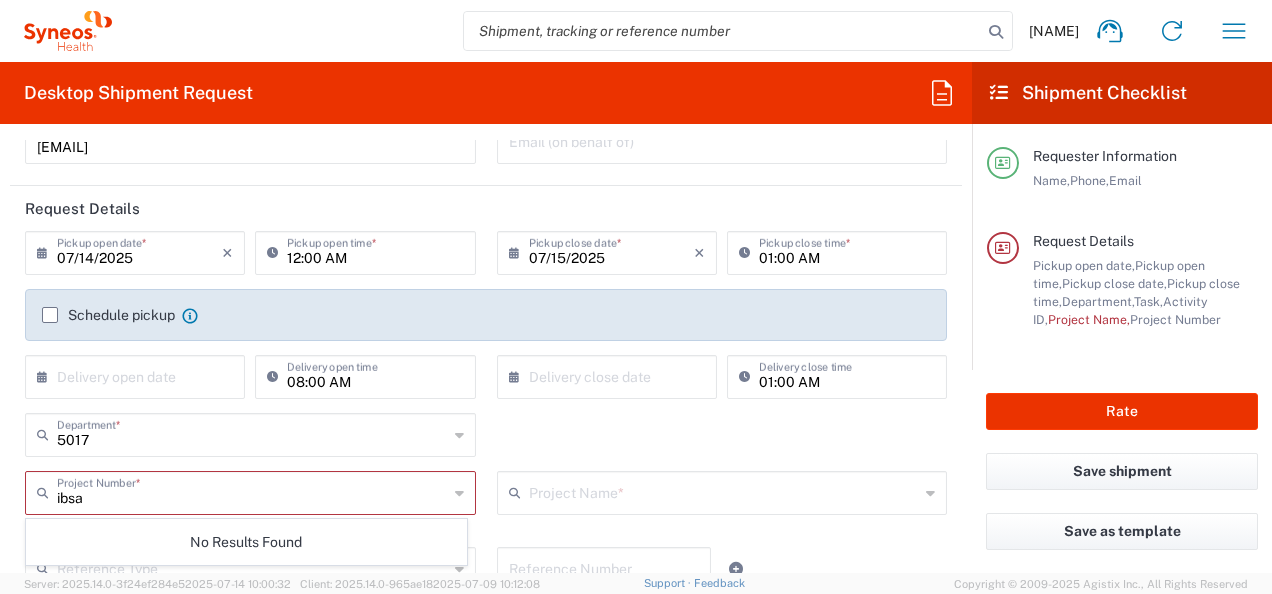 click on "[NUMBER]  Department  * [NUMBER] [NUMBER] [NUMBER] [NUMBER] [NUMBER] [NUMBER] [NUMBER] [NUMBER] [NUMBER] [NUMBER] [NUMBER] [NUMBER] [NUMBER] [NUMBER] [NUMBER] [NUMBER] [NUMBER] [NUMBER] [NUMBER] [NUMBER] [NUMBER] [NUMBER] [NUMBER] [NUMBER] [NUMBER] [NUMBER] [NUMBER] [NUMBER] [NUMBER] [NUMBER] [NUMBER] [NUMBER] [NUMBER] [NUMBER] [NUMBER] [NUMBER] [NUMBER] [NUMBER] [NUMBER] [NUMBER] [NUMBER] [NUMBER] [NUMBER] [NUMBER] [NUMBER] [NUMBER] [NUMBER]" 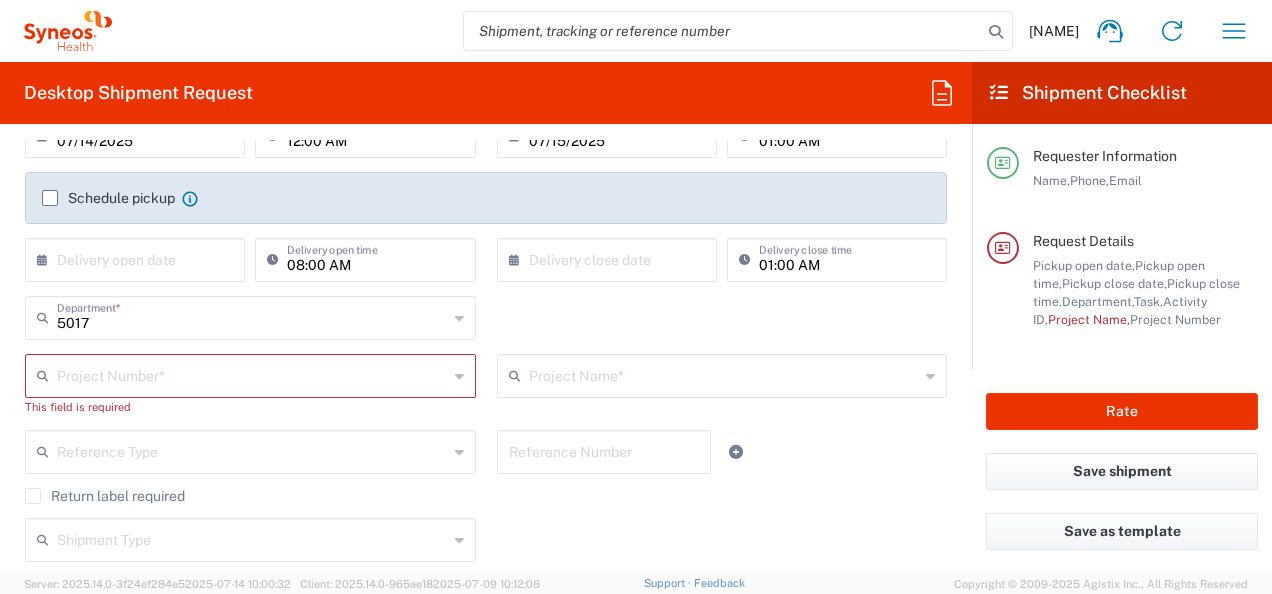 scroll, scrollTop: 299, scrollLeft: 0, axis: vertical 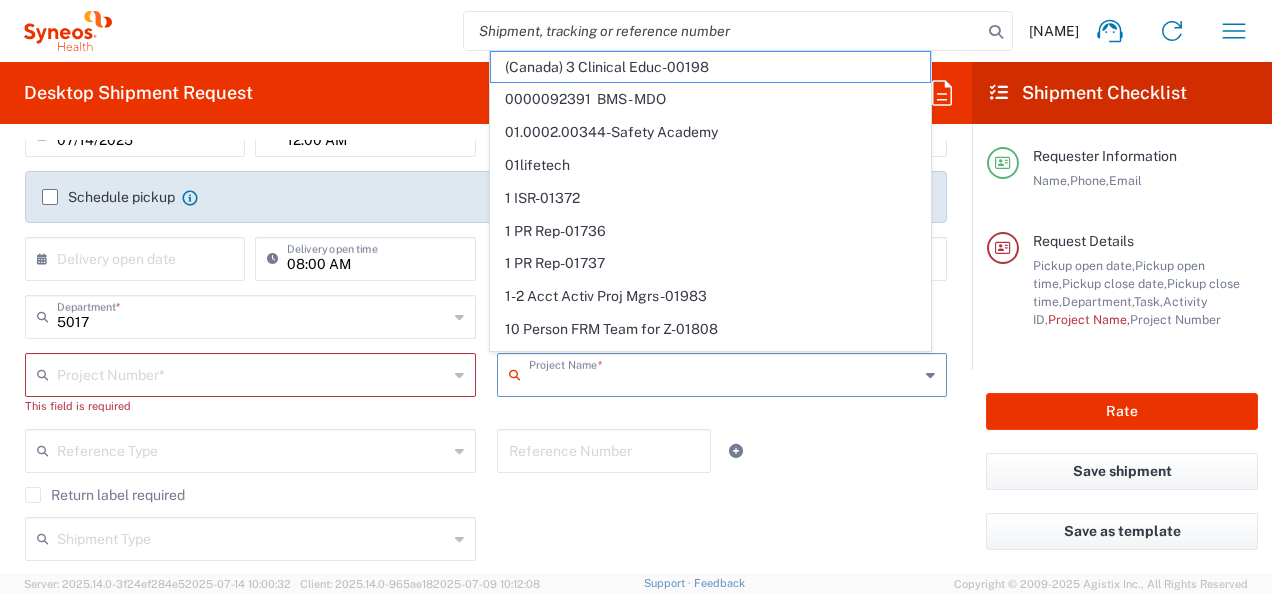 click at bounding box center (724, 373) 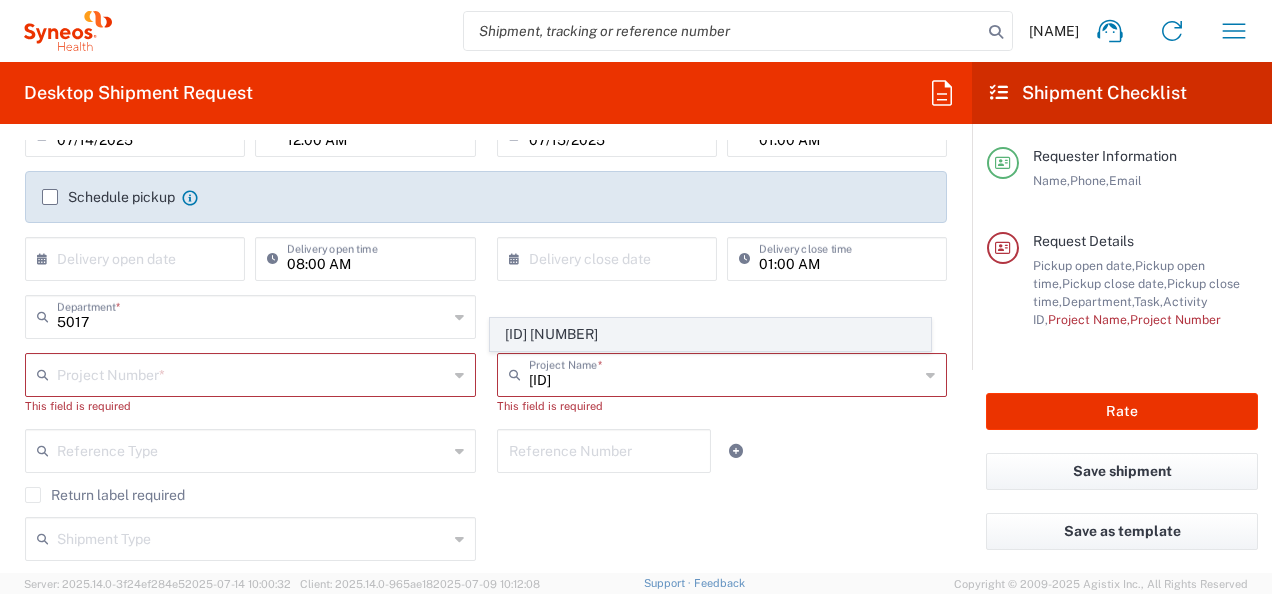 click on "[ID] [NUMBER]" 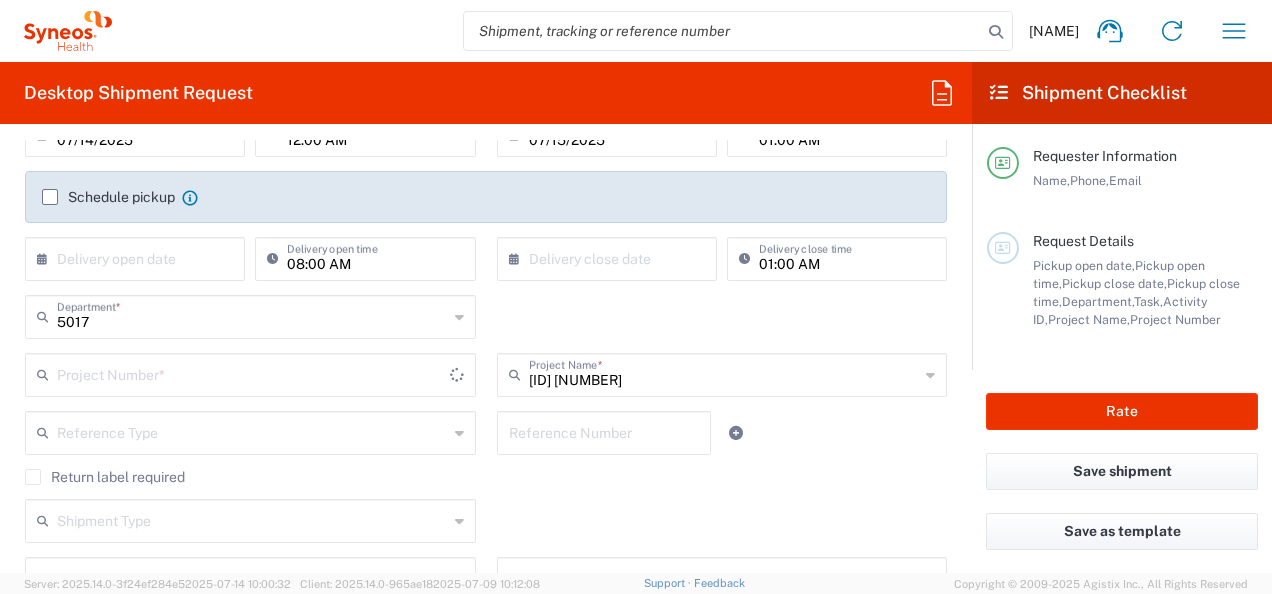 type on "18ICWO0551" 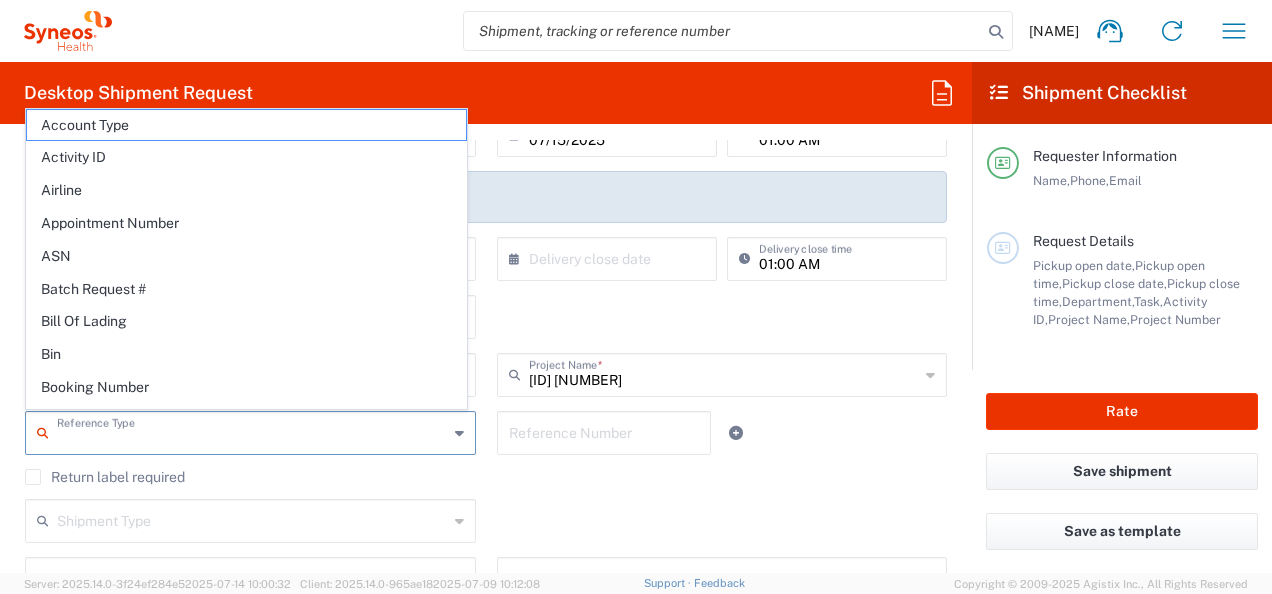 click at bounding box center (252, 431) 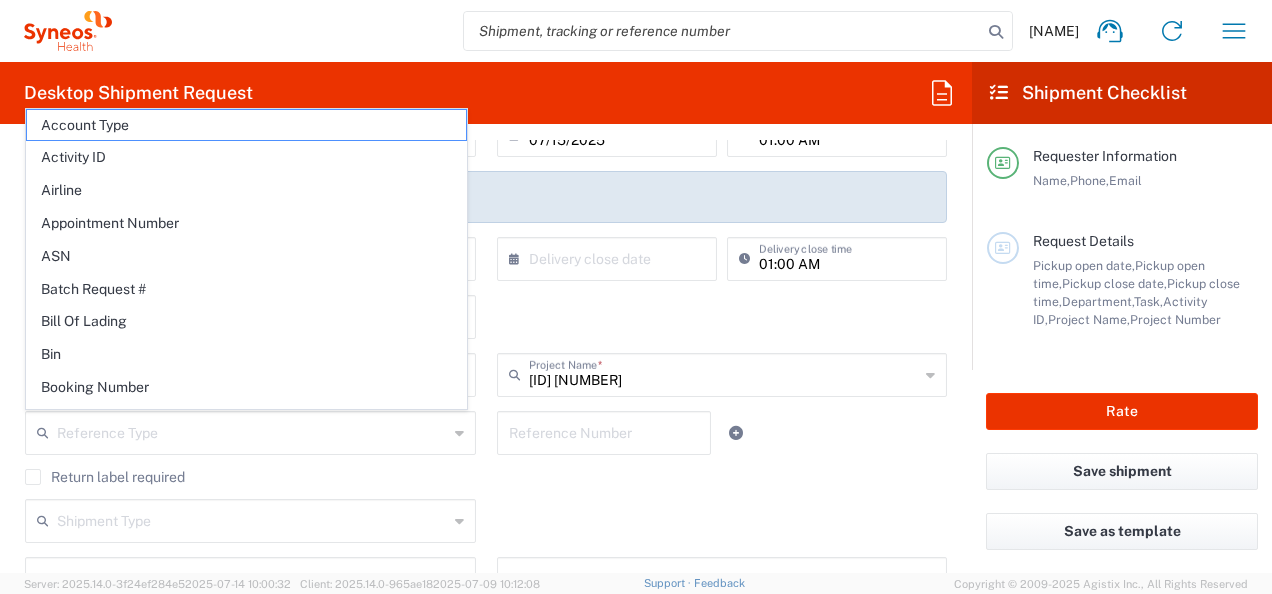 click on "[NUMBER]  Department  * [NUMBER] [NUMBER] [NUMBER] [NUMBER] [NUMBER] [NUMBER] [NUMBER] [NUMBER] [NUMBER] [NUMBER] [NUMBER] [NUMBER] [NUMBER] [NUMBER] [NUMBER] [NUMBER] [NUMBER] [NUMBER] [NUMBER] [NUMBER] [NUMBER] [NUMBER] [NUMBER] [NUMBER] [NUMBER] [NUMBER] [NUMBER] [NUMBER] [NUMBER] [NUMBER] [NUMBER] [NUMBER] [NUMBER] [NUMBER] [NUMBER] [NUMBER] [NUMBER] [NUMBER] [NUMBER] [NUMBER] [NUMBER] [NUMBER] [NUMBER] [NUMBER] [NUMBER] [NUMBER] [NUMBER]" 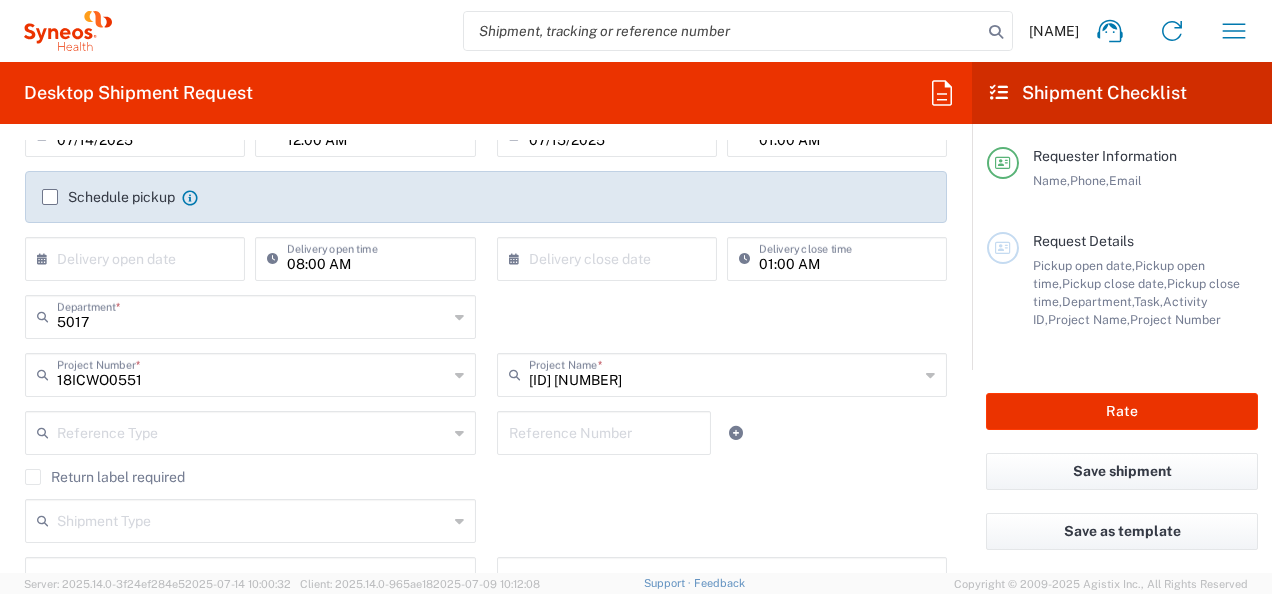 click at bounding box center (252, 431) 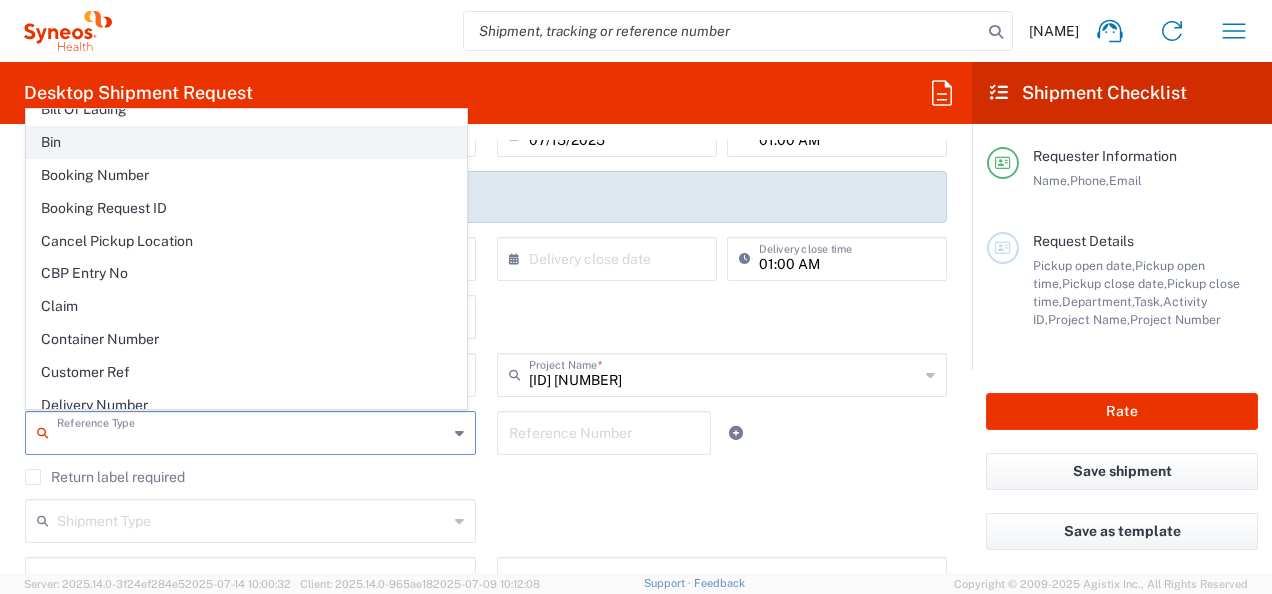 scroll, scrollTop: 214, scrollLeft: 0, axis: vertical 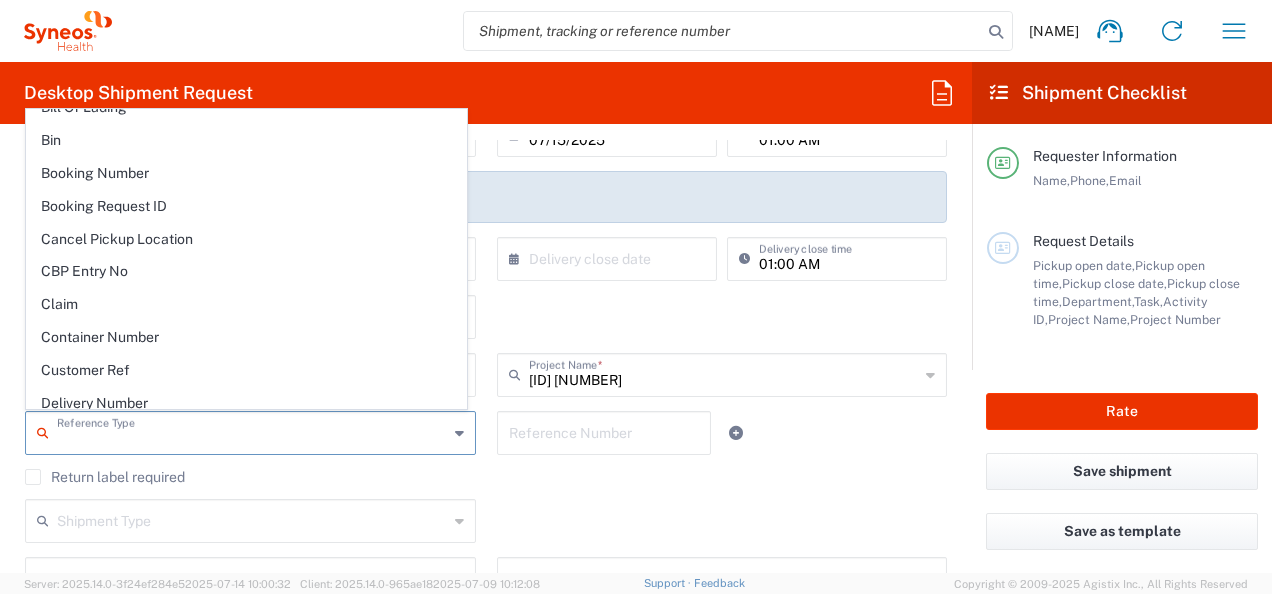 click on "Return label required" 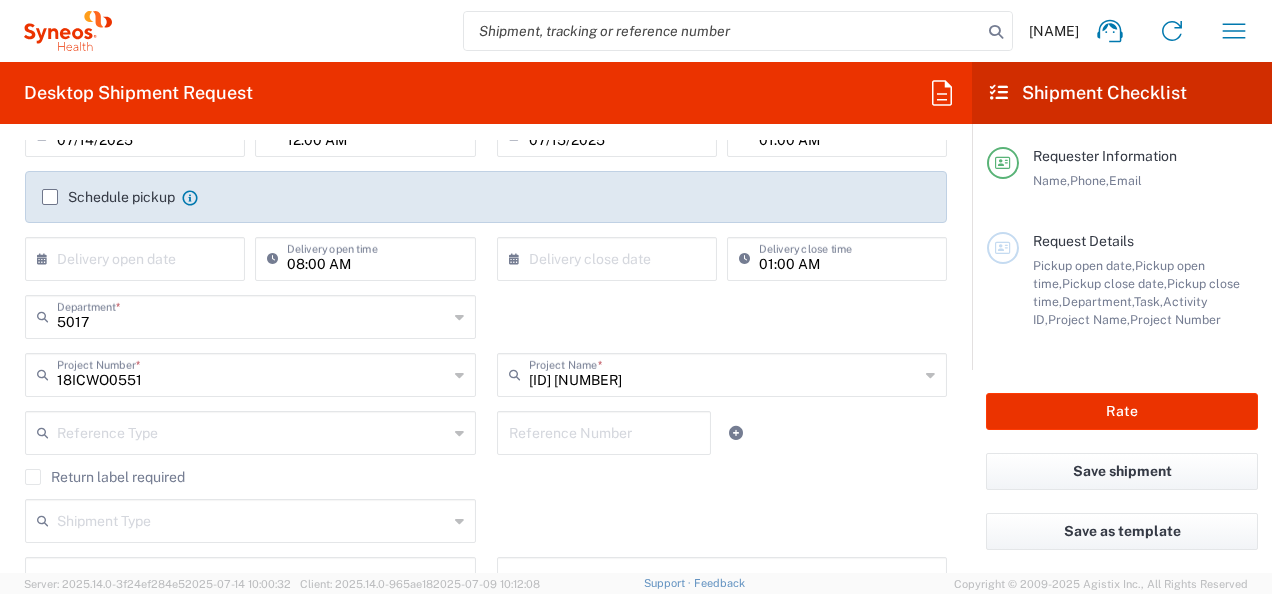 click on "Return label required" 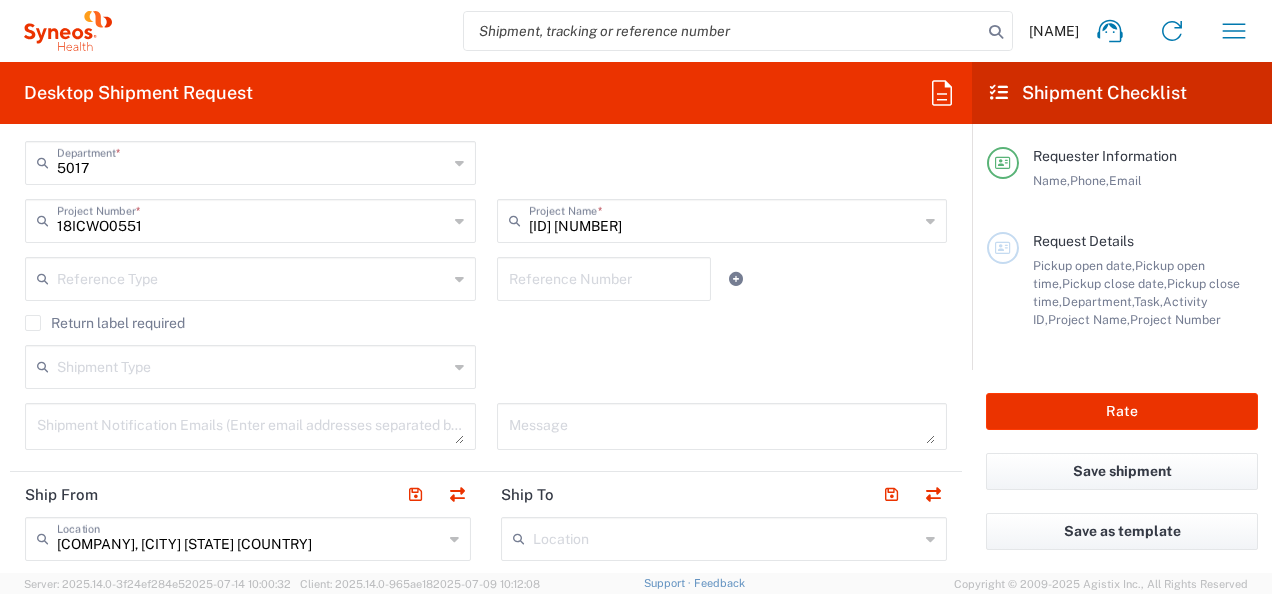 scroll, scrollTop: 458, scrollLeft: 0, axis: vertical 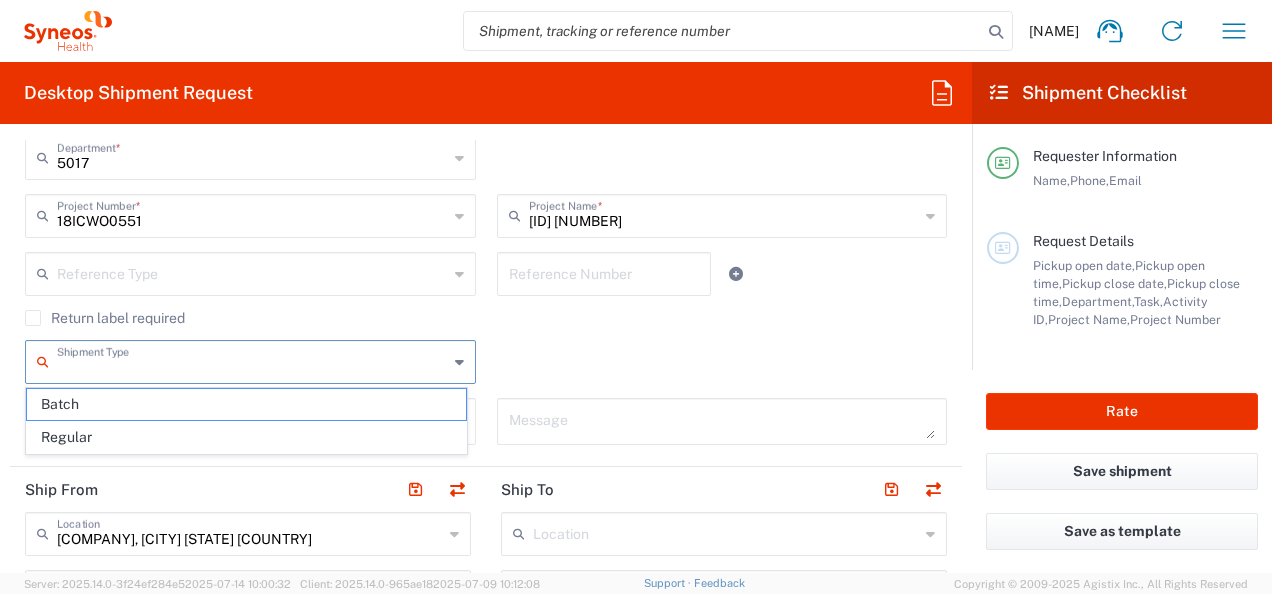 click at bounding box center (252, 360) 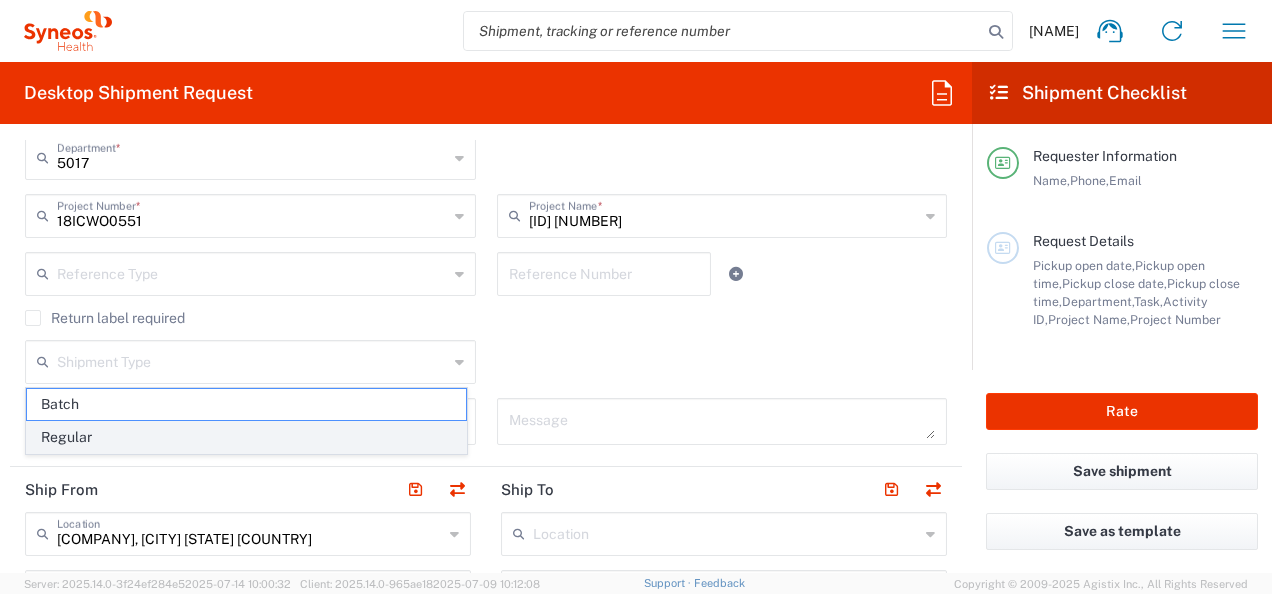 click on "Regular" 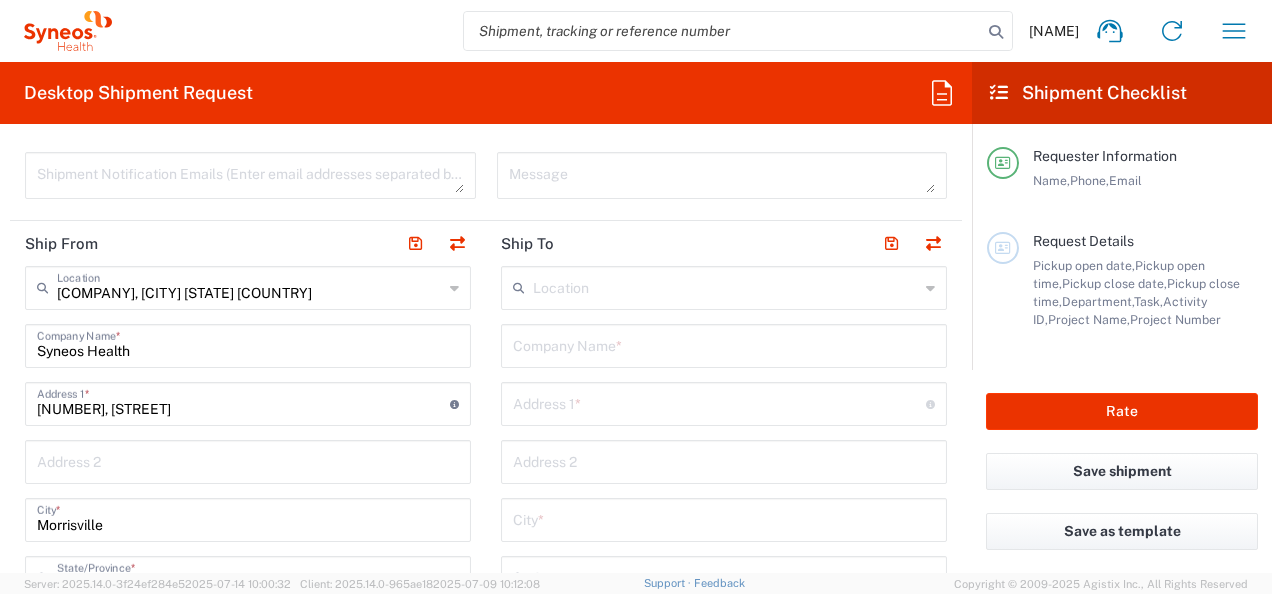 scroll, scrollTop: 703, scrollLeft: 0, axis: vertical 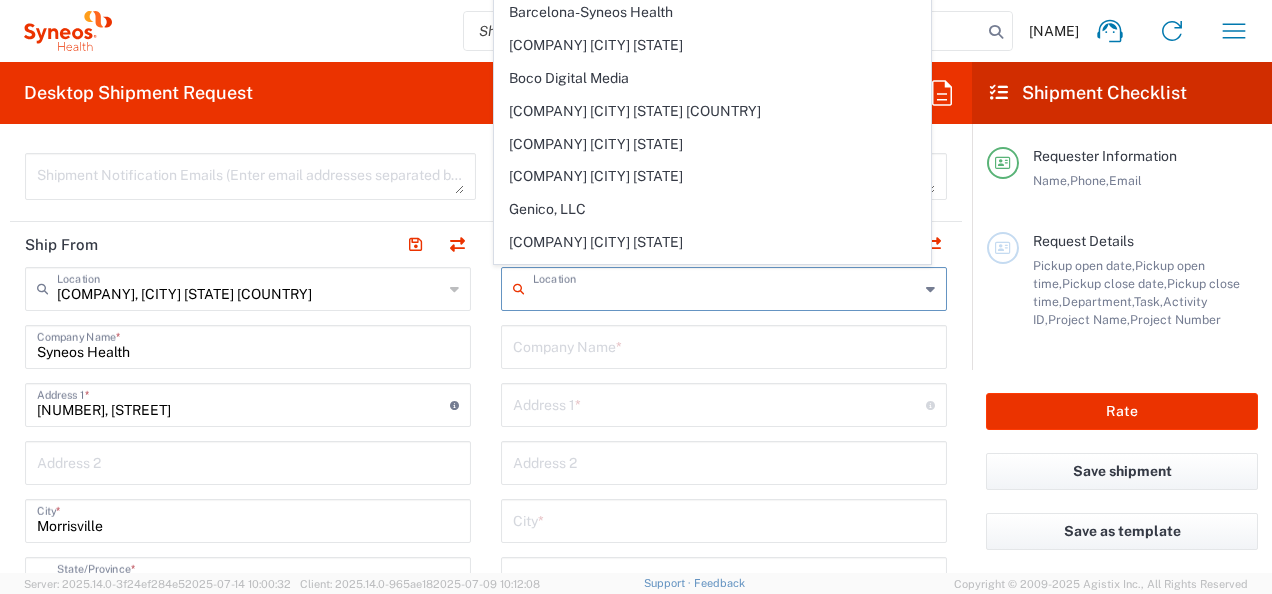 click at bounding box center (726, 287) 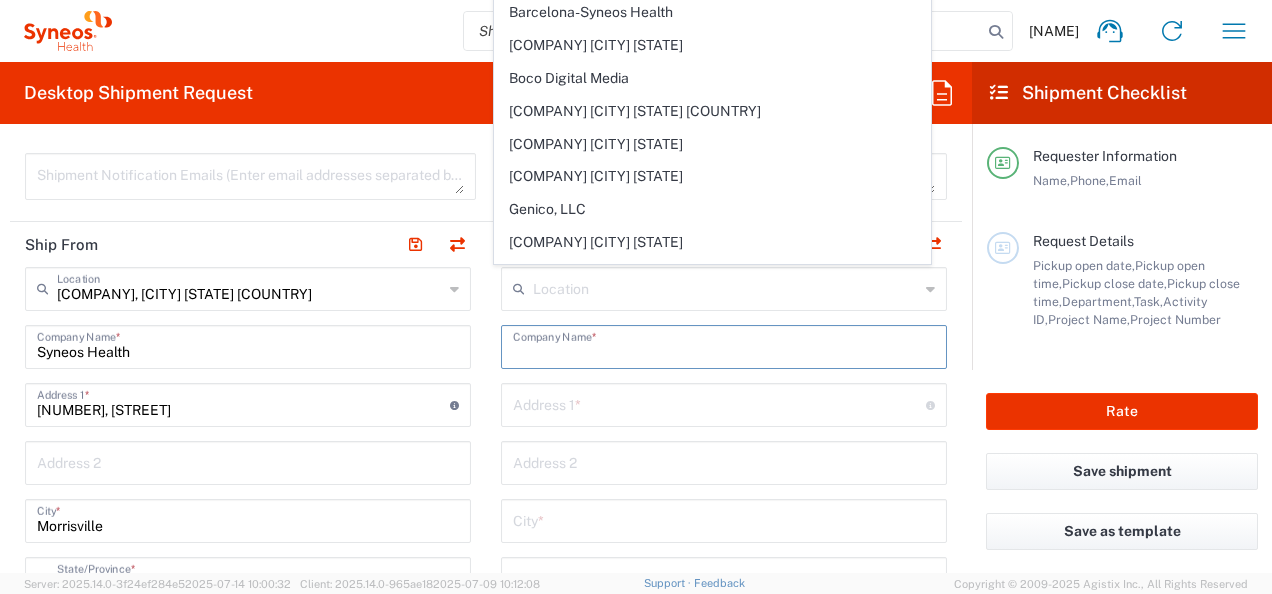 click at bounding box center (724, 345) 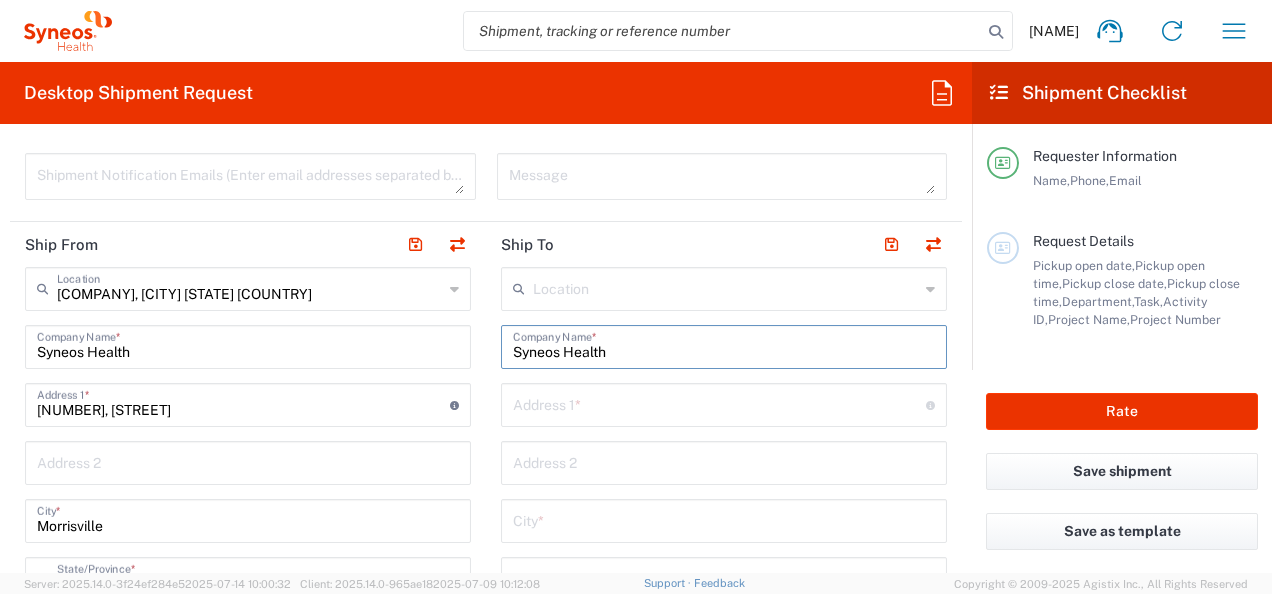 type on "Syneos Health" 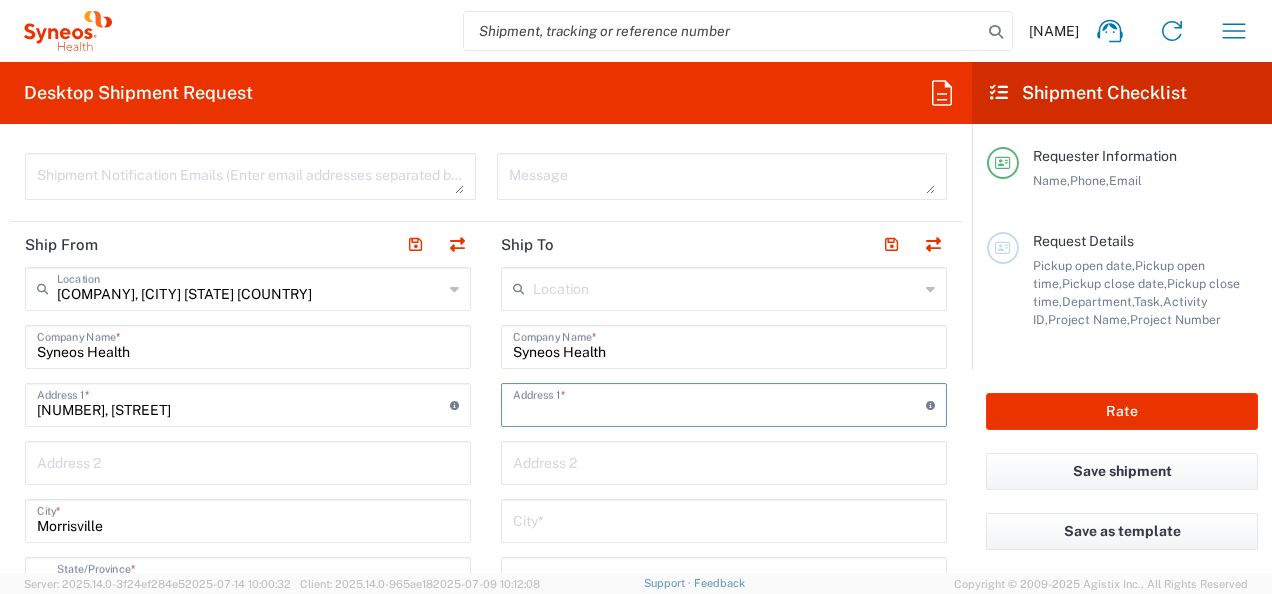 click at bounding box center (719, 403) 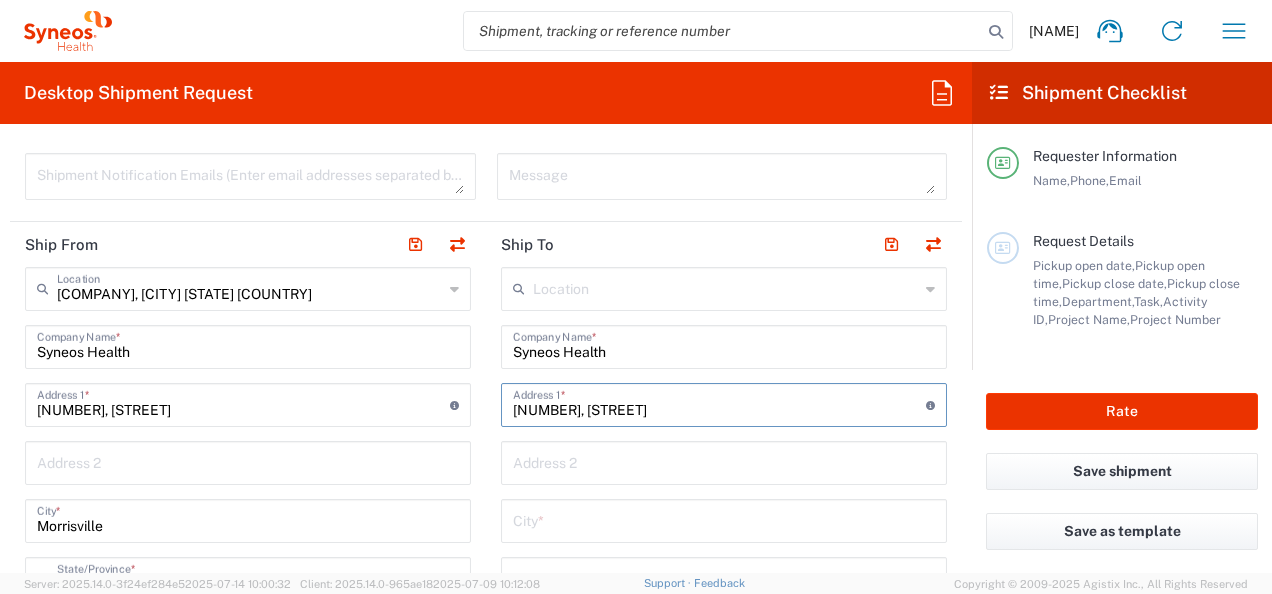 type on "[NUMBER], [STREET]" 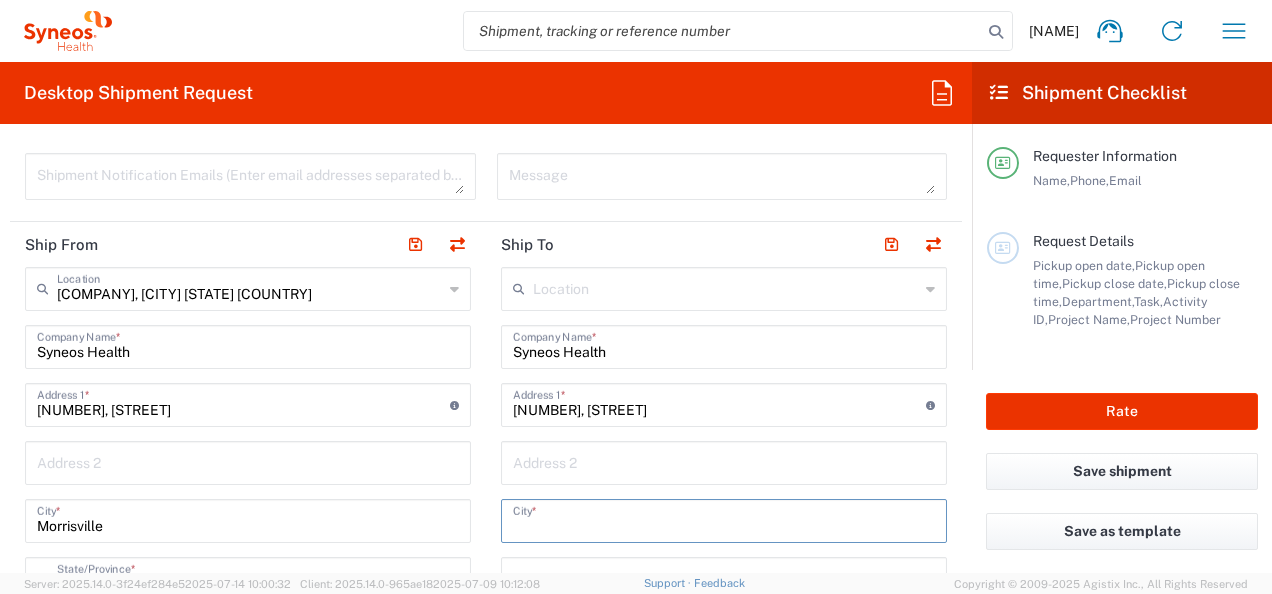 click at bounding box center (724, 519) 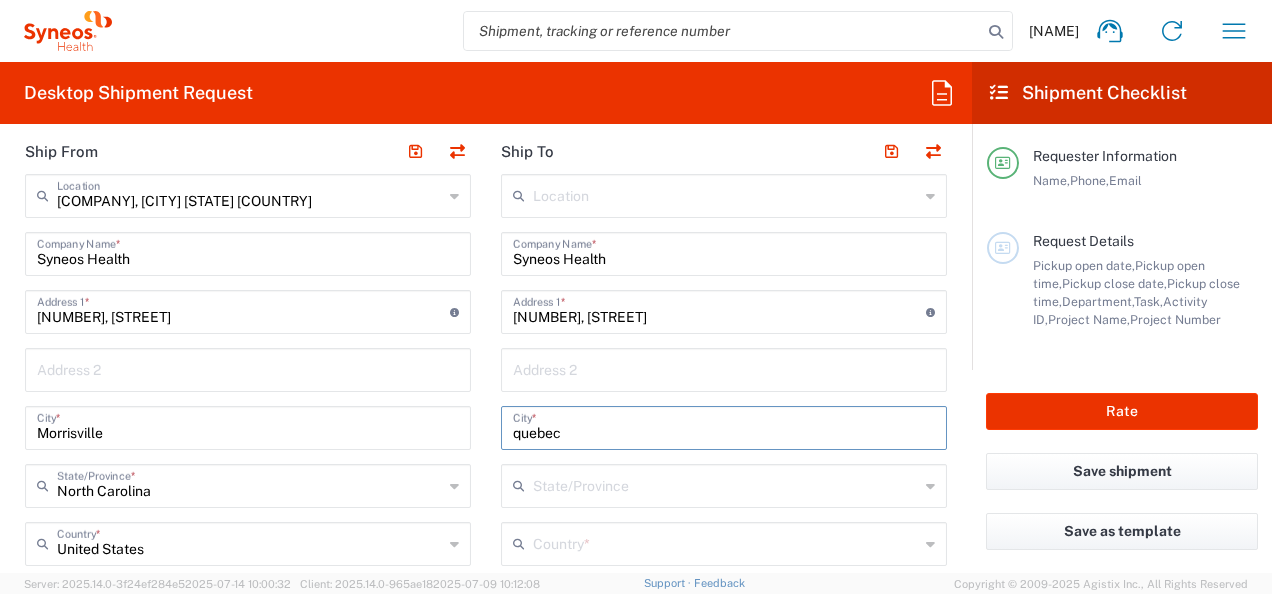 scroll, scrollTop: 797, scrollLeft: 0, axis: vertical 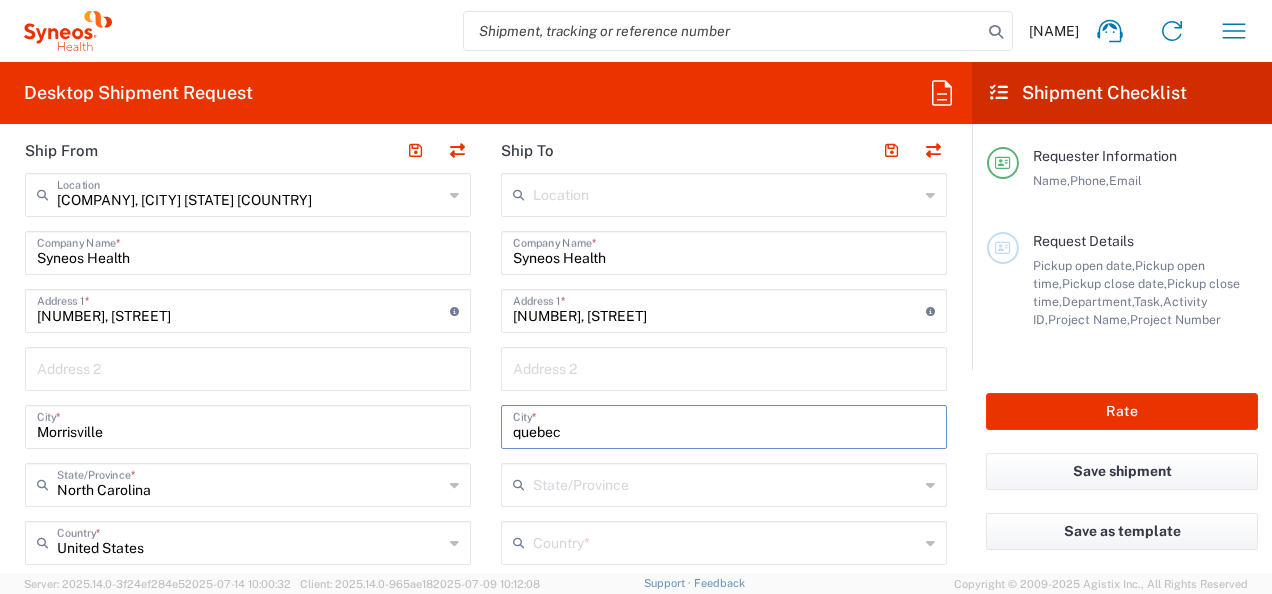 click on "quebec" at bounding box center (724, 425) 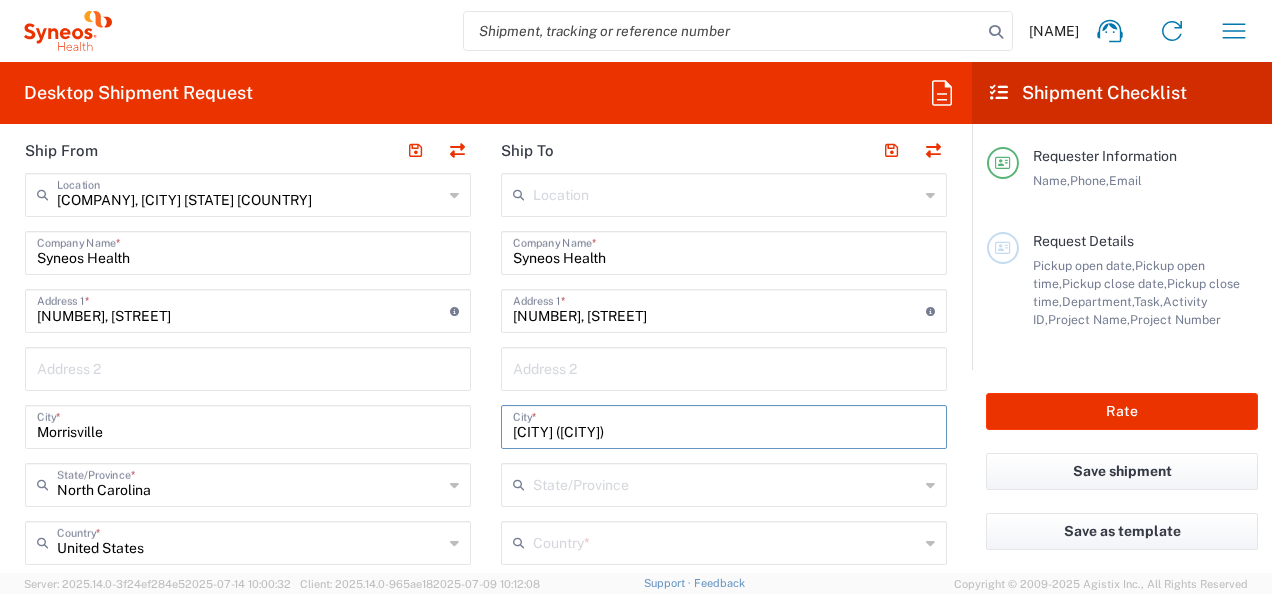 click on "[CITY] ([CITY])" at bounding box center [724, 425] 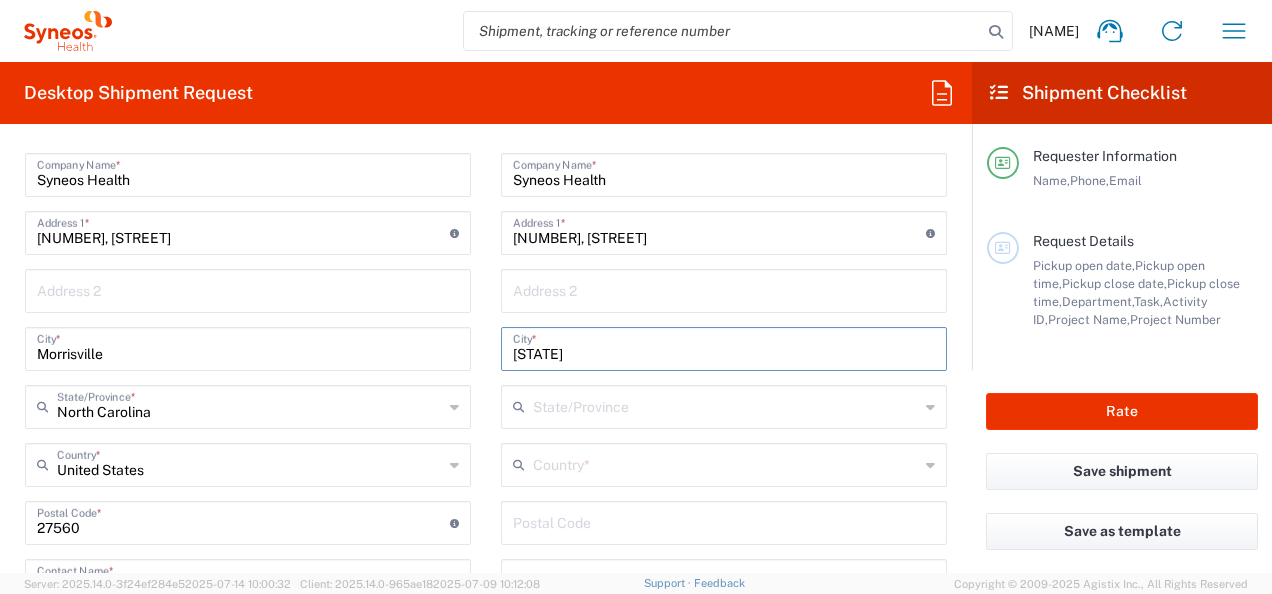 scroll, scrollTop: 875, scrollLeft: 0, axis: vertical 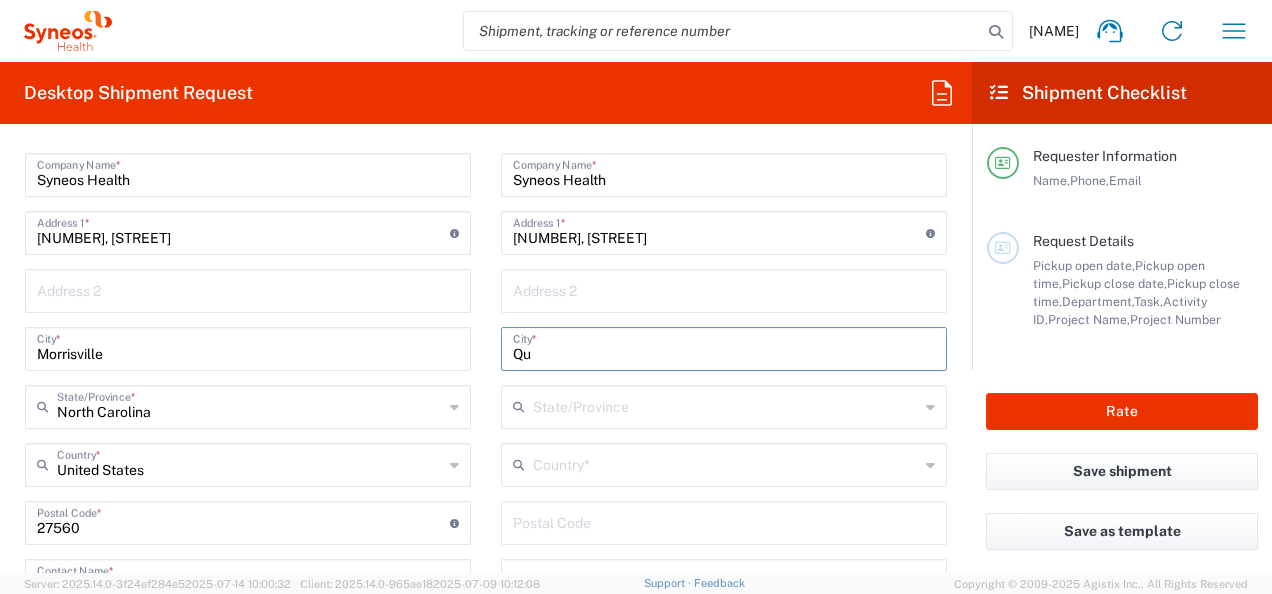 type on "Q" 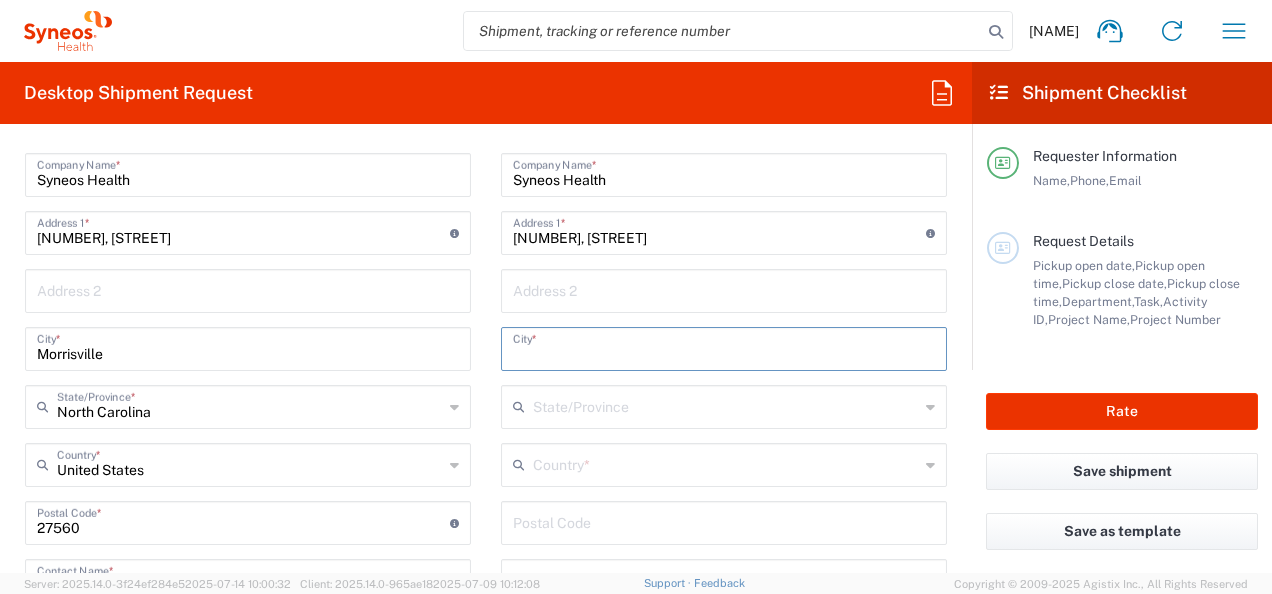 click at bounding box center (724, 347) 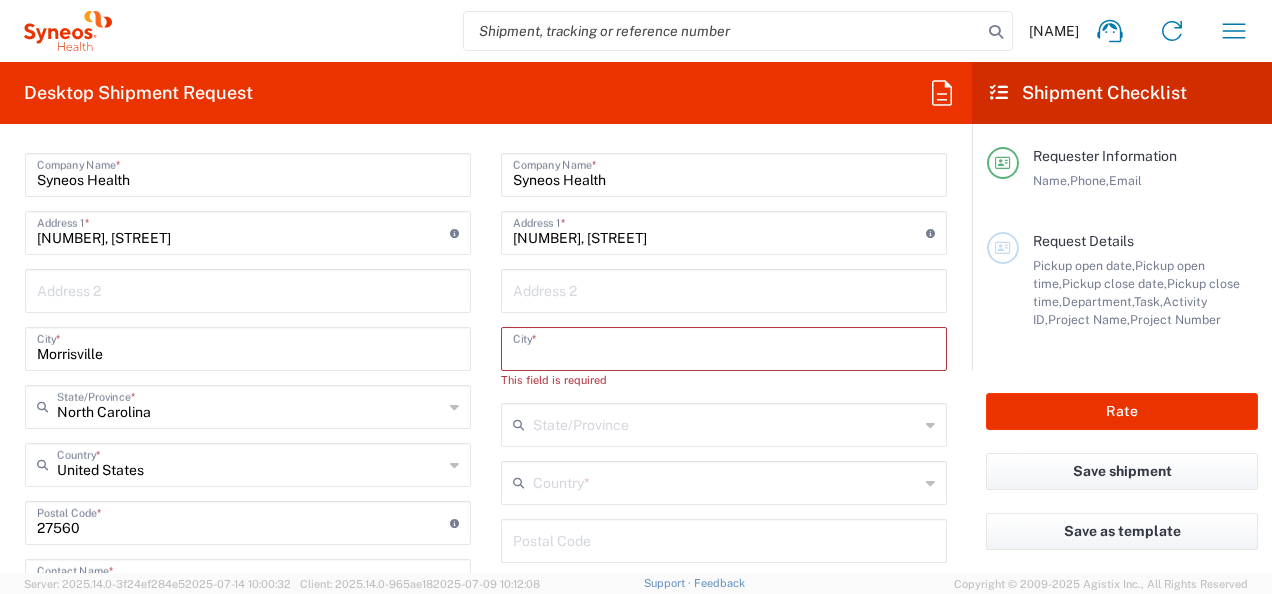 scroll, scrollTop: 899, scrollLeft: 0, axis: vertical 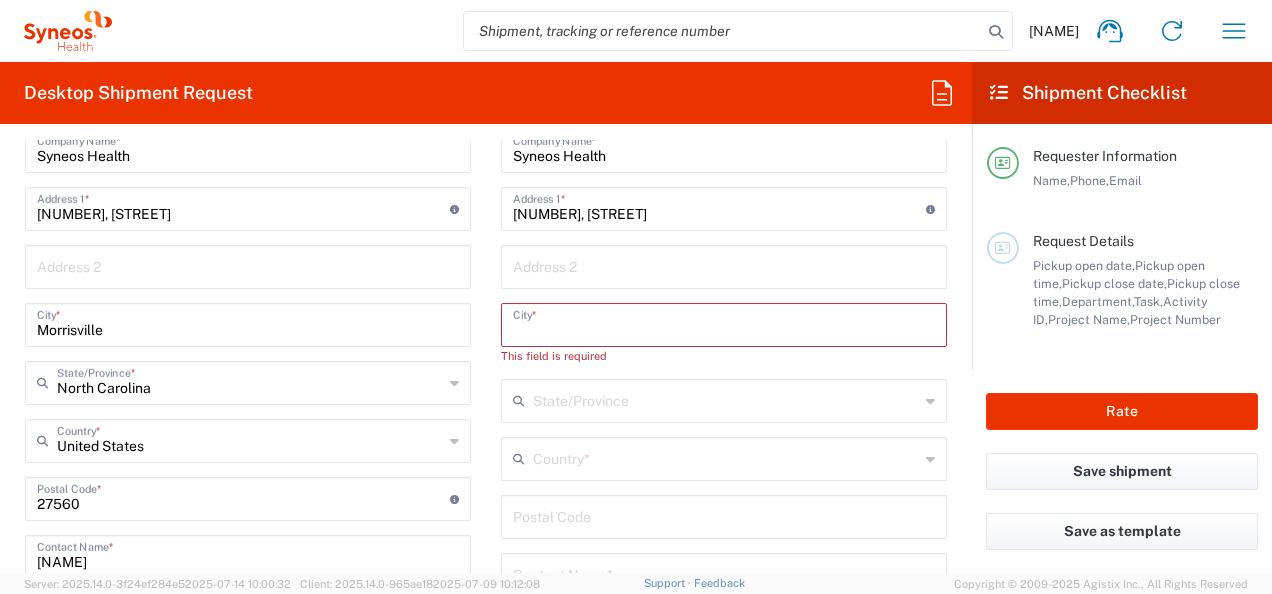paste 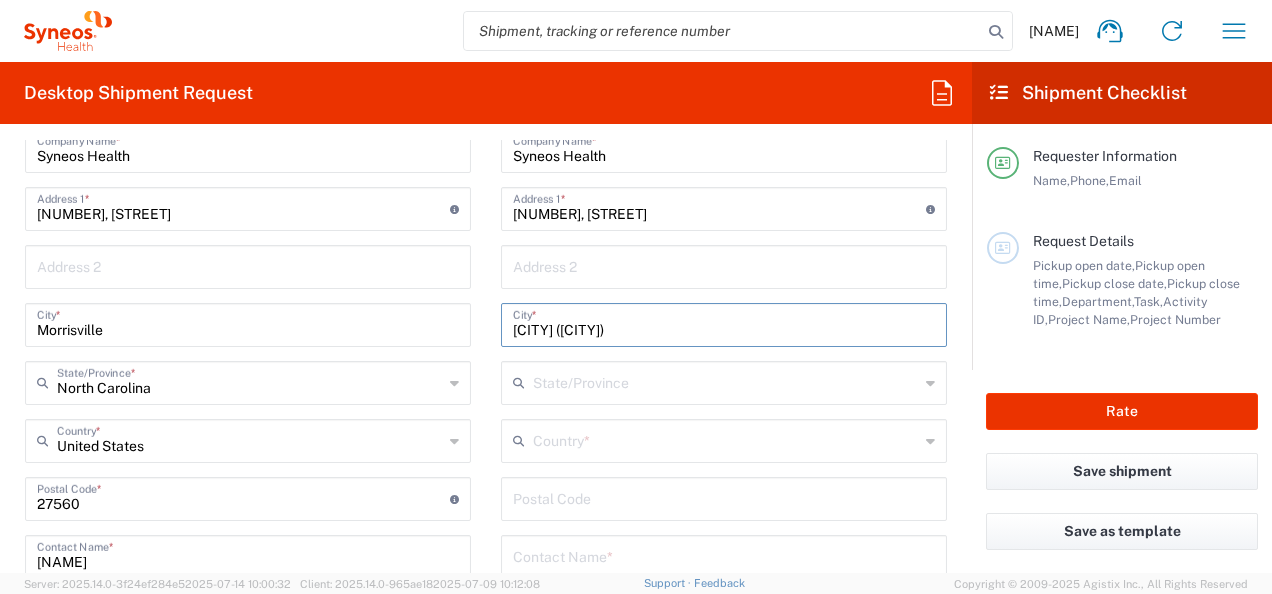 type on "[CITY] ([CITY])" 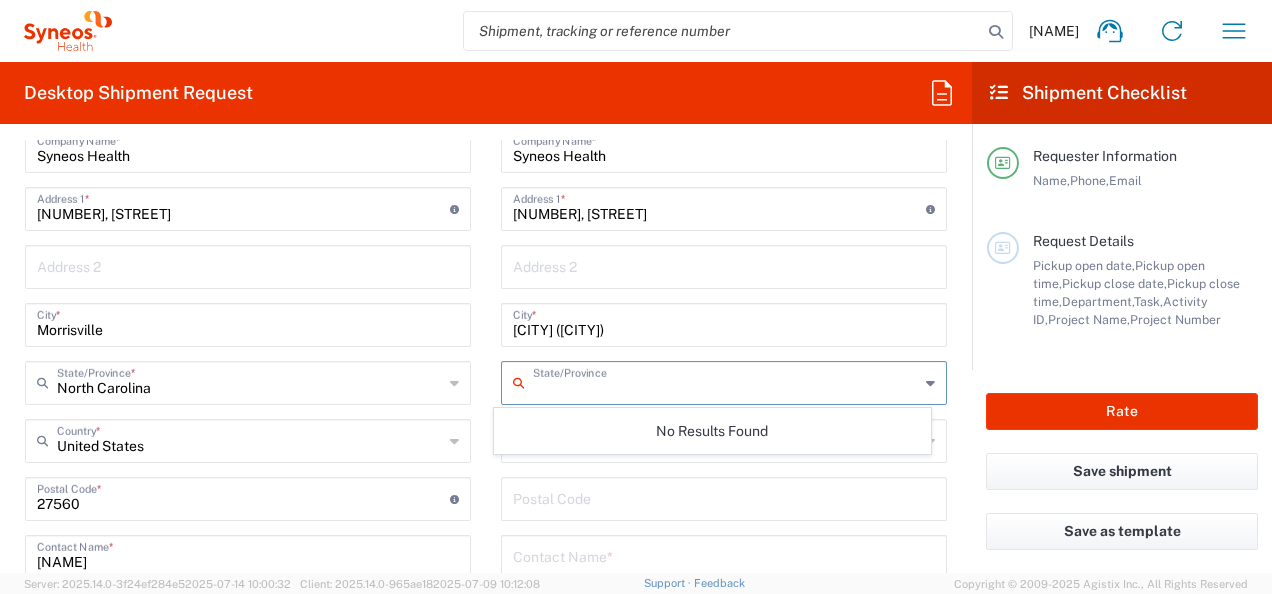 click at bounding box center (726, 381) 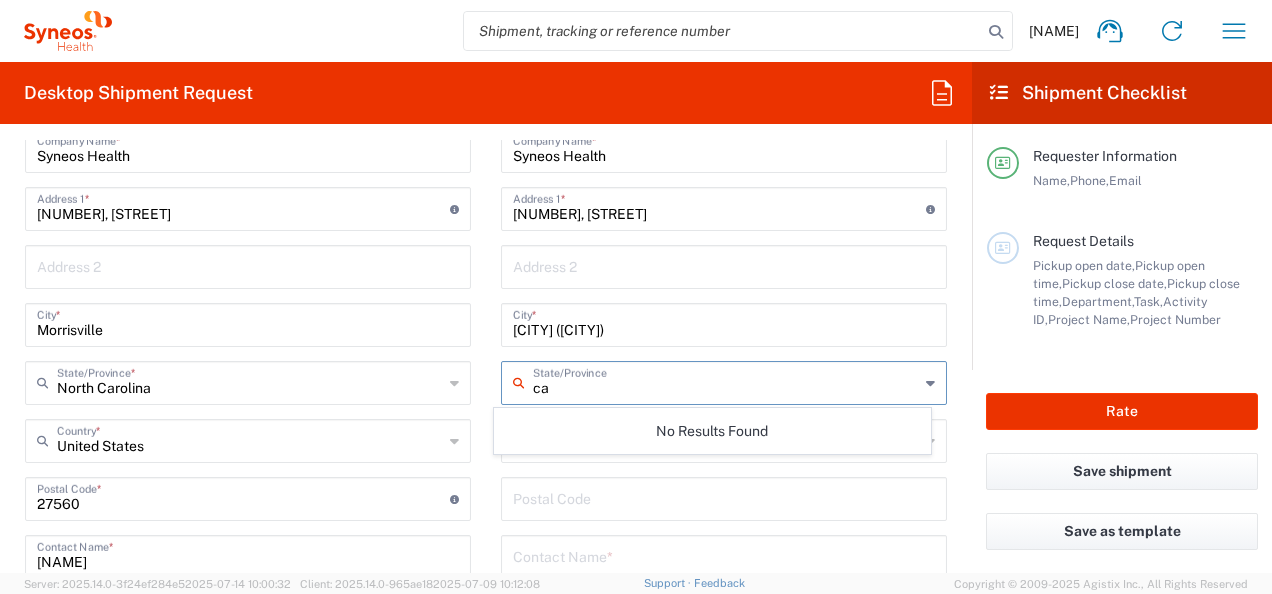 type on "c" 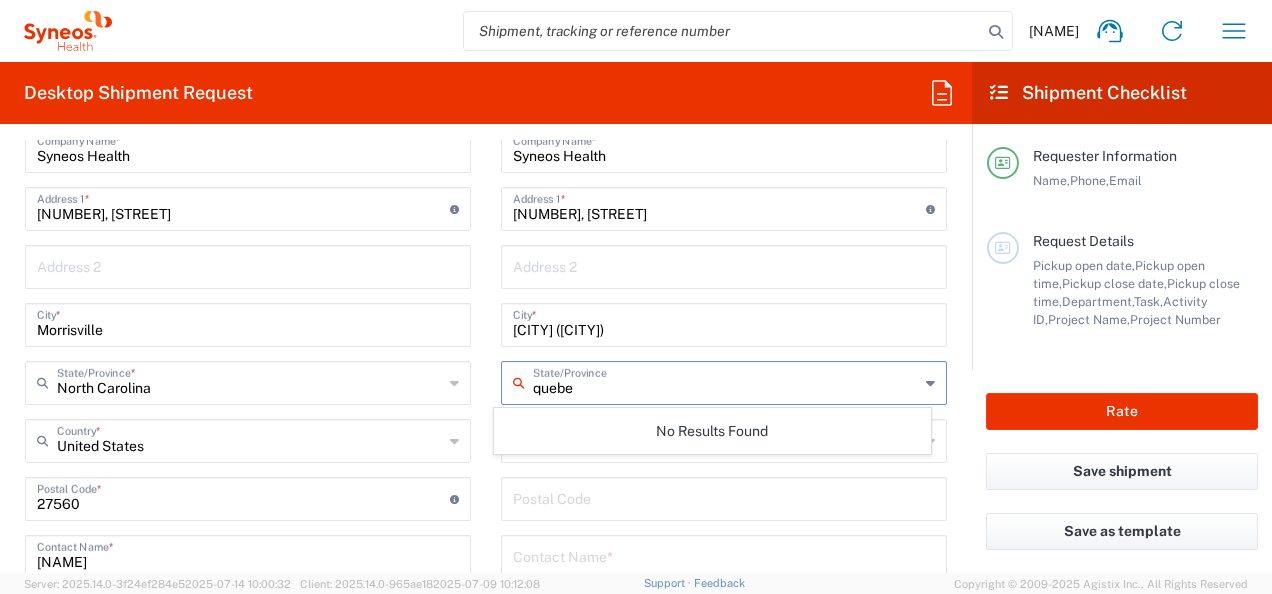 type on "quebe" 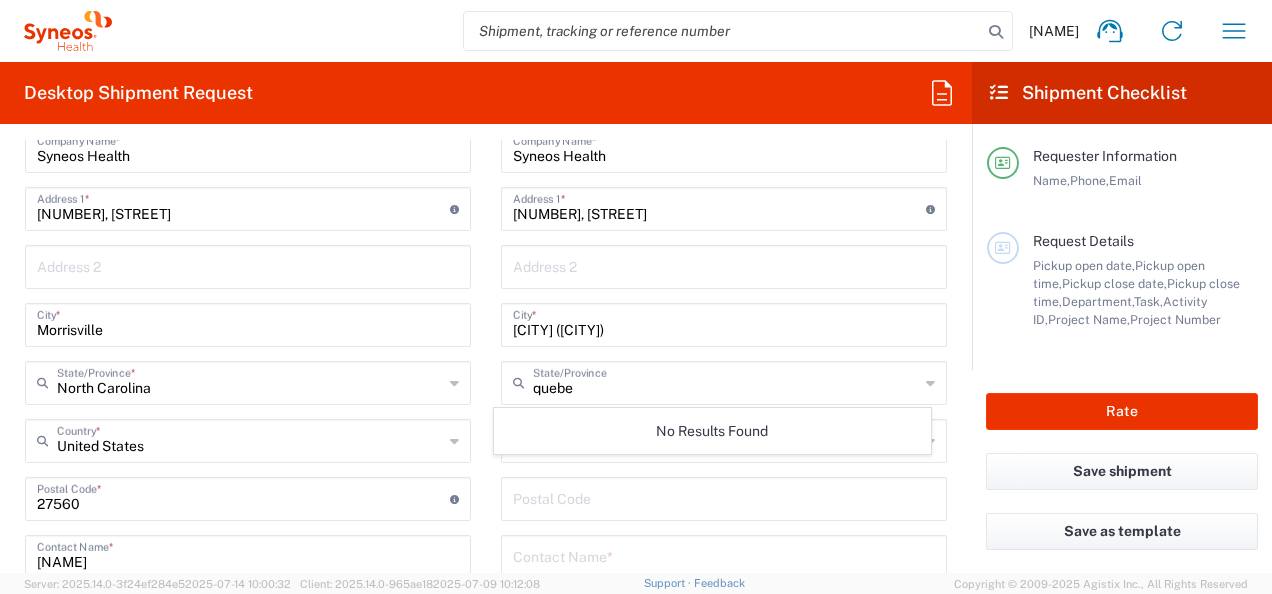click on "[STATE] State/Province" 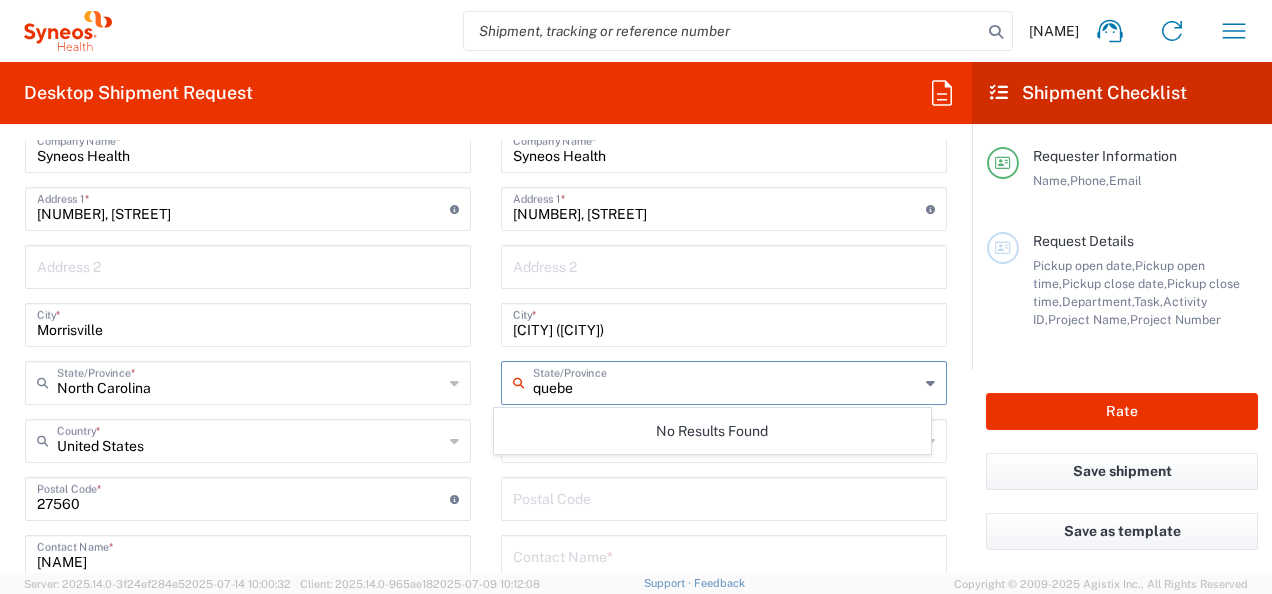 click on "quebe" at bounding box center (726, 381) 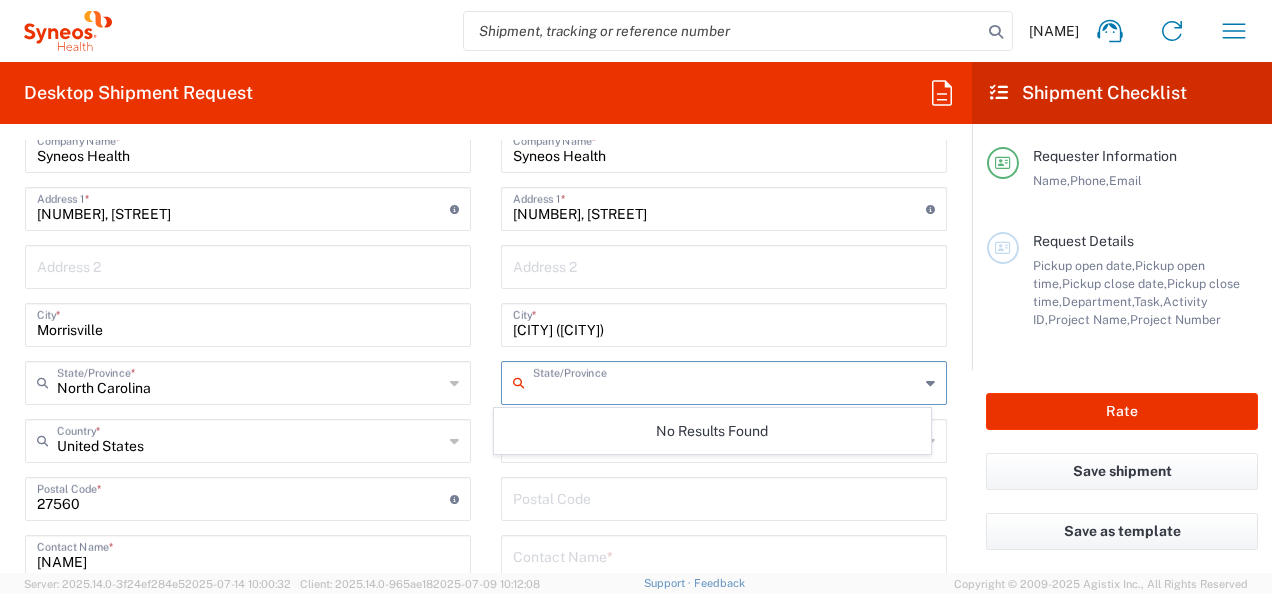 type 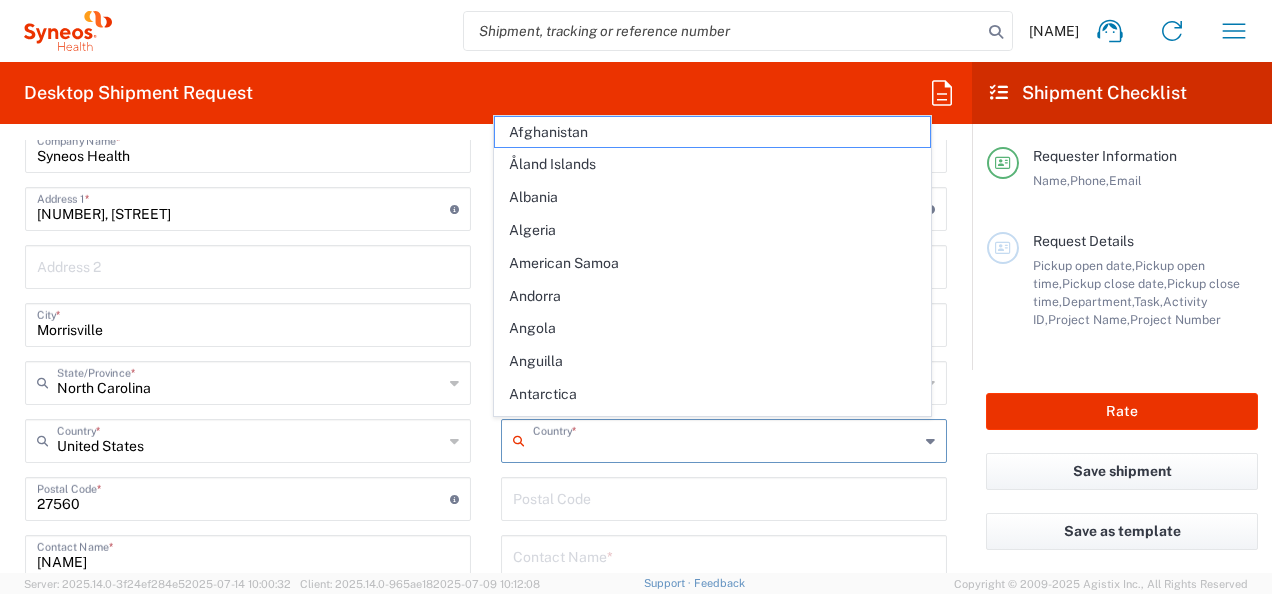 click at bounding box center (726, 439) 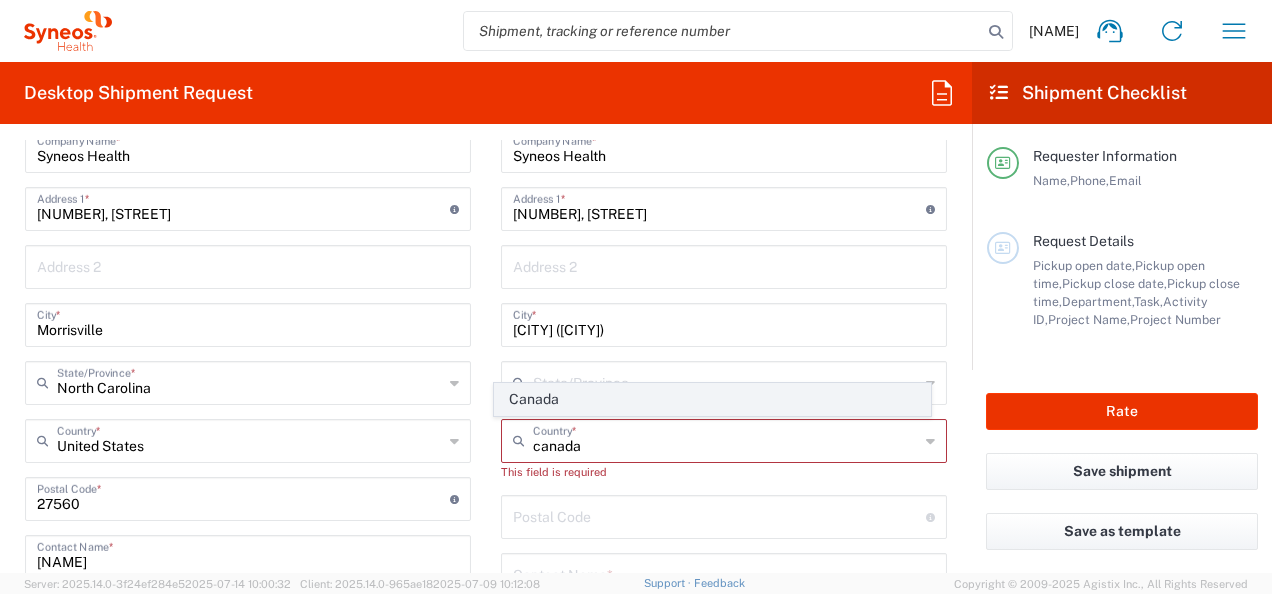 click on "Canada" 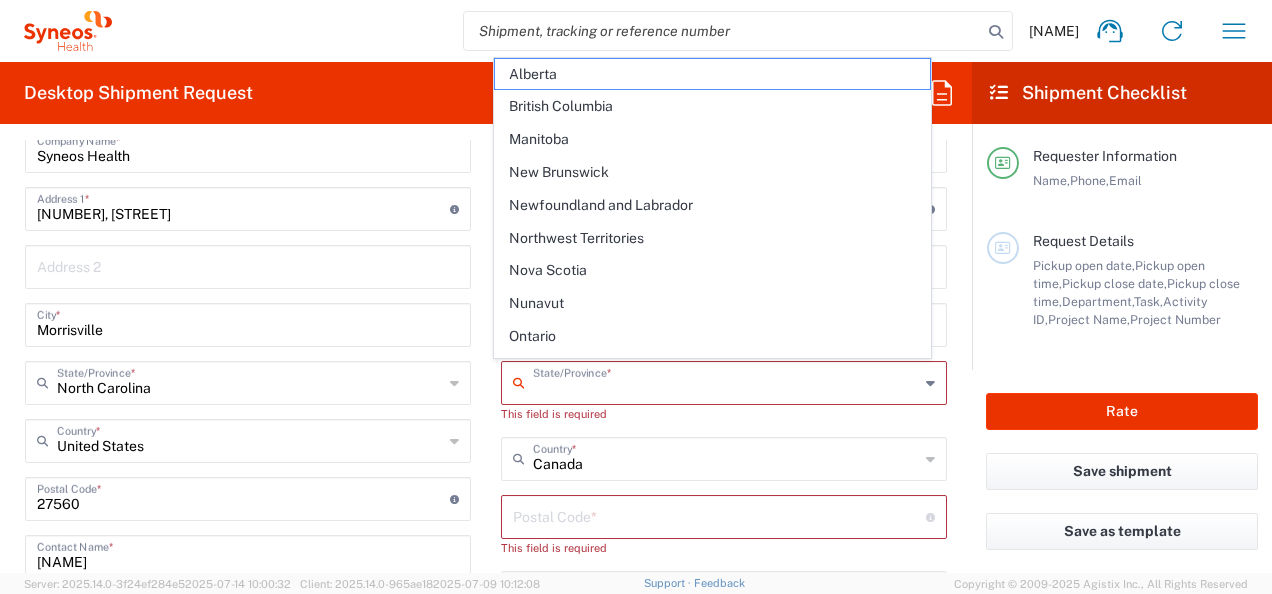 click at bounding box center [726, 381] 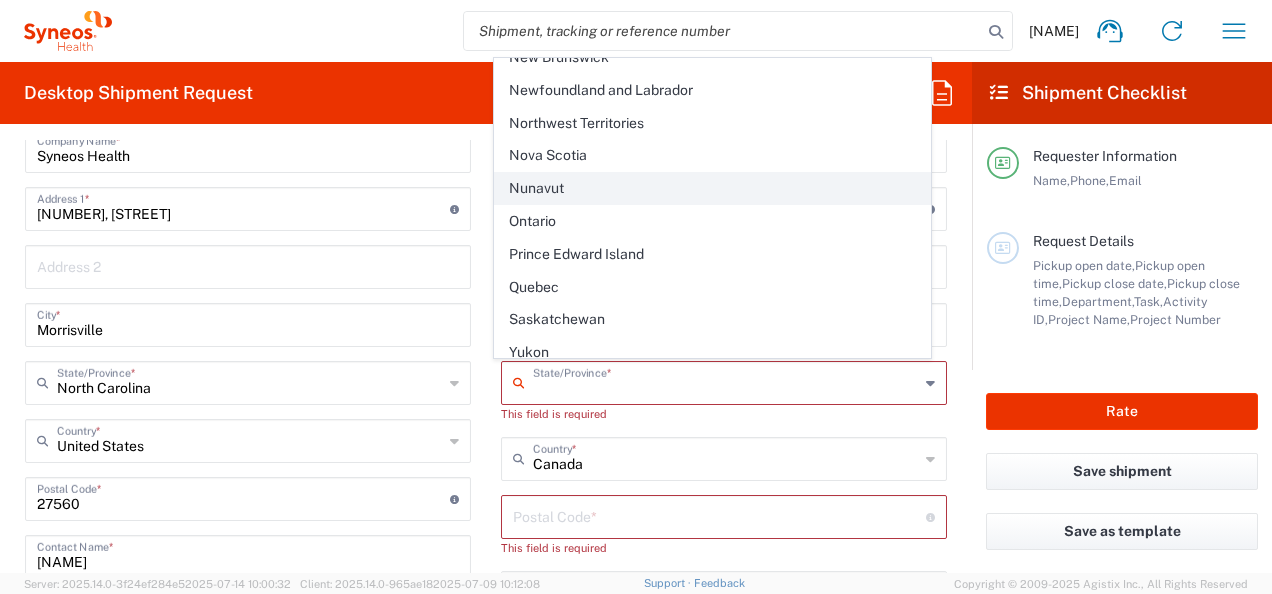 scroll, scrollTop: 118, scrollLeft: 0, axis: vertical 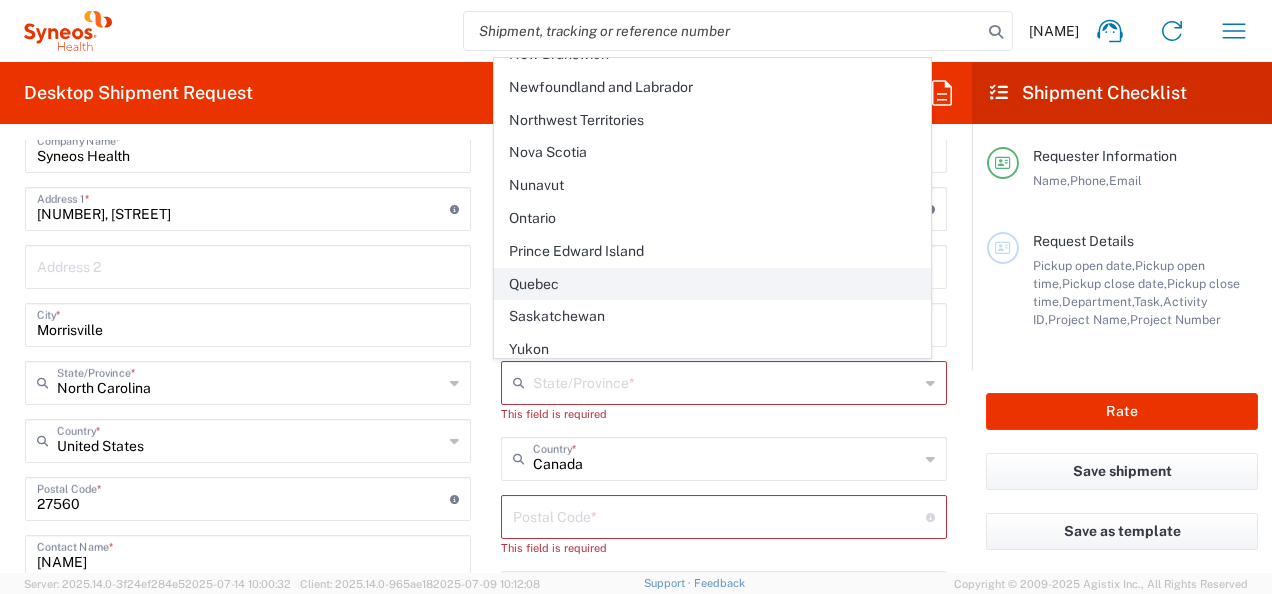 click on "Quebec" 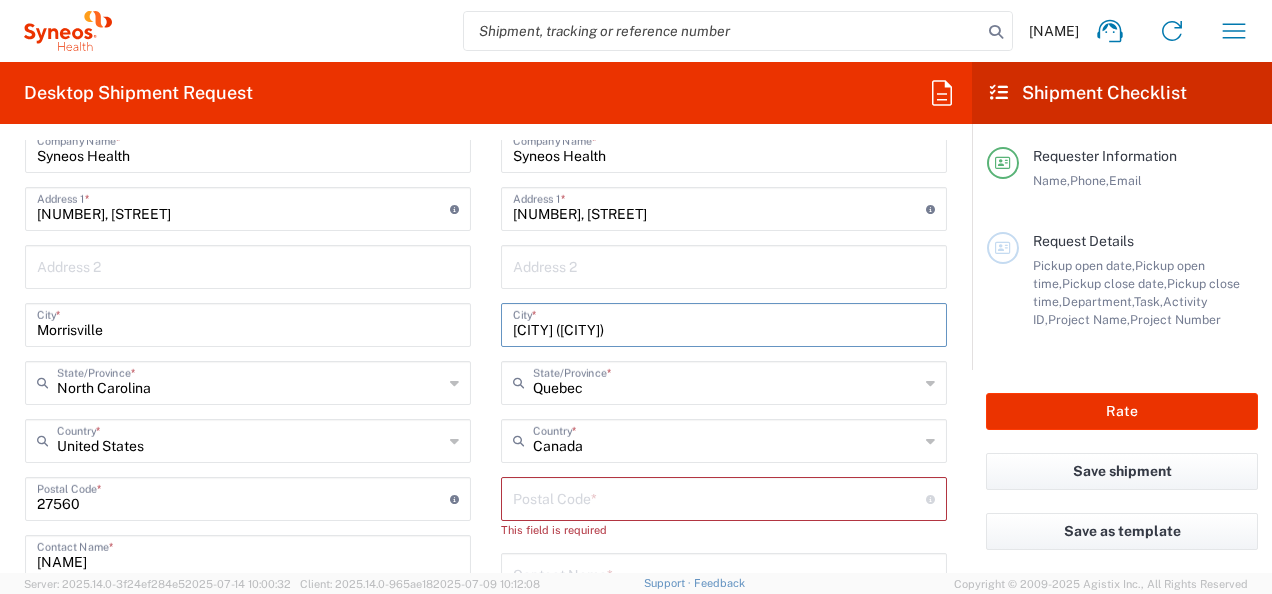 click on "[CITY] ([CITY])" at bounding box center (724, 323) 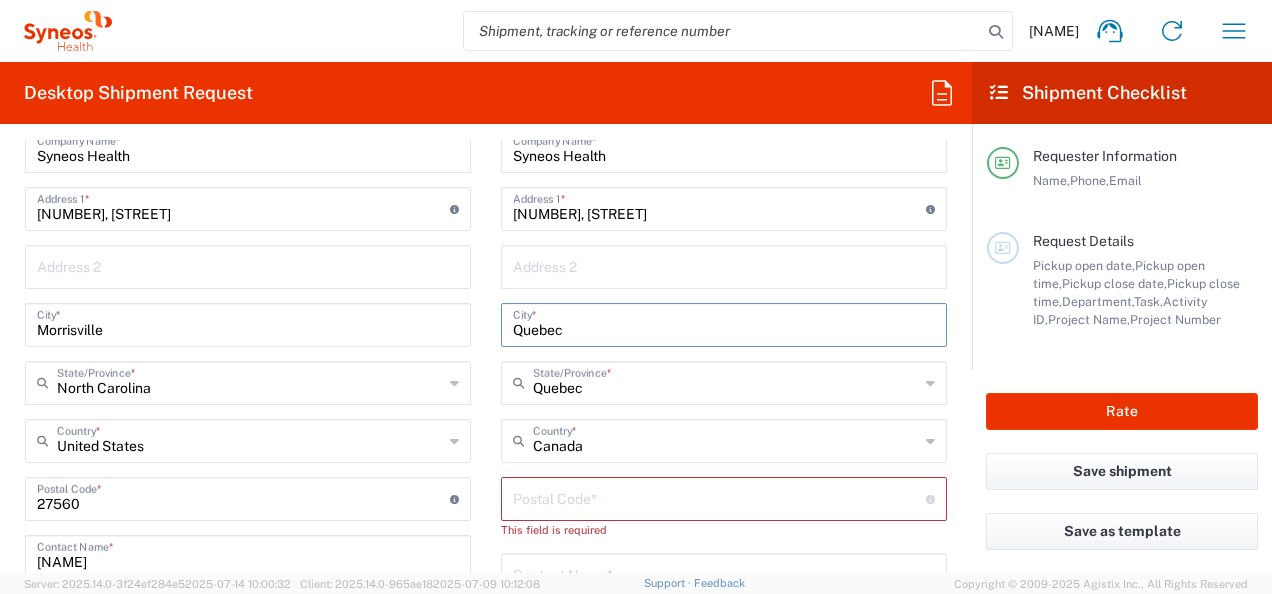 type on "Quebec" 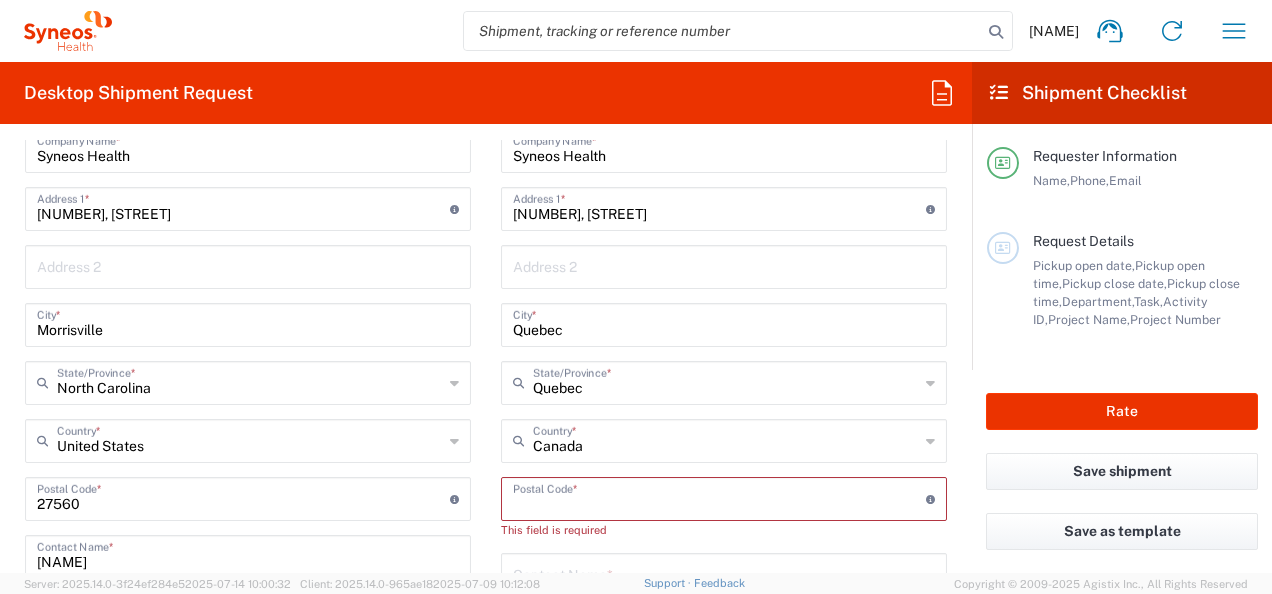 drag, startPoint x: 582, startPoint y: 498, endPoint x: 830, endPoint y: 592, distance: 265.2169 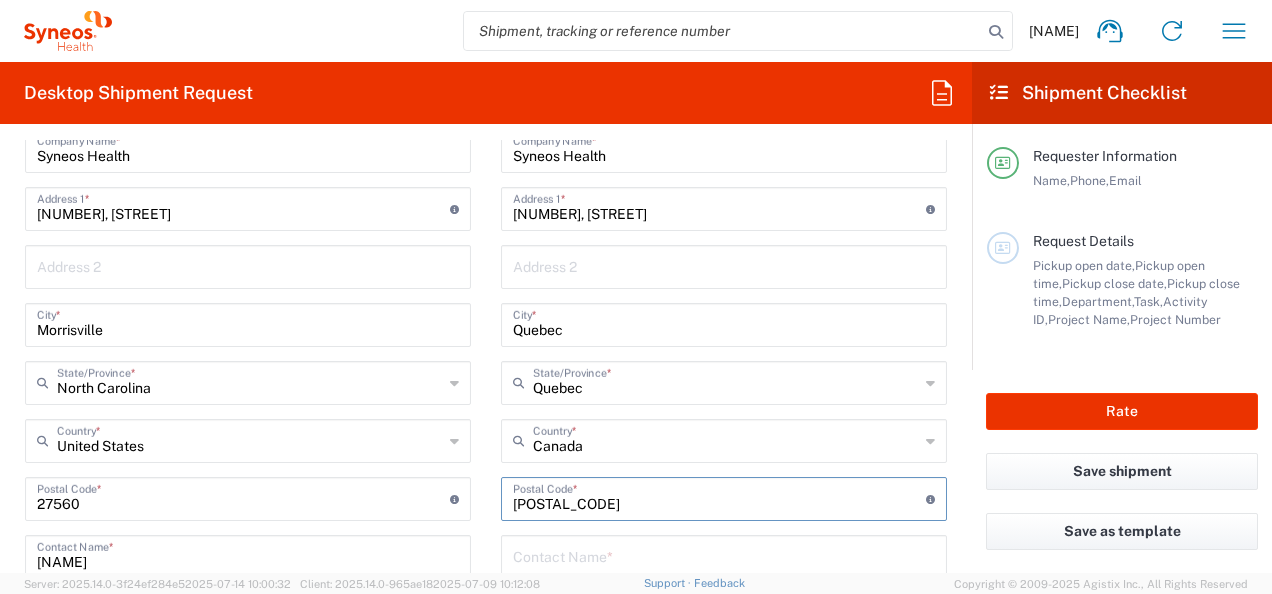 type on "[POSTAL_CODE]" 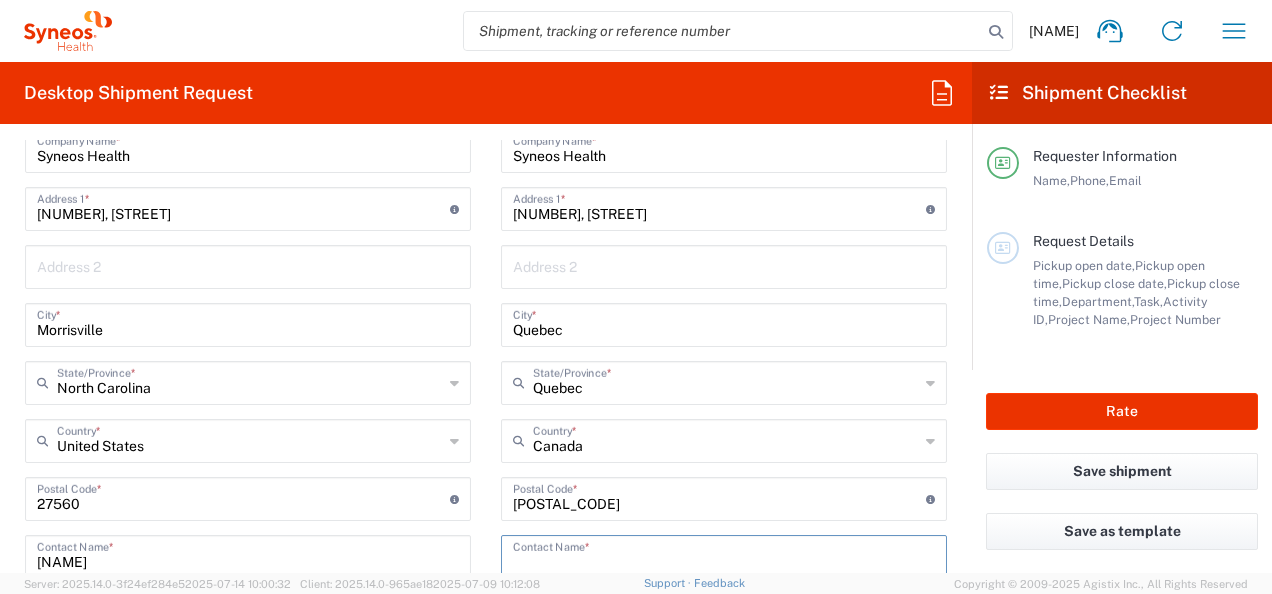 click at bounding box center [724, 555] 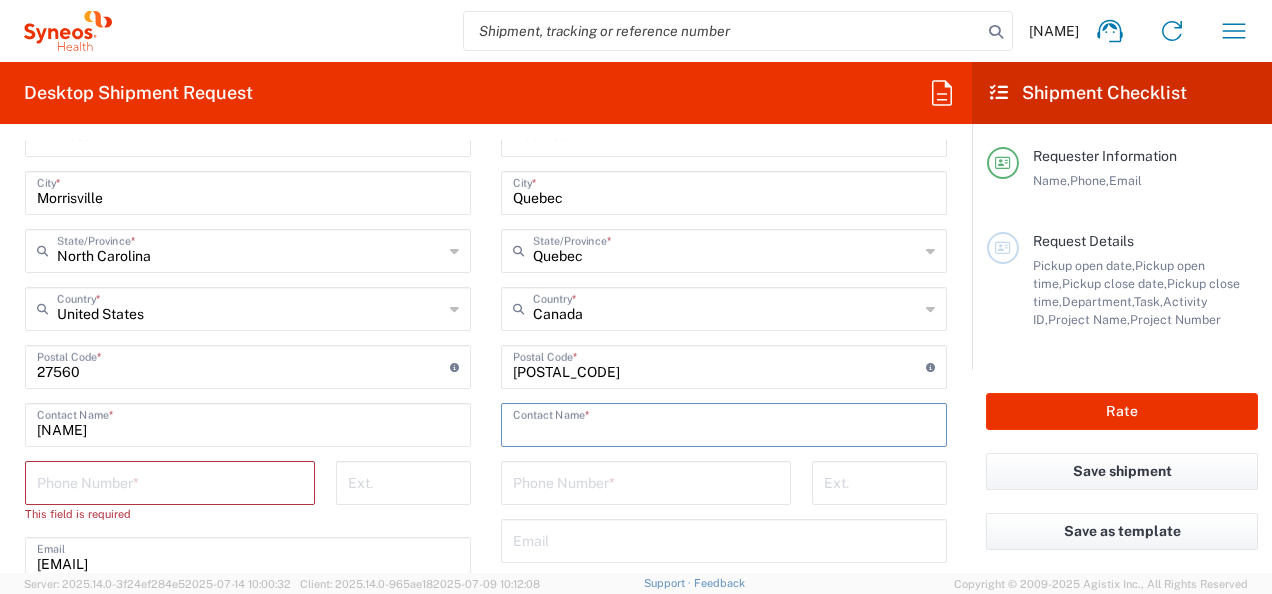 scroll, scrollTop: 1059, scrollLeft: 0, axis: vertical 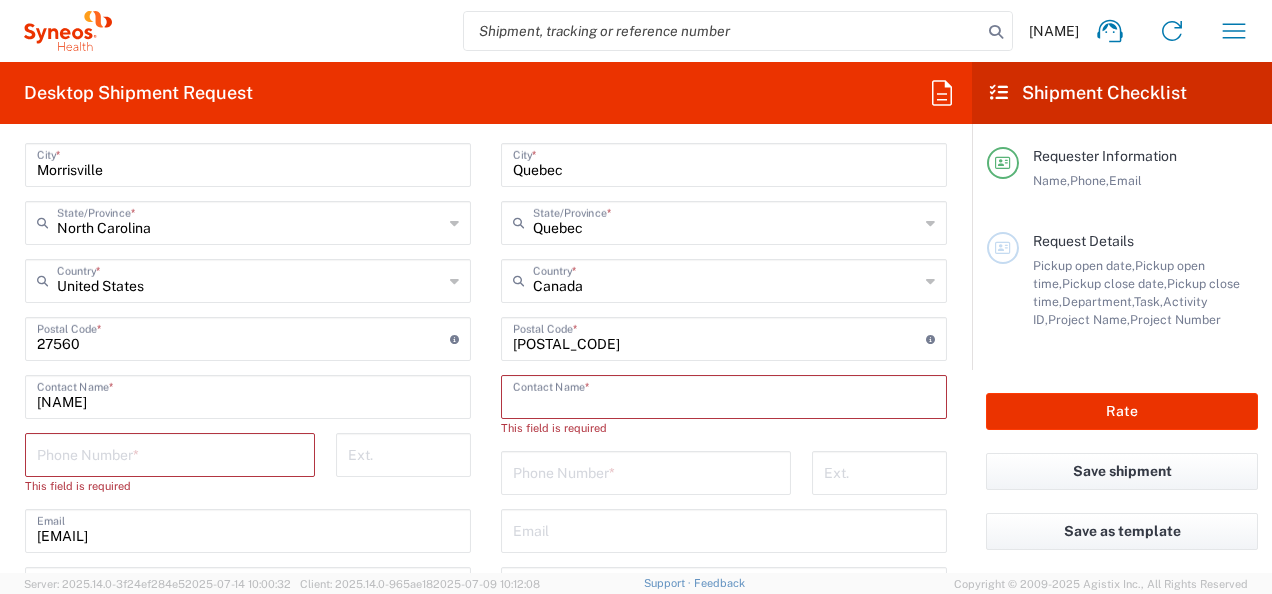 paste on "[NAME]" 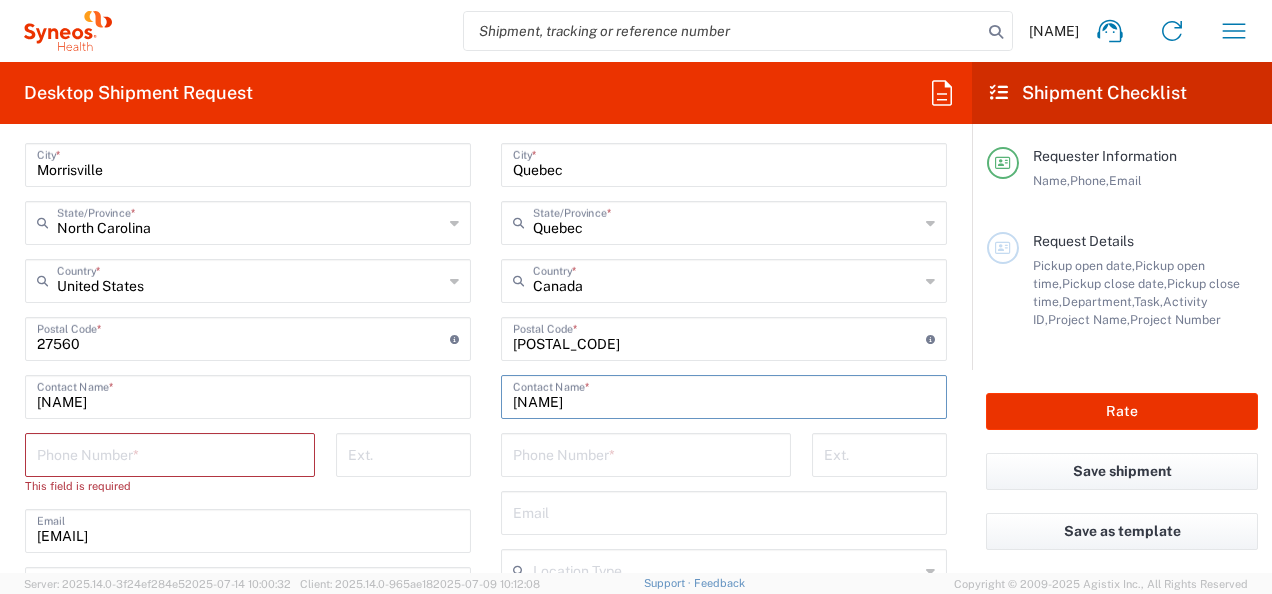 type on "[NAME]" 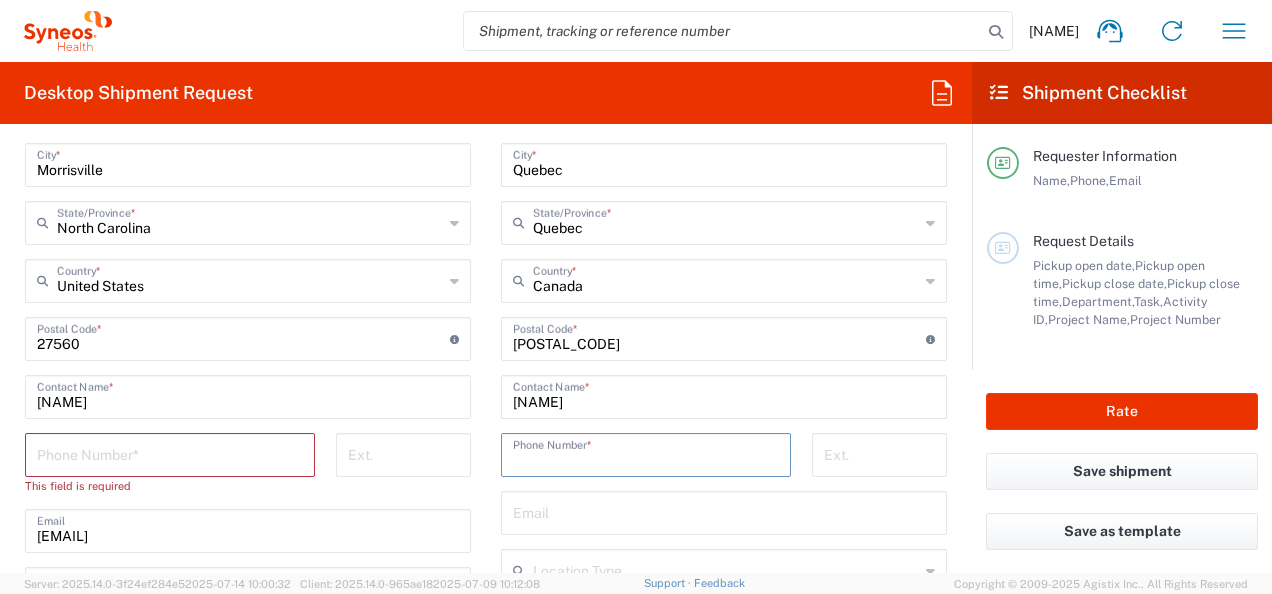 click at bounding box center [646, 453] 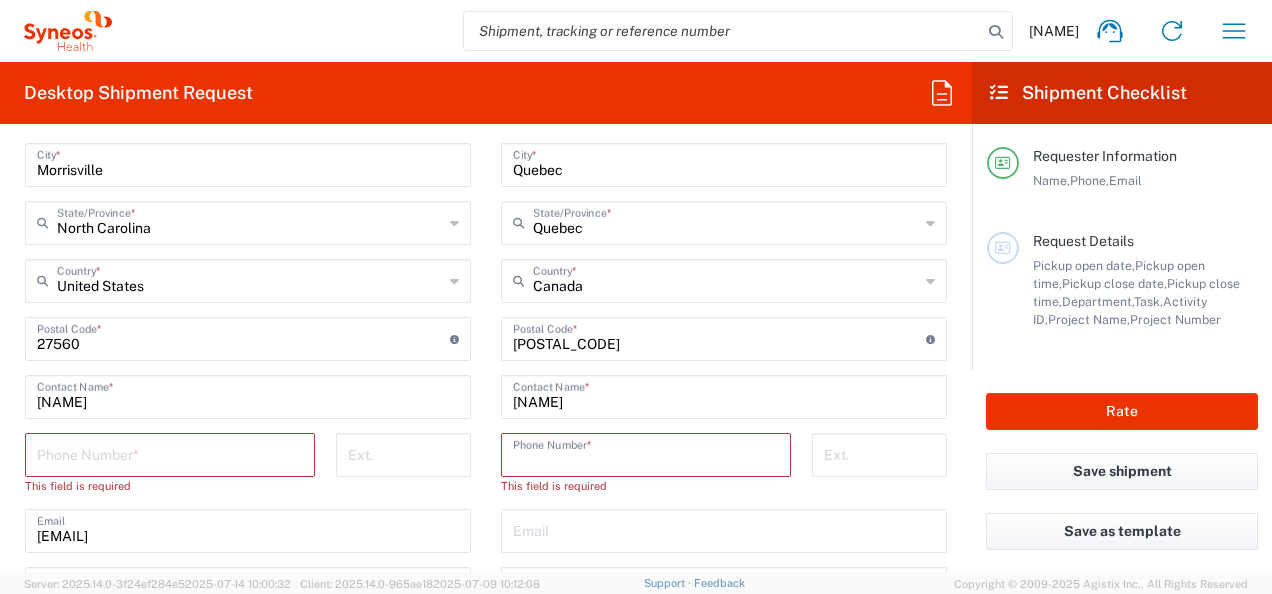 paste on "[PHONE]" 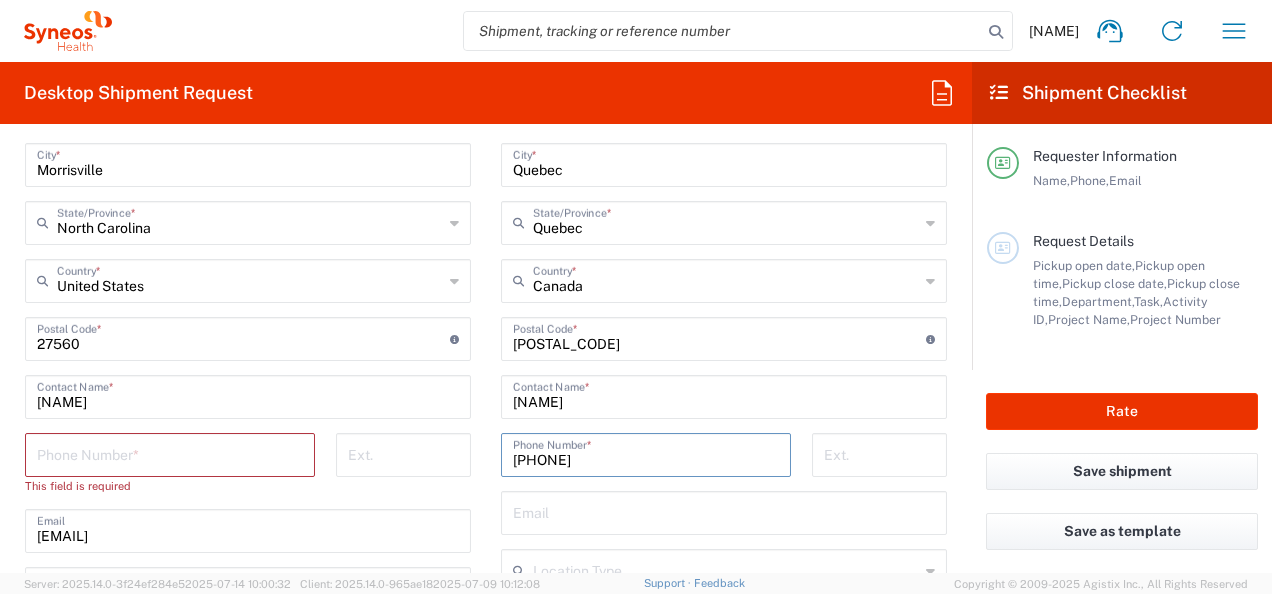 type on "[PHONE]" 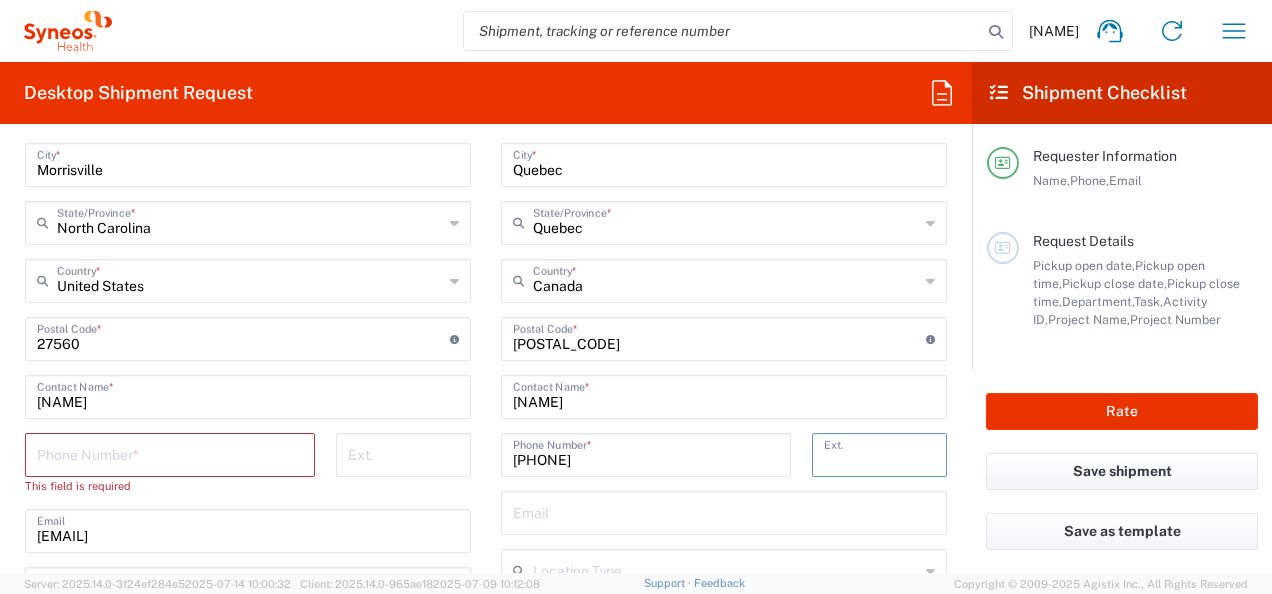 click at bounding box center [879, 453] 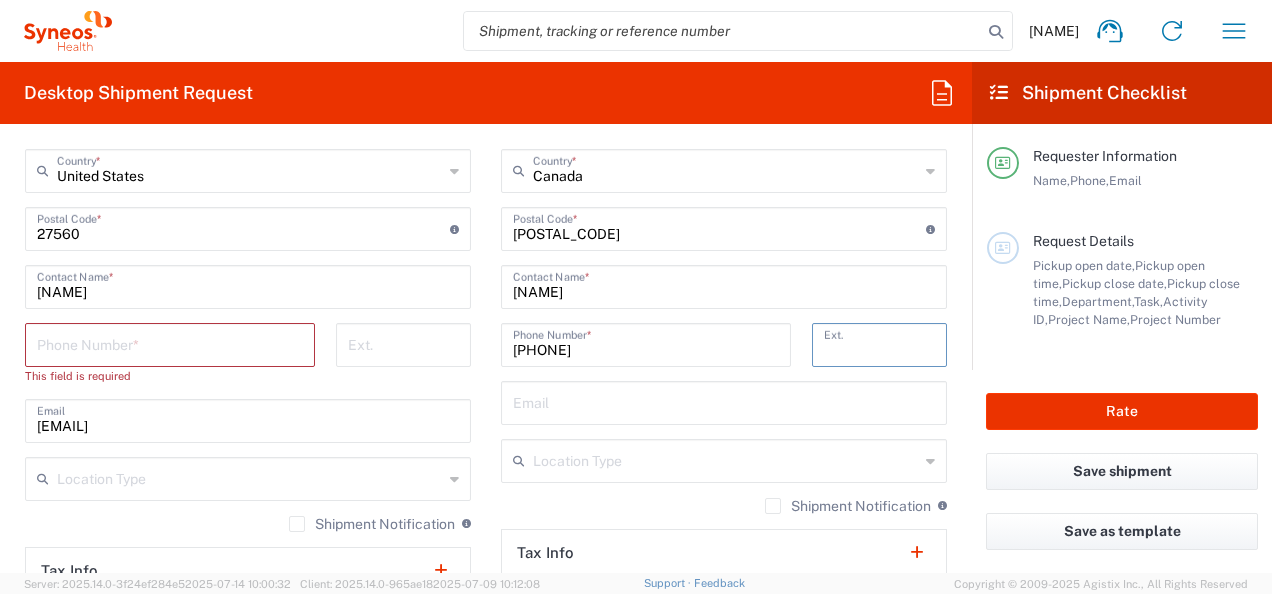 scroll, scrollTop: 1169, scrollLeft: 0, axis: vertical 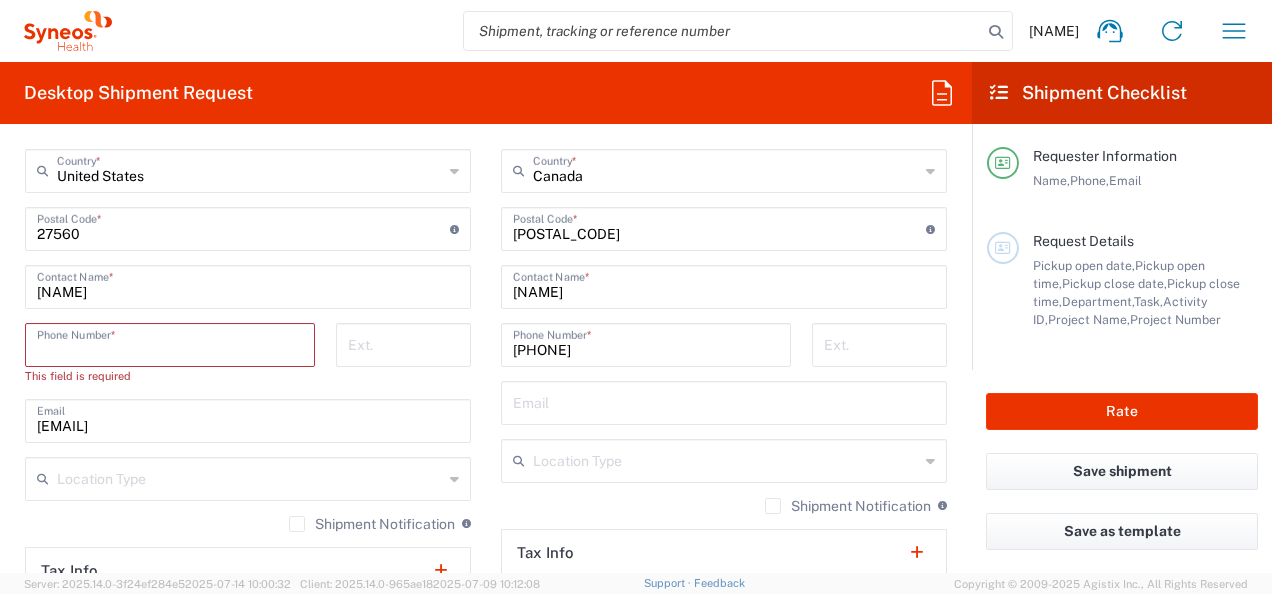 click at bounding box center (170, 343) 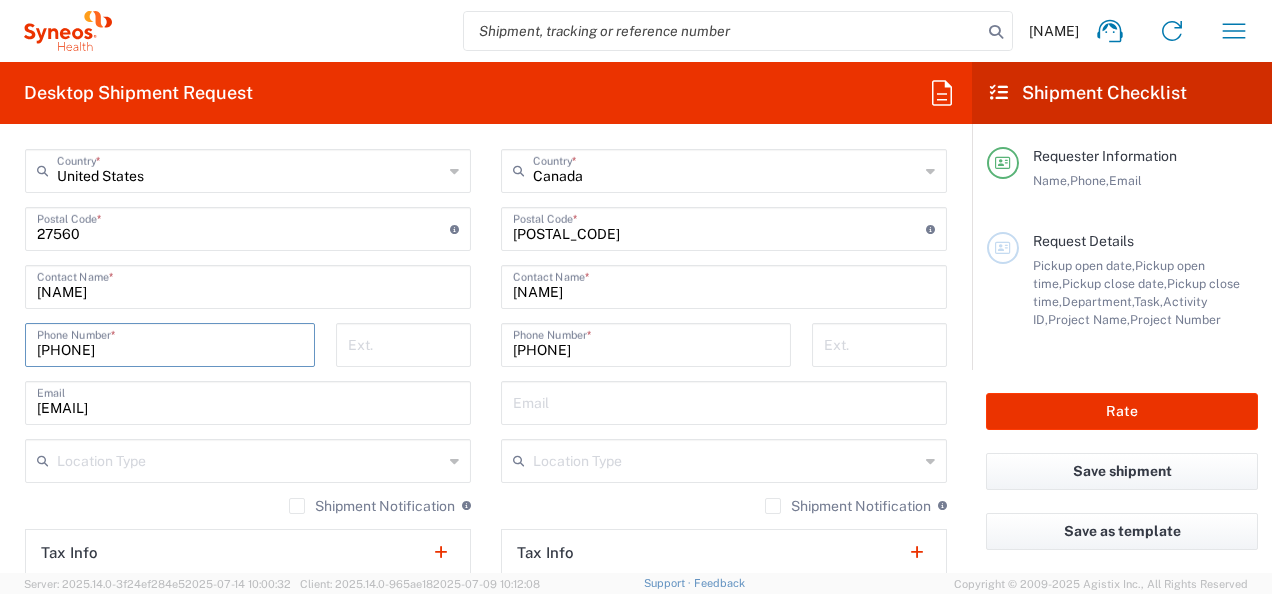 type on "[PHONE]" 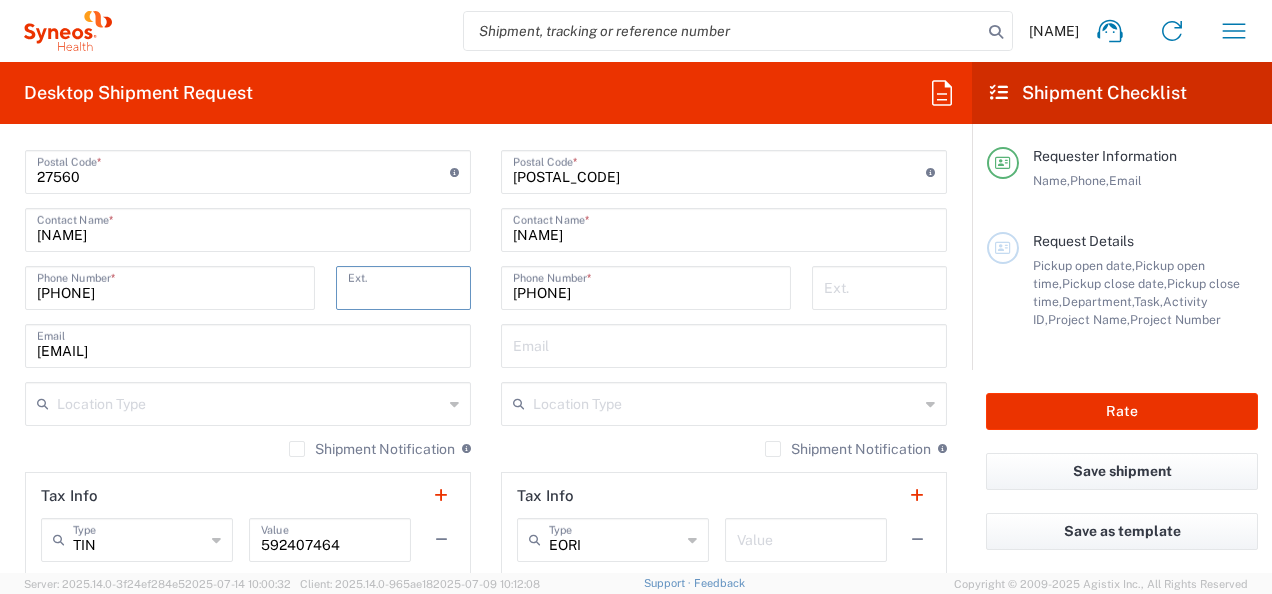 scroll, scrollTop: 1227, scrollLeft: 0, axis: vertical 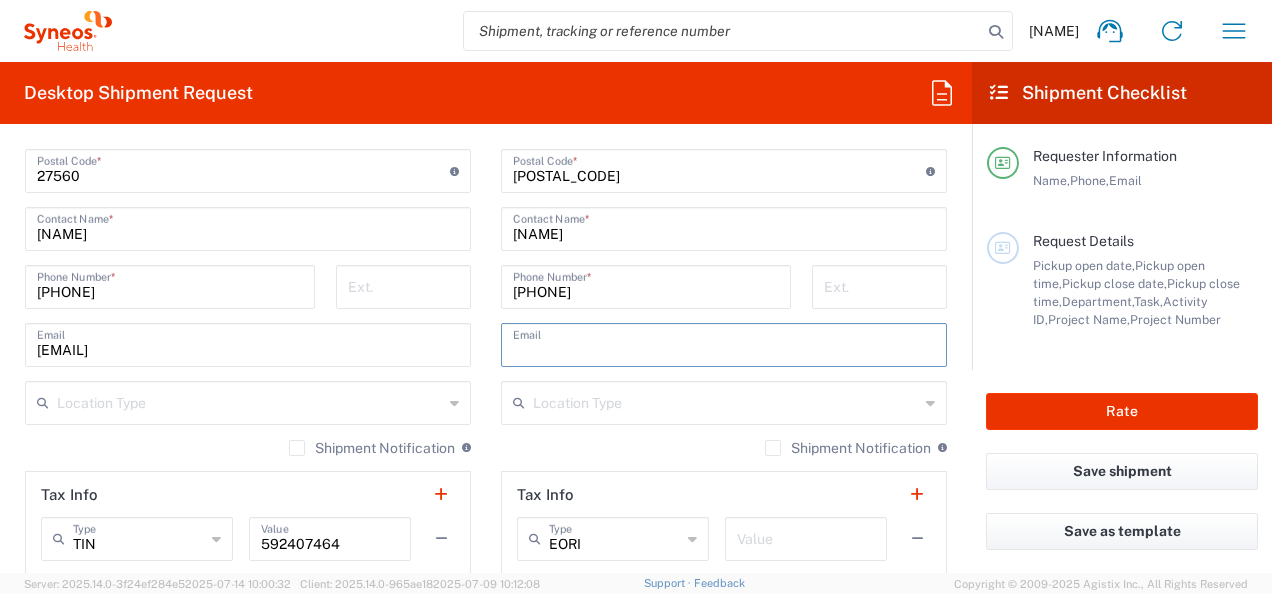 click at bounding box center [724, 343] 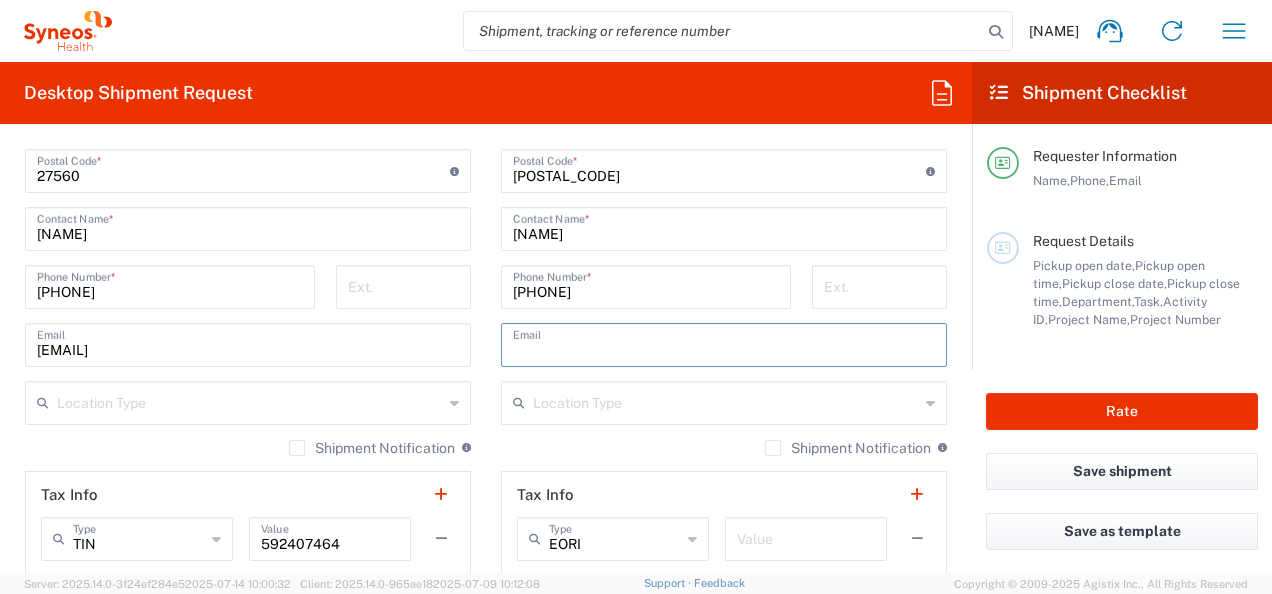 paste on "[EMAIL]" 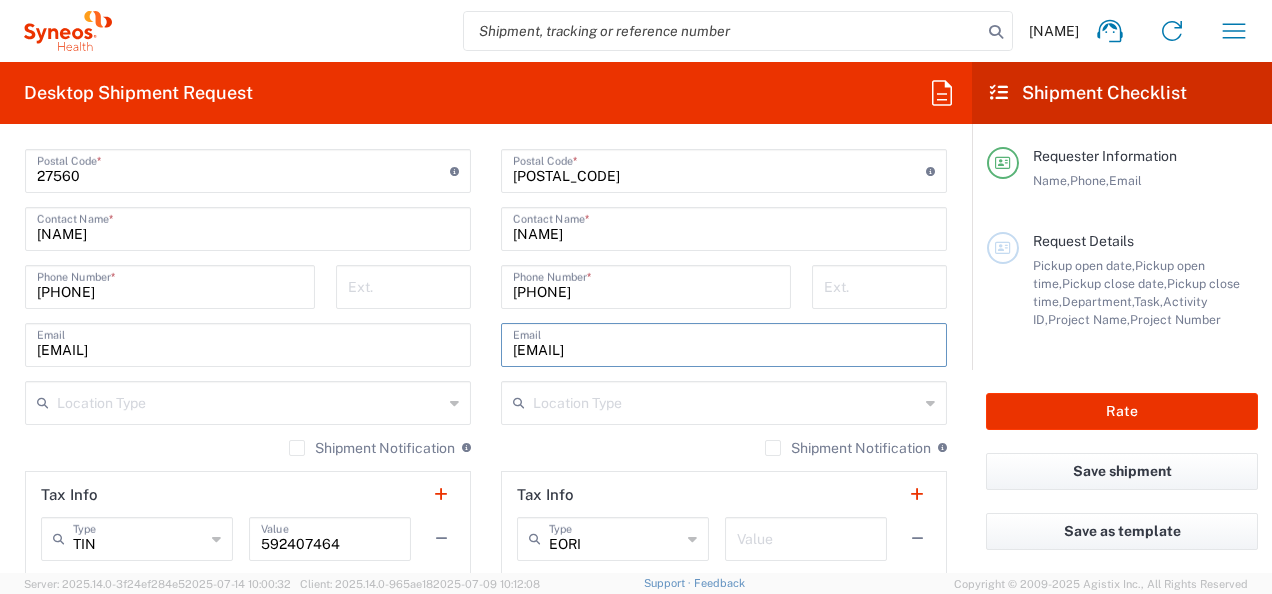 type on "[EMAIL]" 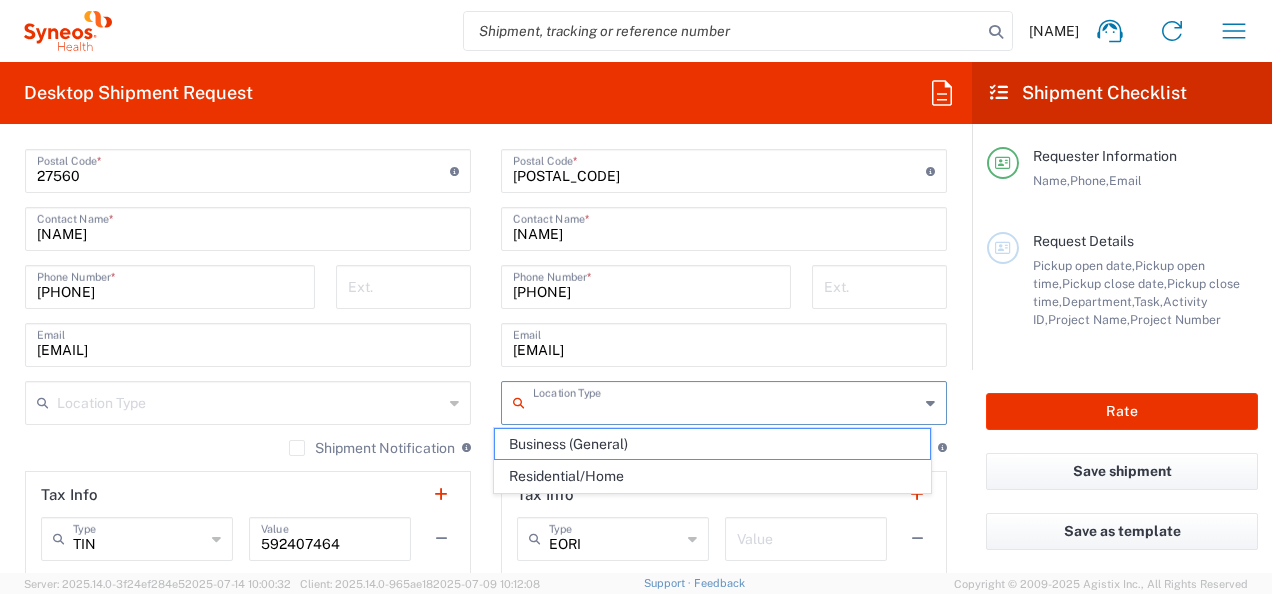 click at bounding box center (726, 401) 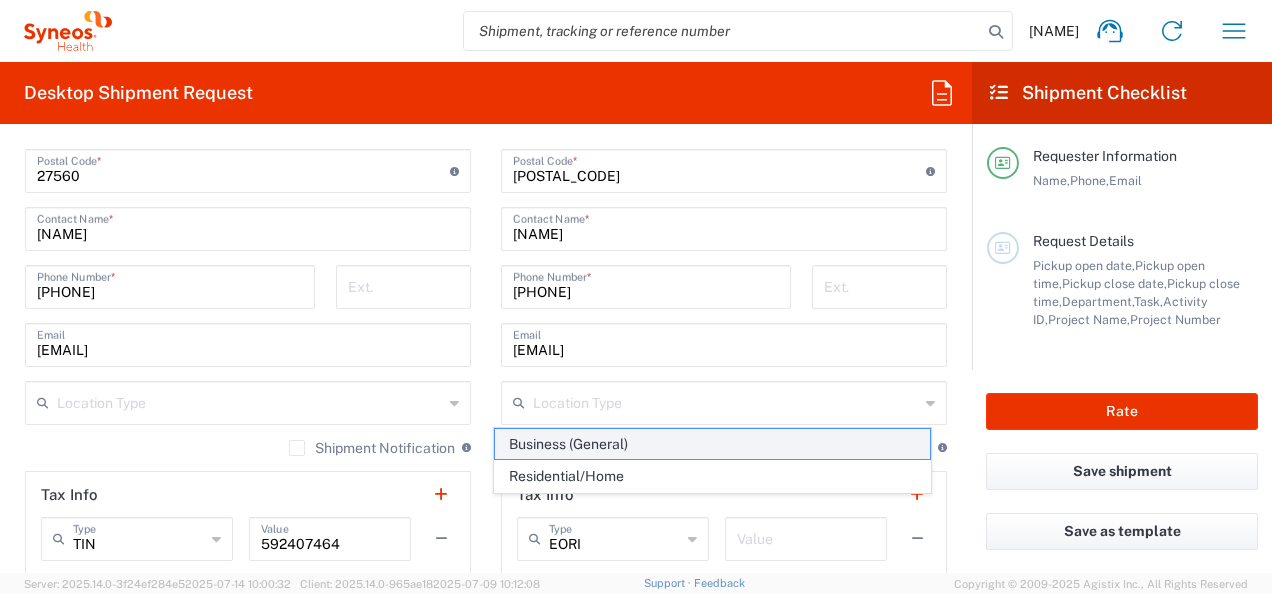 click on "Business (General)" 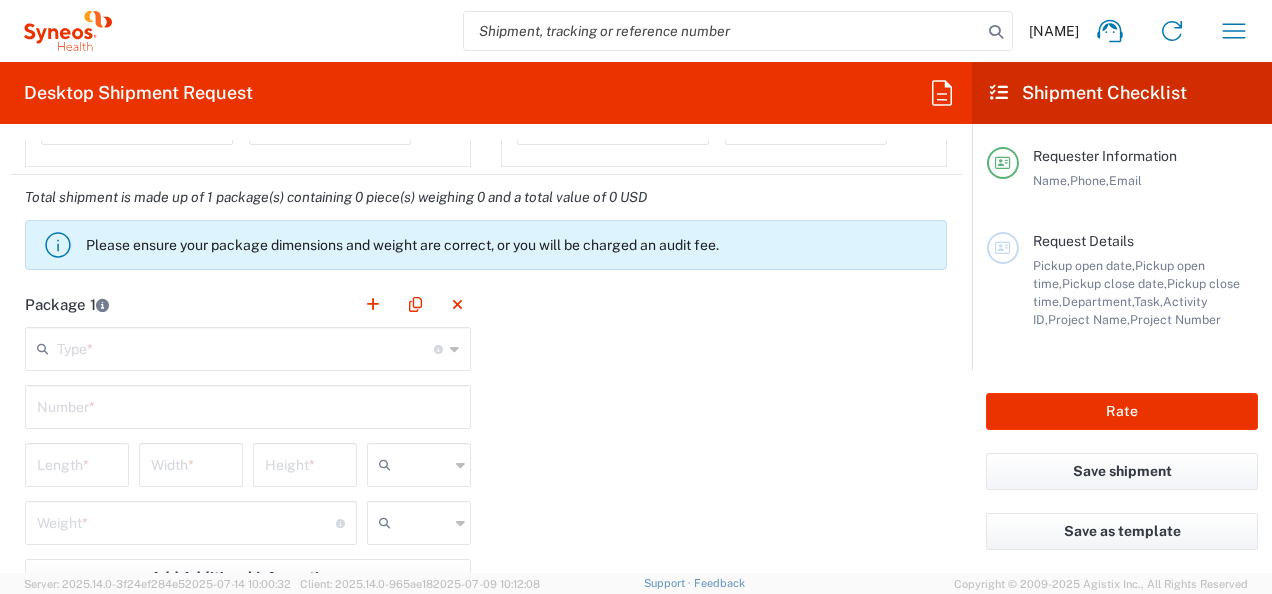 scroll, scrollTop: 1648, scrollLeft: 0, axis: vertical 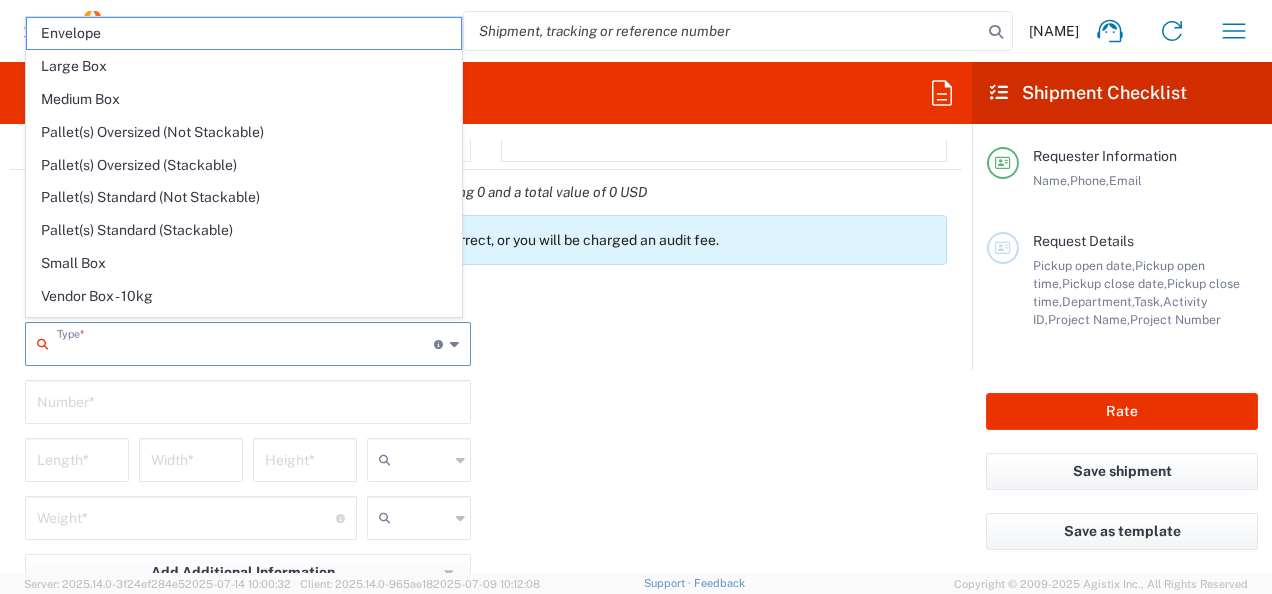 click at bounding box center [245, 342] 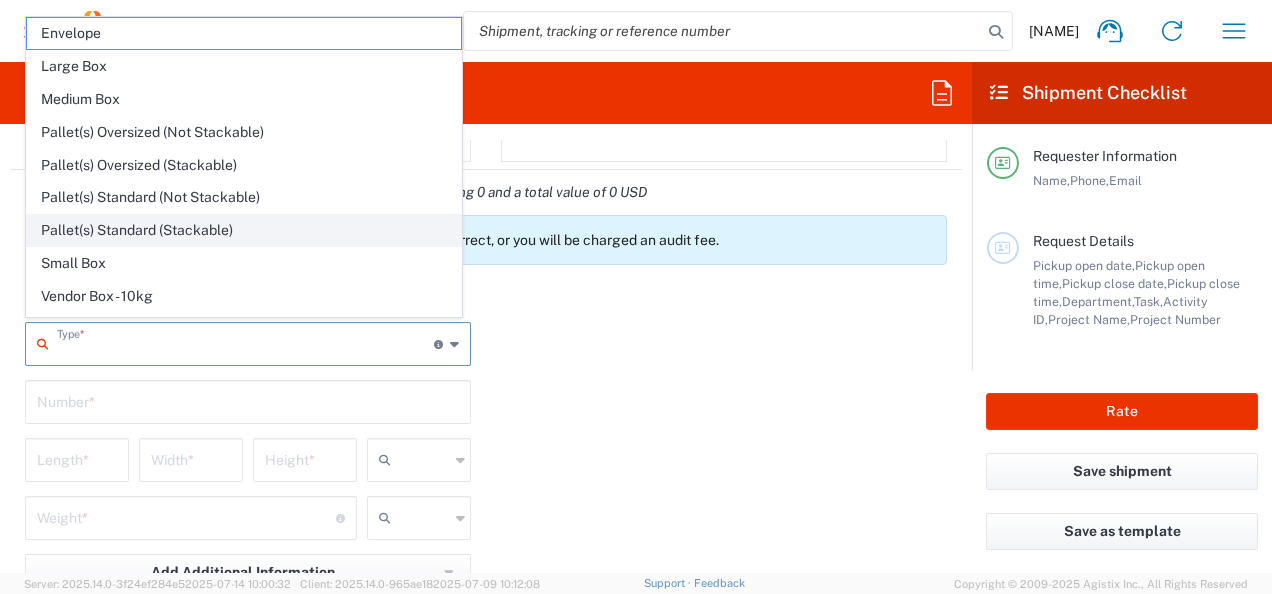 scroll, scrollTop: 53, scrollLeft: 0, axis: vertical 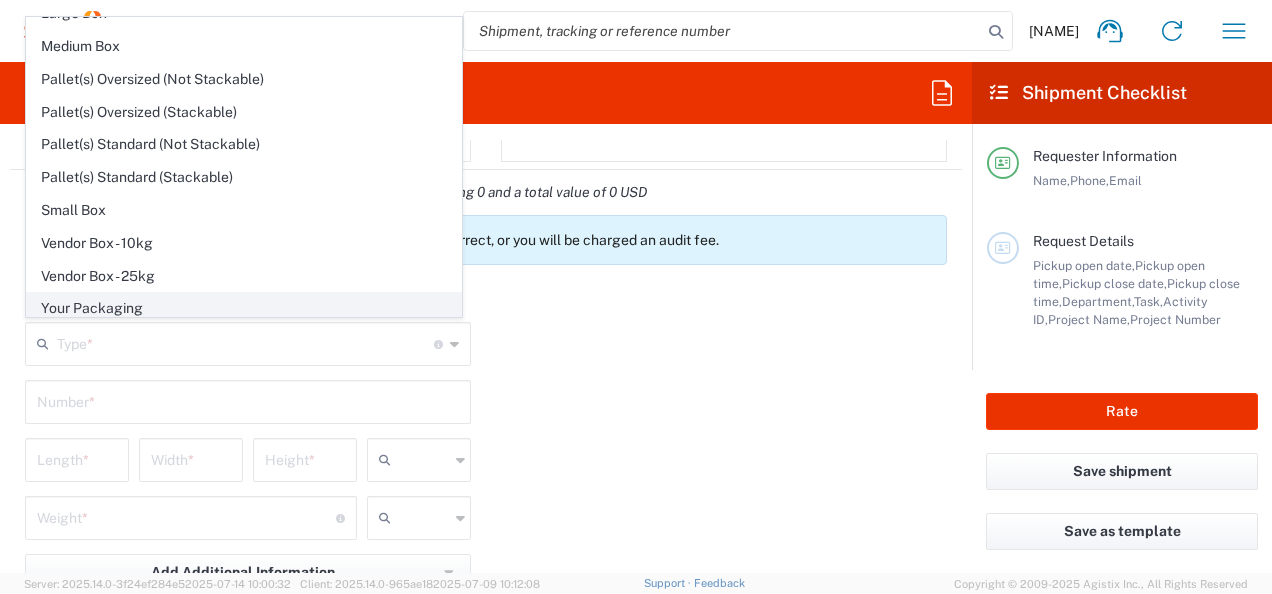click on "Your Packaging" 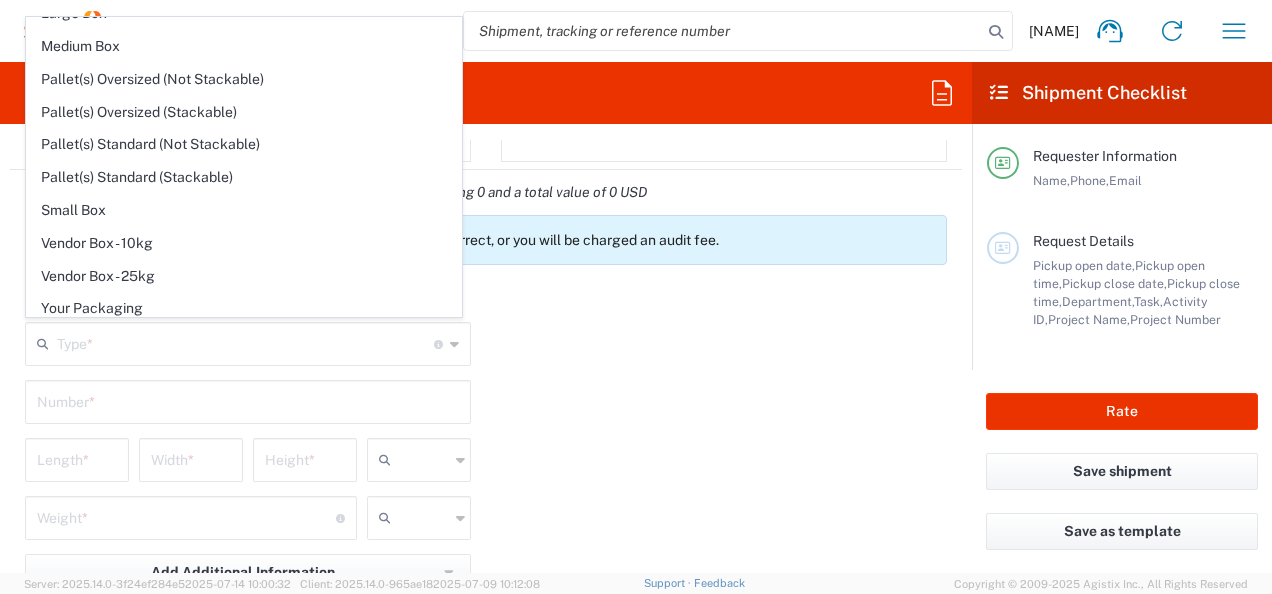 type on "Your Packaging" 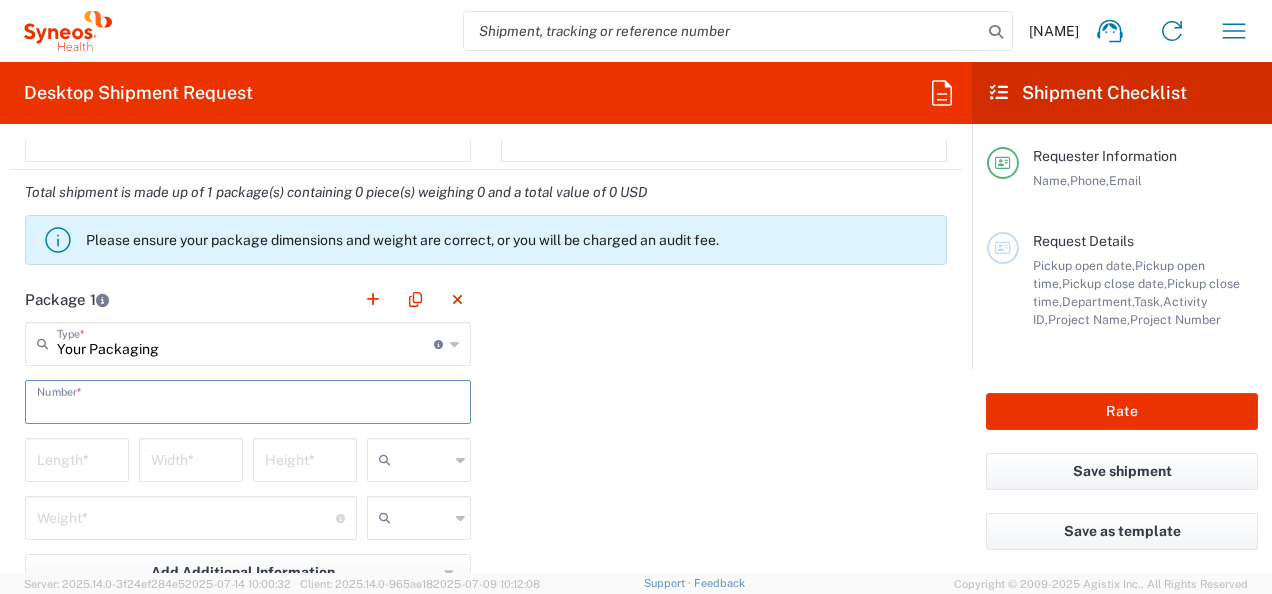 click at bounding box center [248, 400] 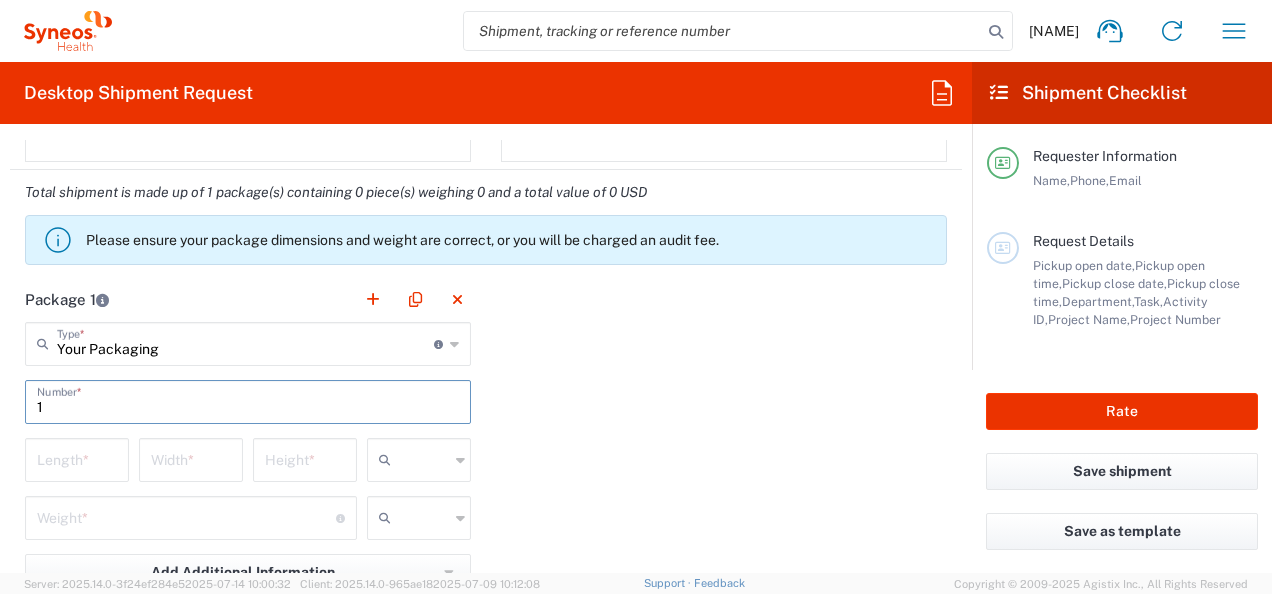 type on "1" 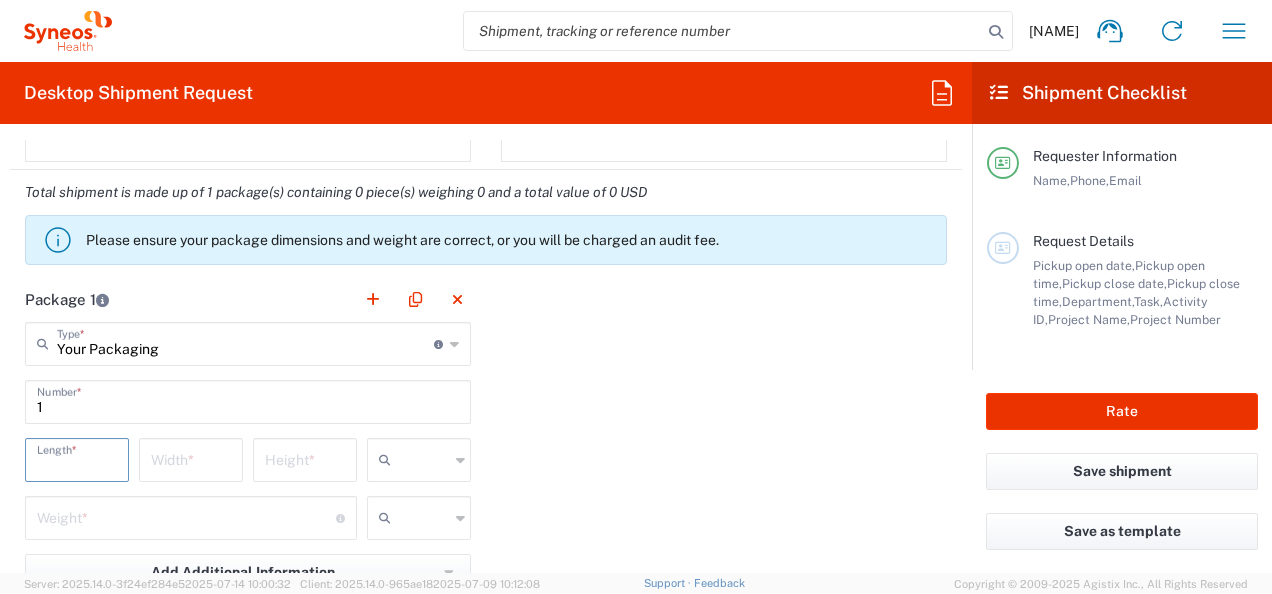 click at bounding box center [77, 458] 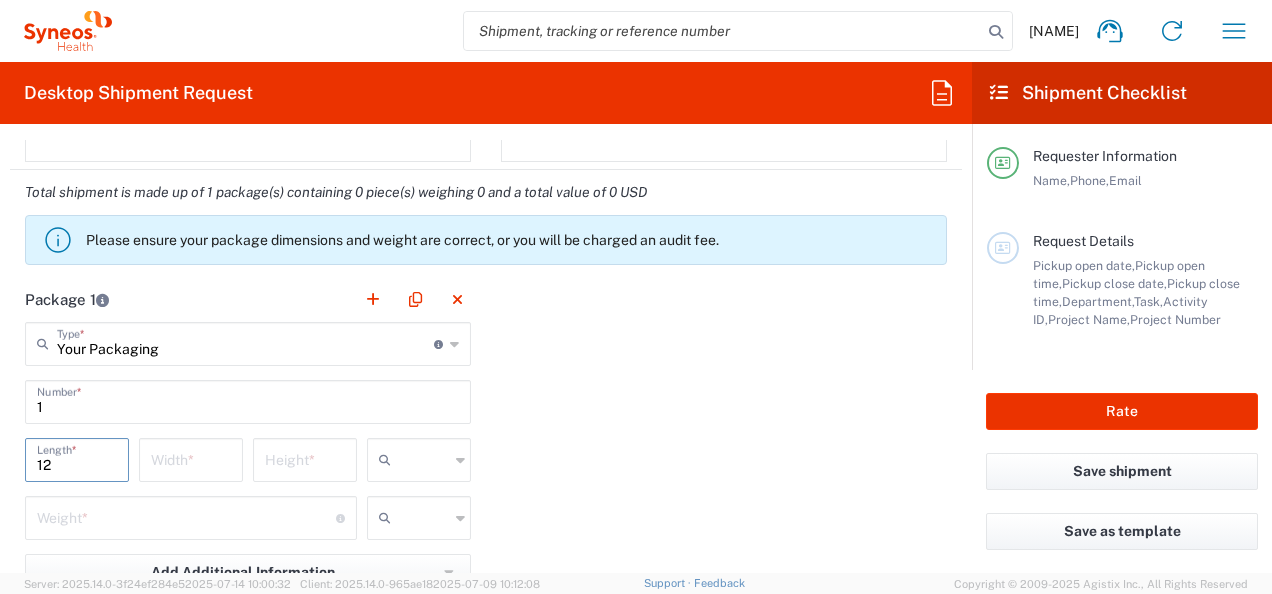type on "12" 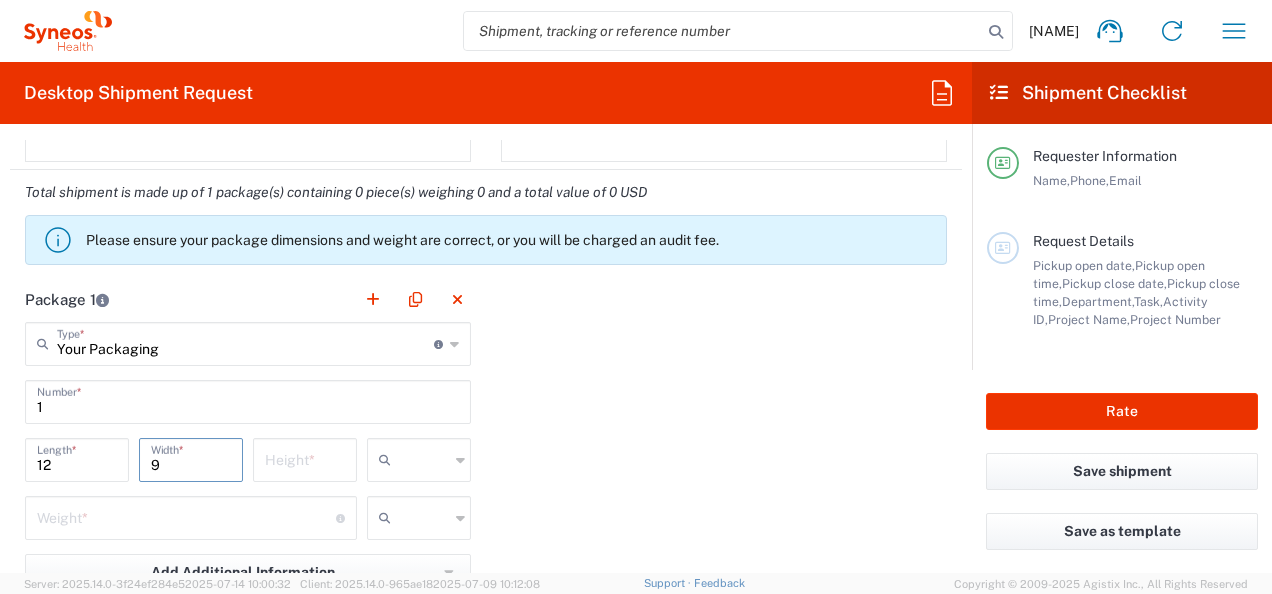 type on "9" 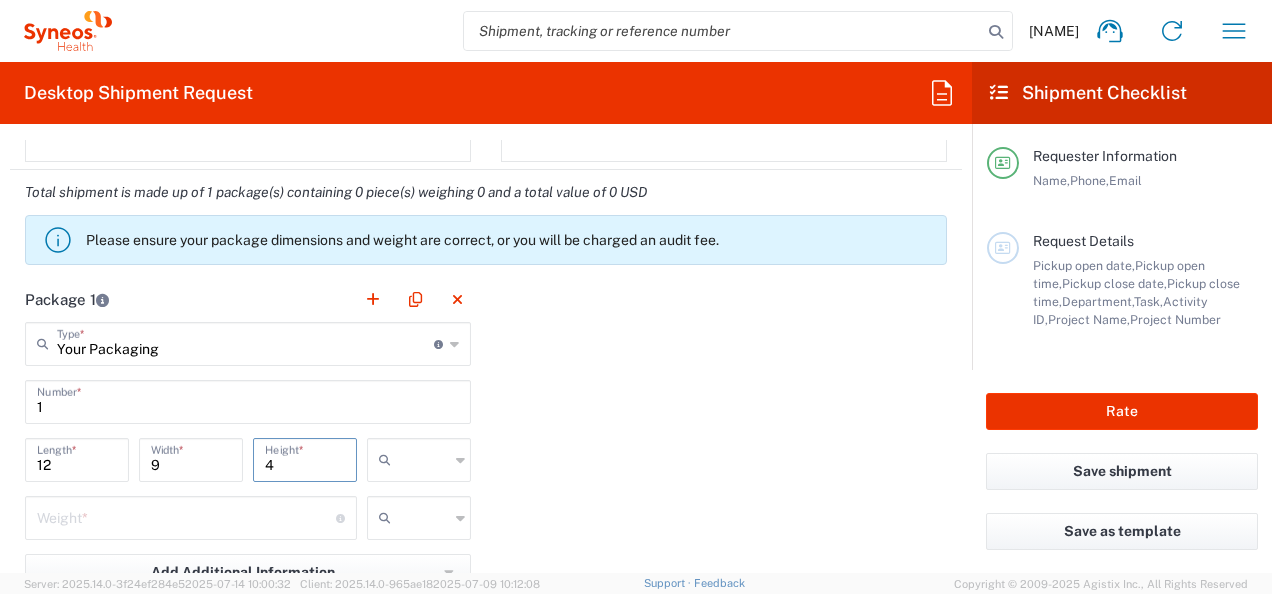 type on "4" 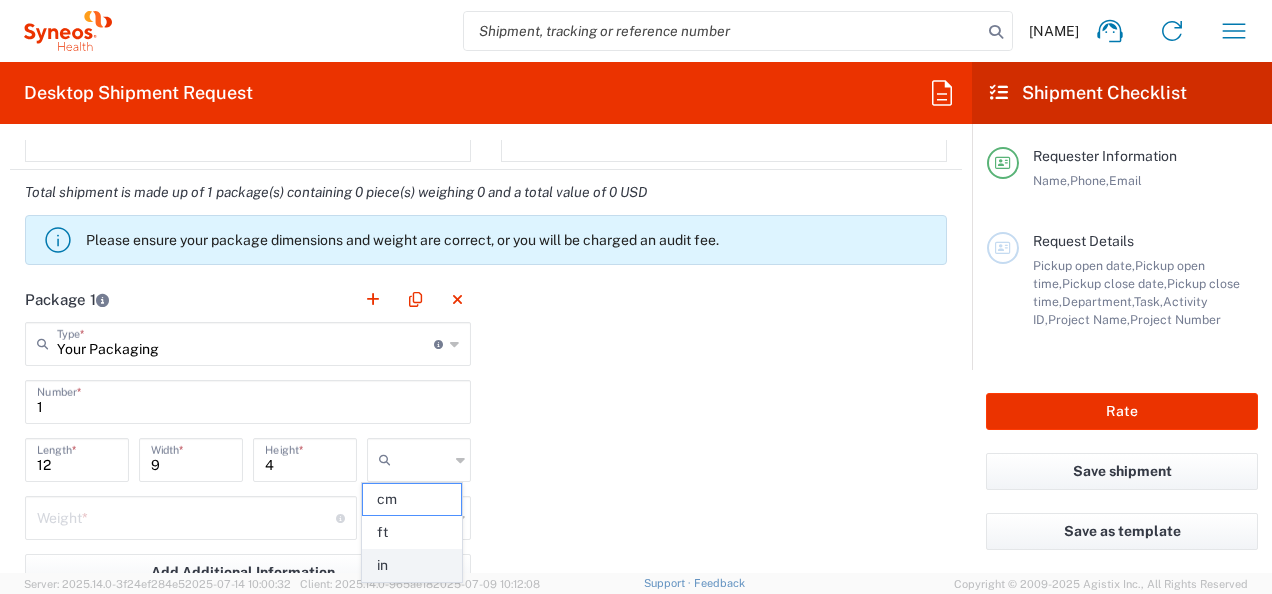 click on "in" 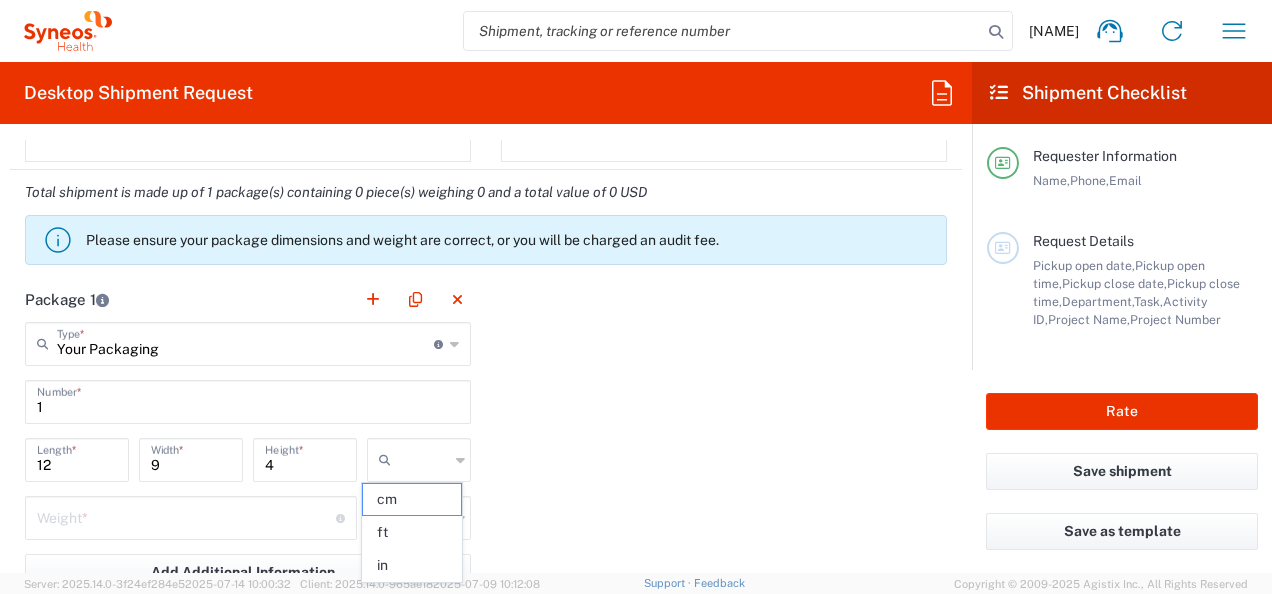 type on "in" 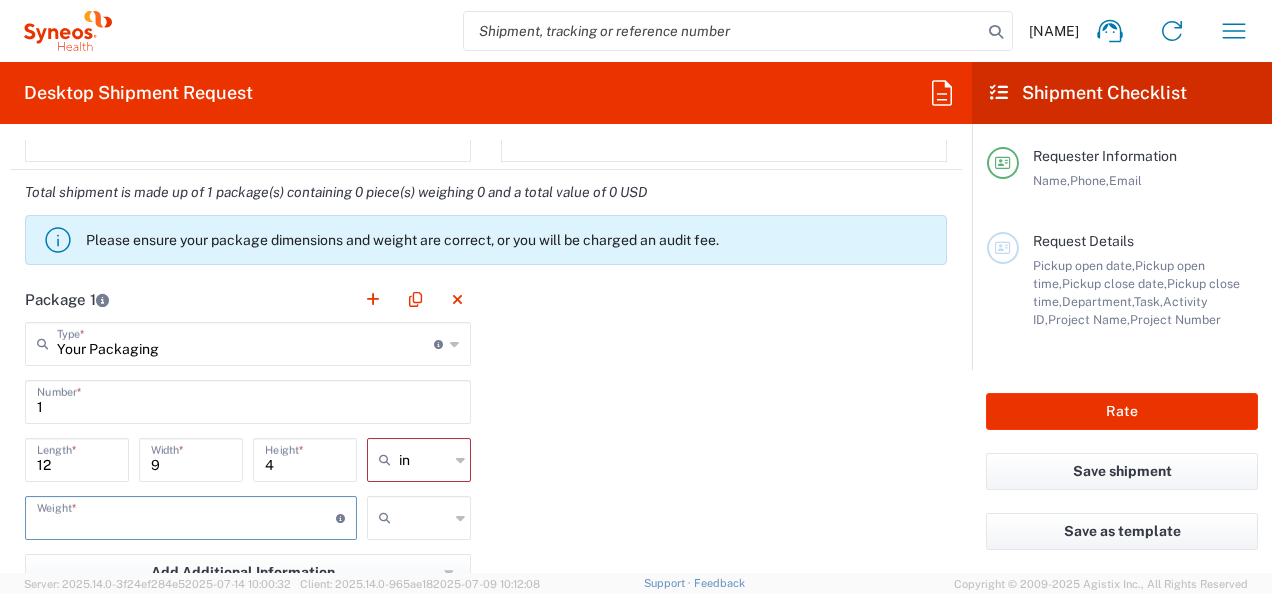 click at bounding box center (186, 516) 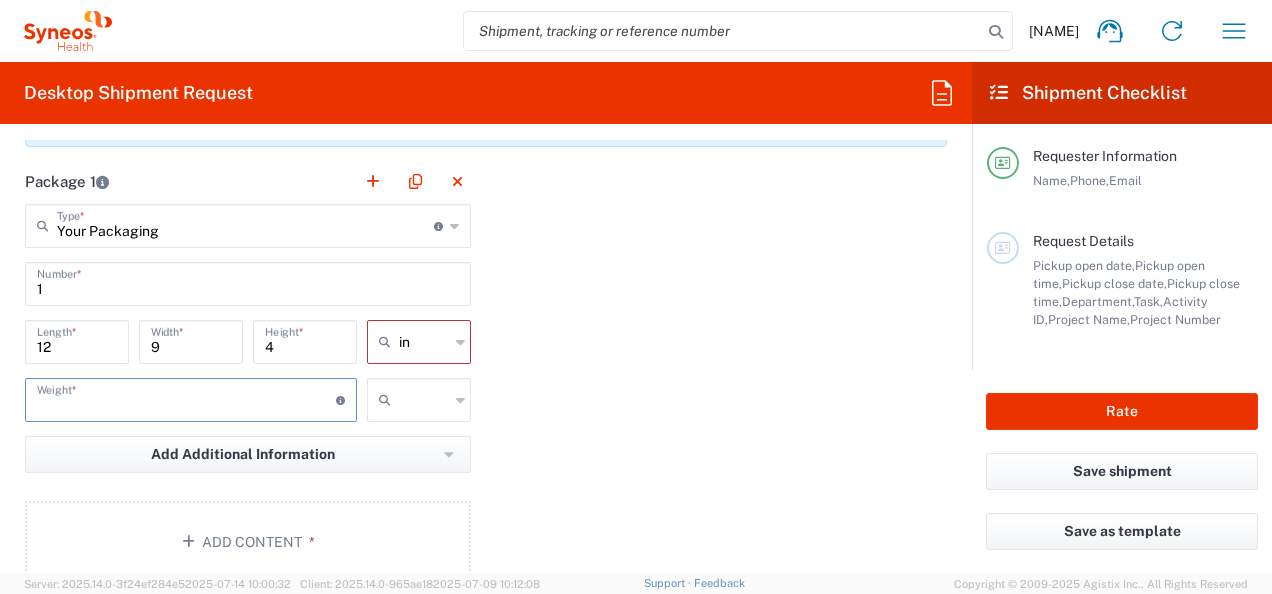 scroll, scrollTop: 1766, scrollLeft: 0, axis: vertical 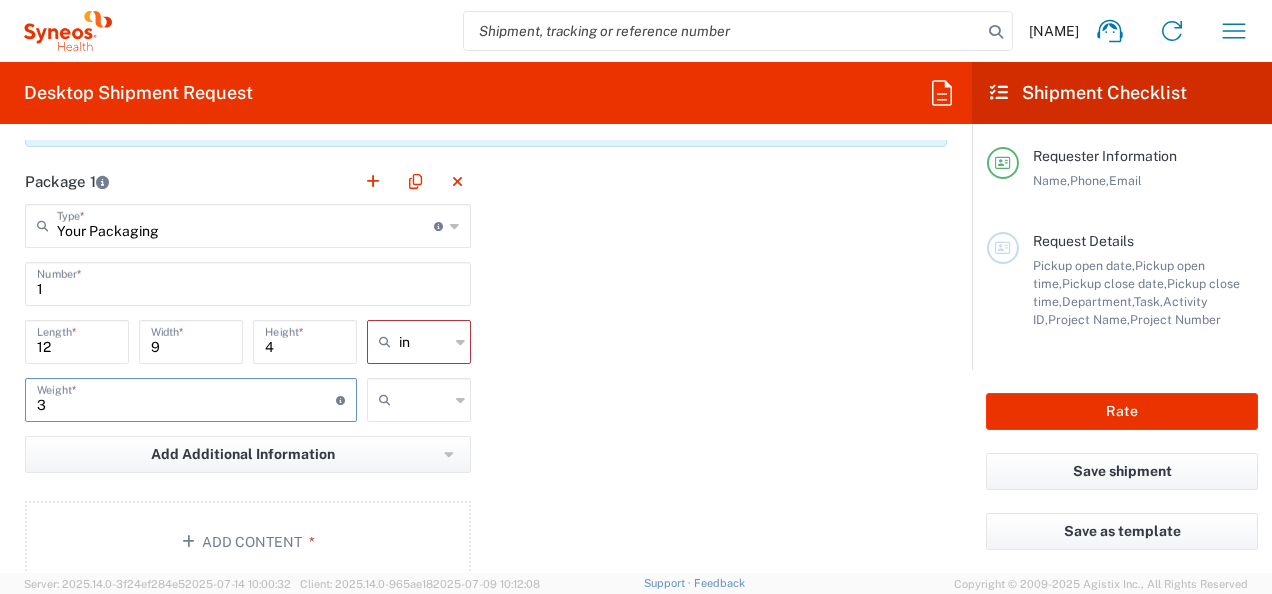 type on "3" 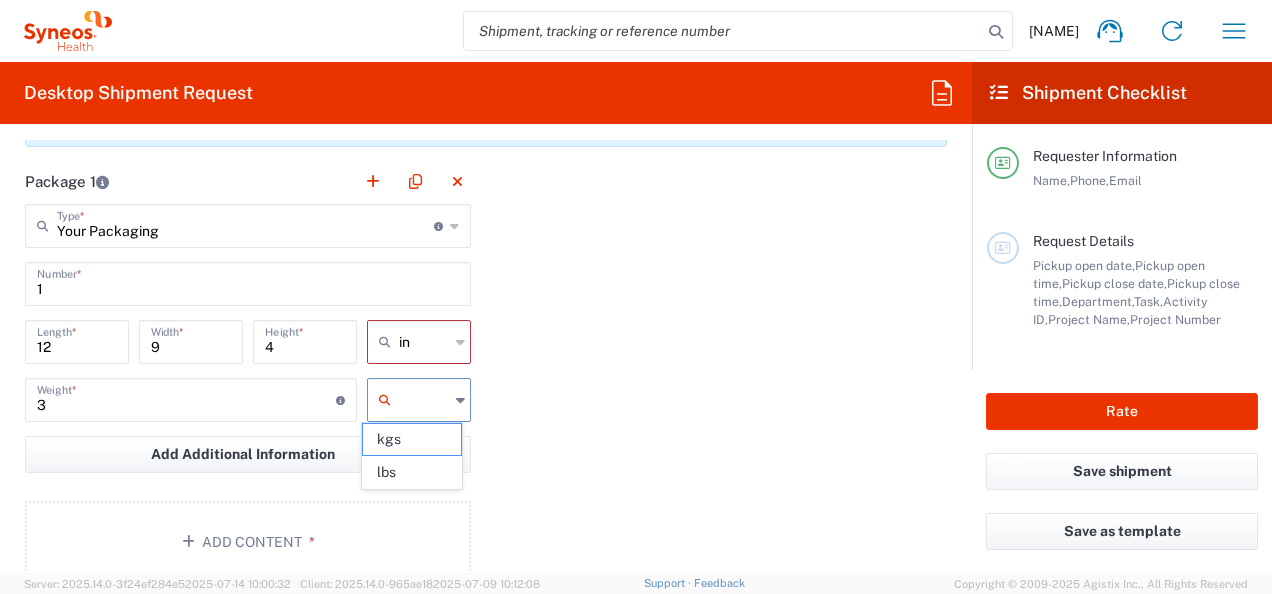click at bounding box center [424, 400] 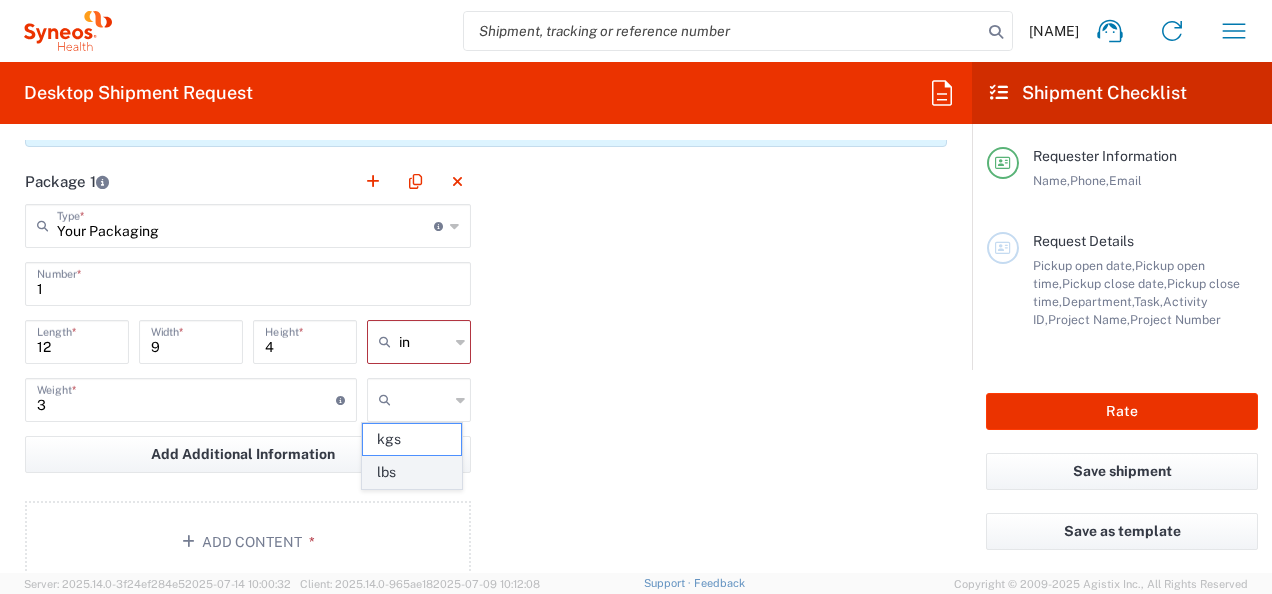 click on "lbs" 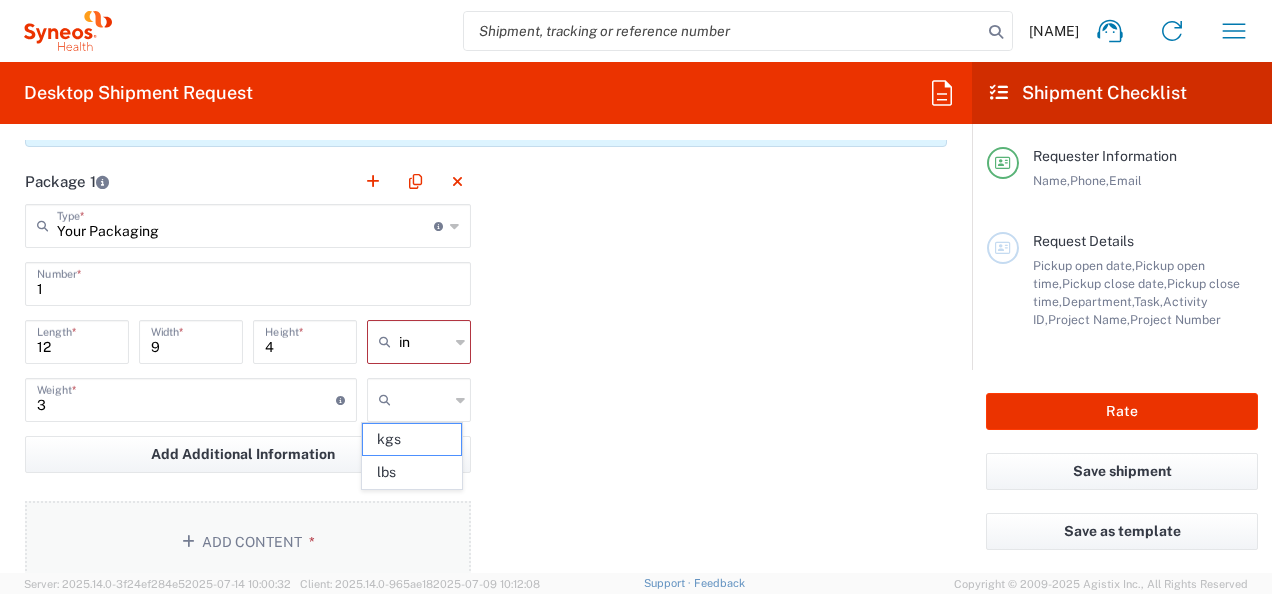 type on "lbs" 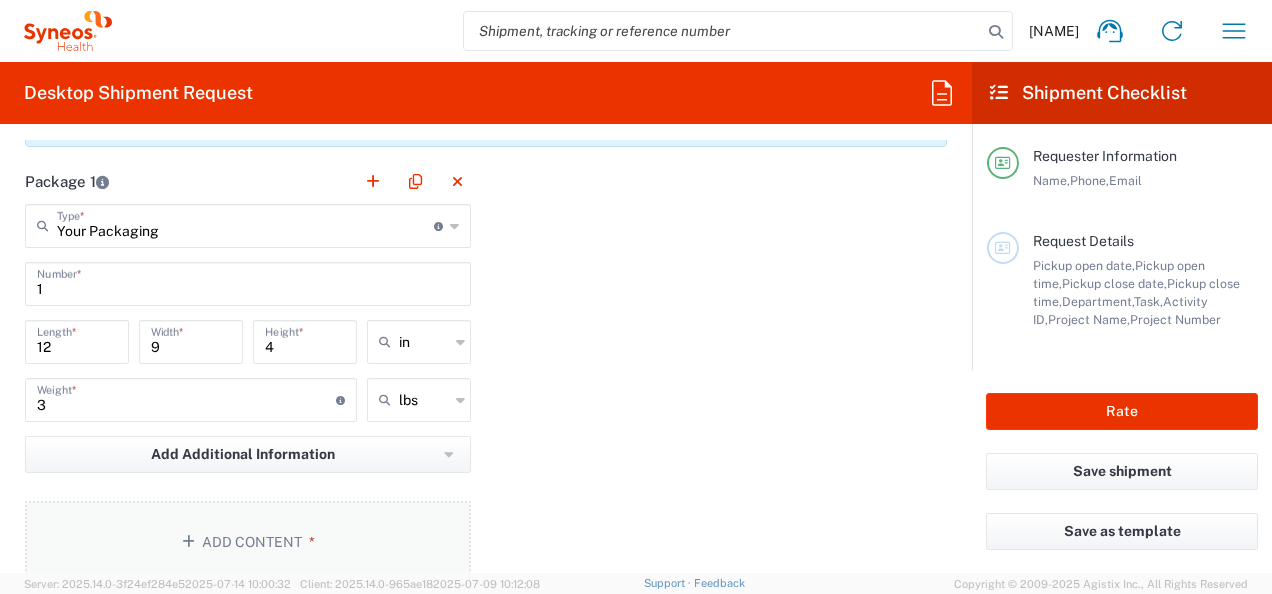 click on "Add Content *" 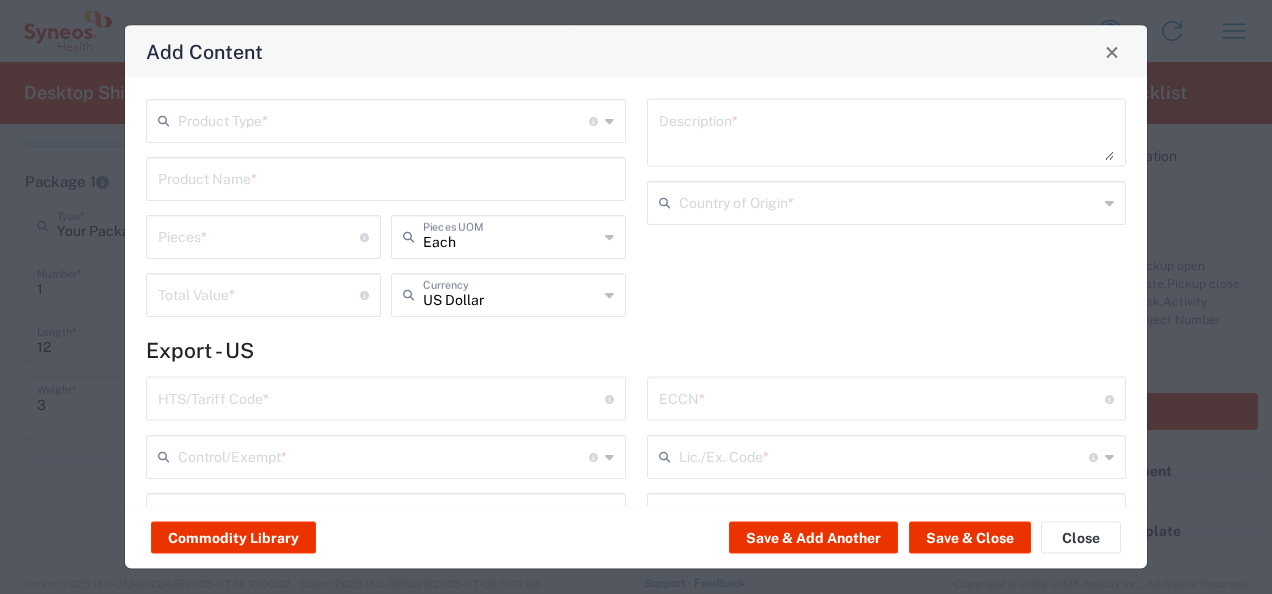 click at bounding box center [383, 119] 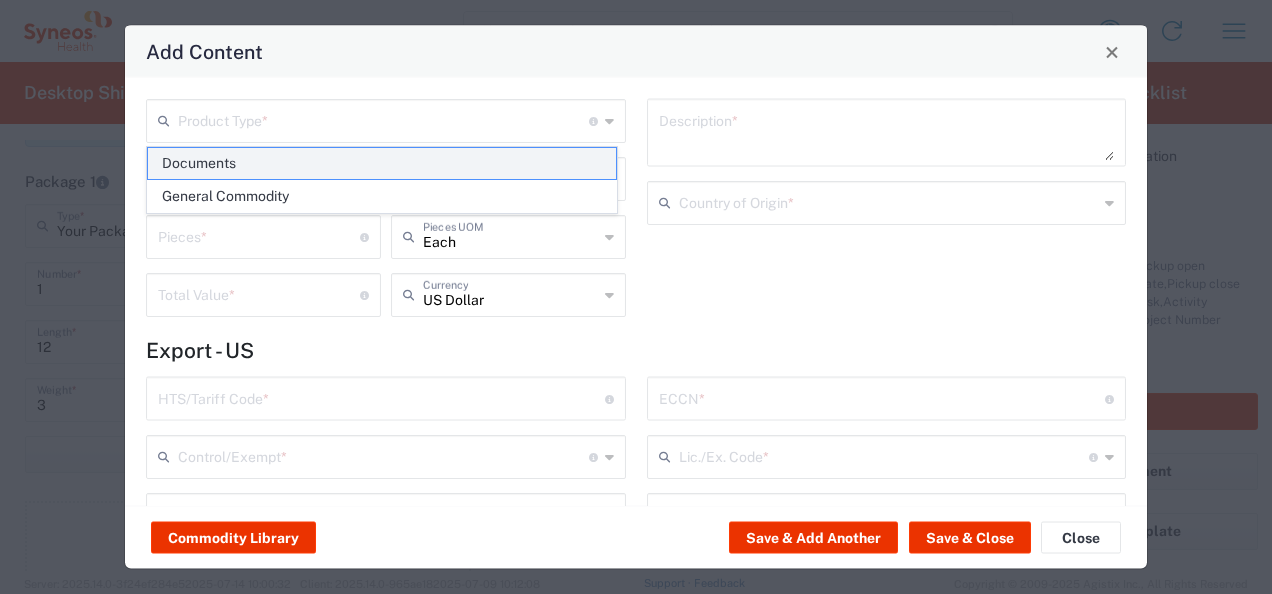 click on "Documents" 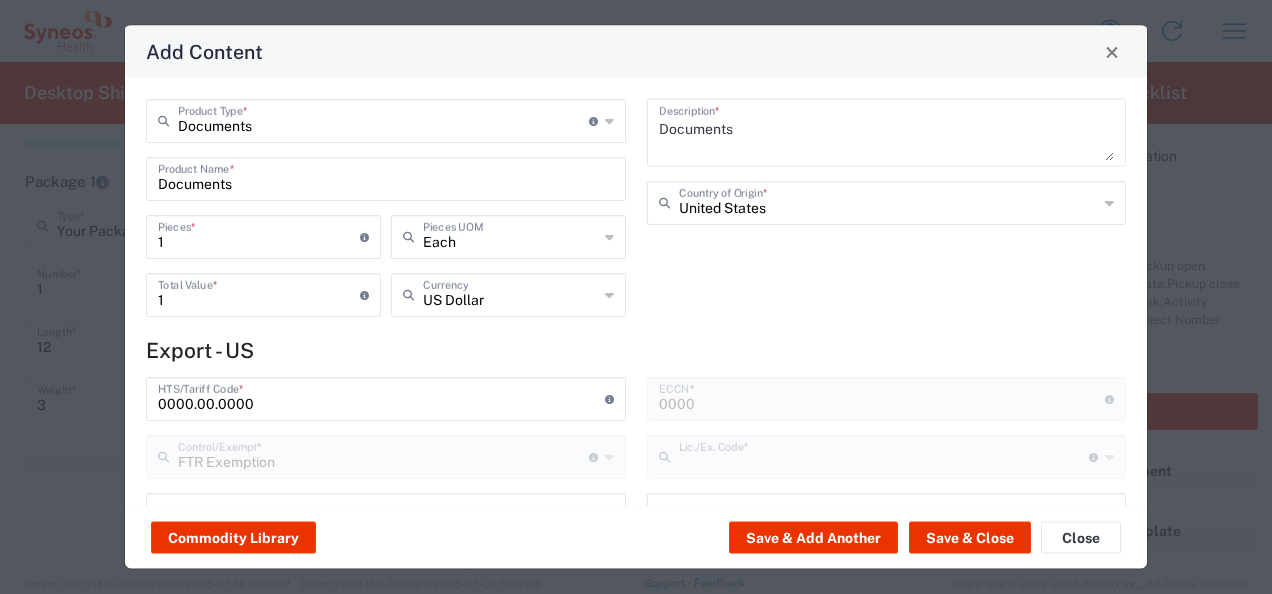 type on "30.36" 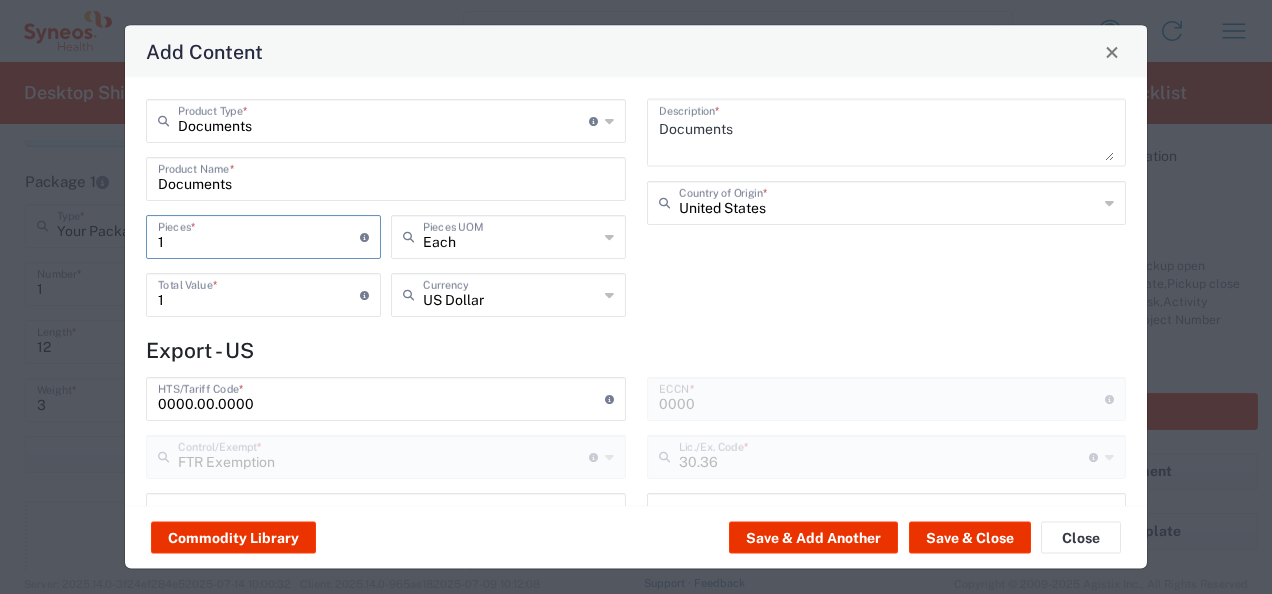 click on "1" at bounding box center [259, 235] 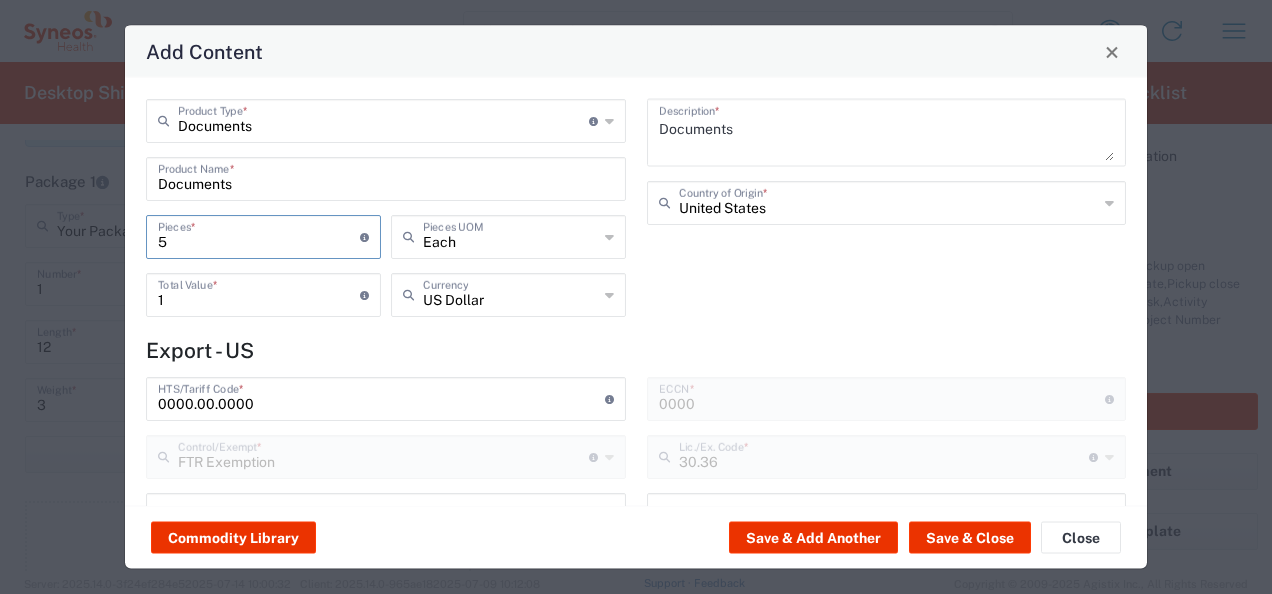 type on "54" 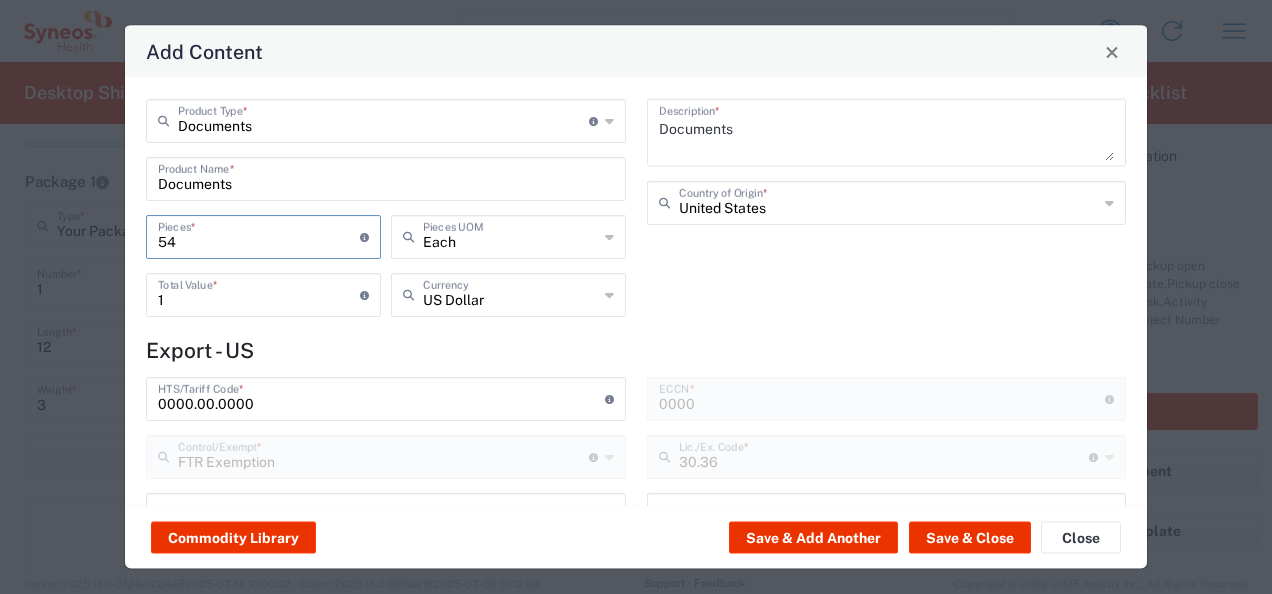type on "54" 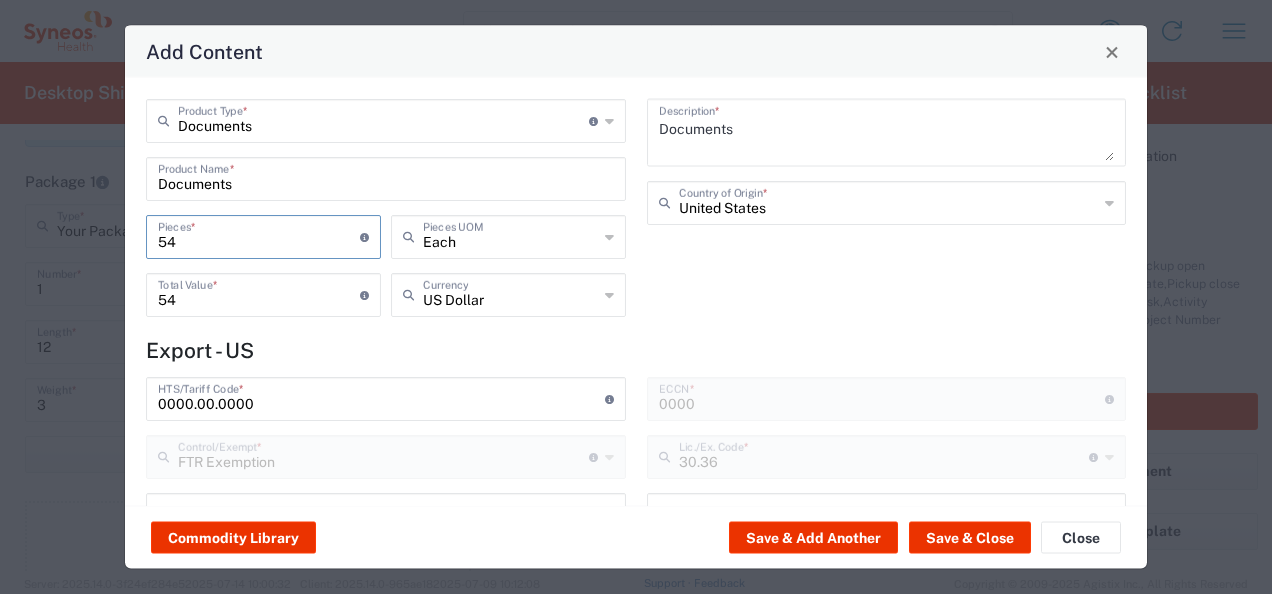type on "54" 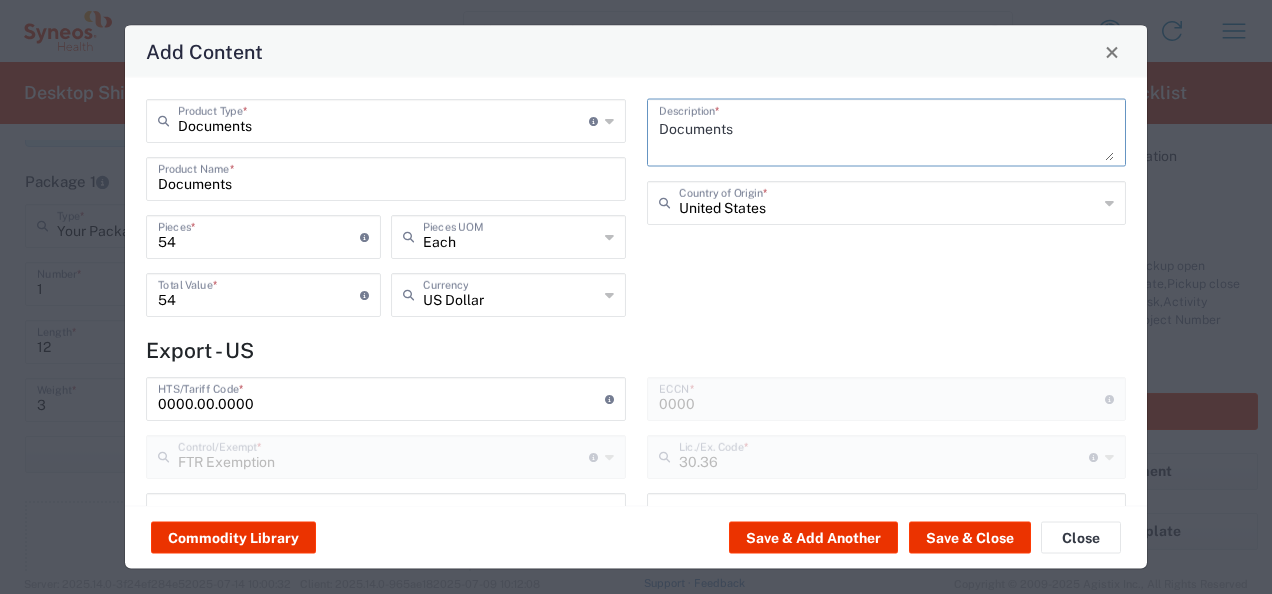 click on "Documents" at bounding box center [887, 133] 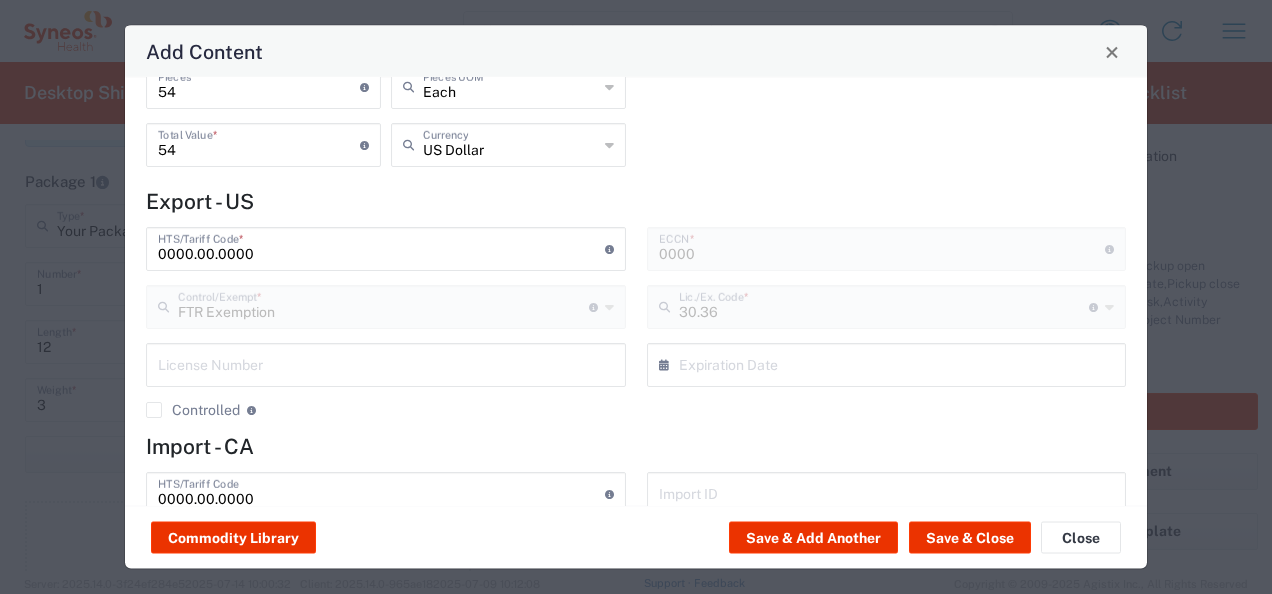 scroll, scrollTop: 150, scrollLeft: 0, axis: vertical 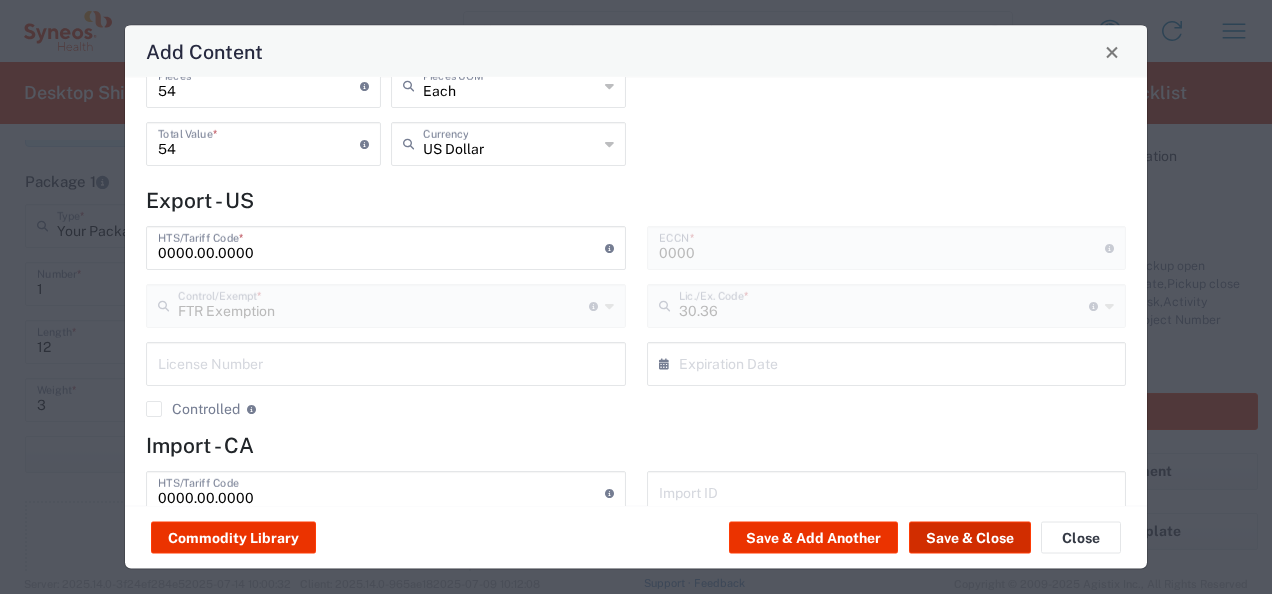 type on "Code Break Envelopes for IBSA study 230225" 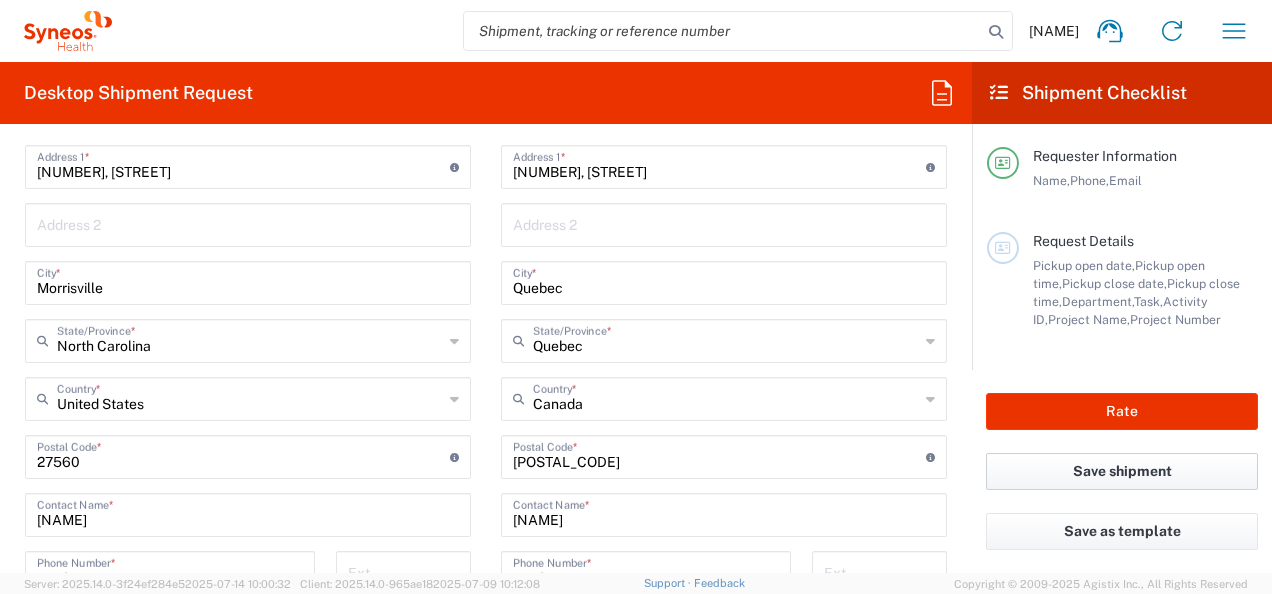 scroll, scrollTop: 942, scrollLeft: 0, axis: vertical 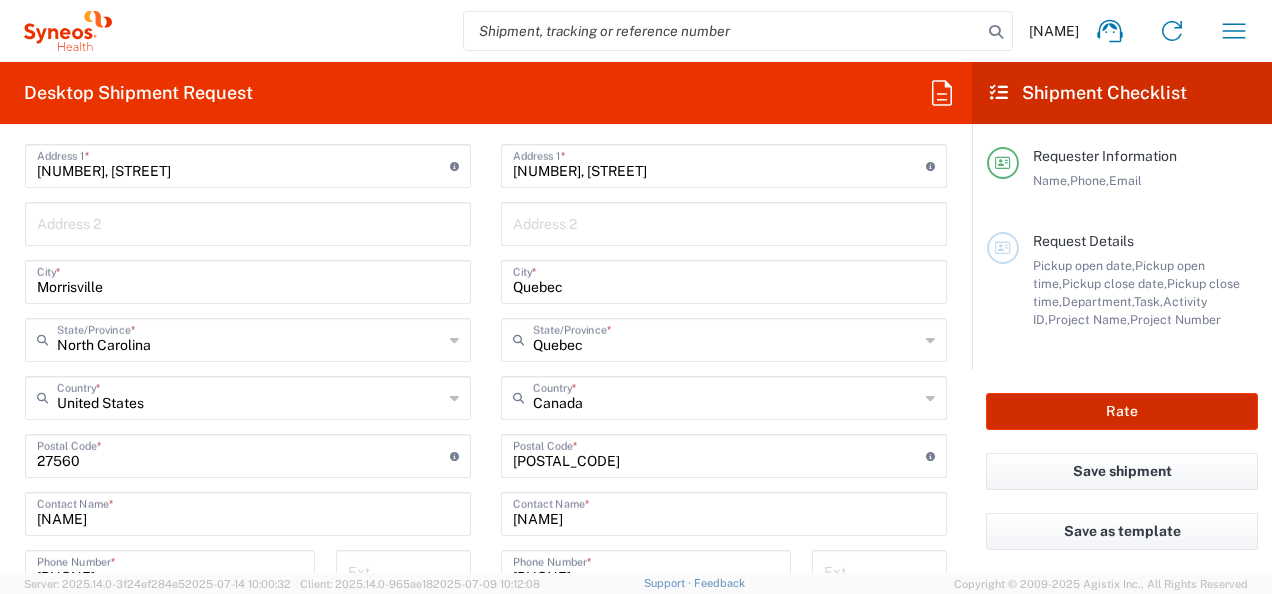 click on "Rate" 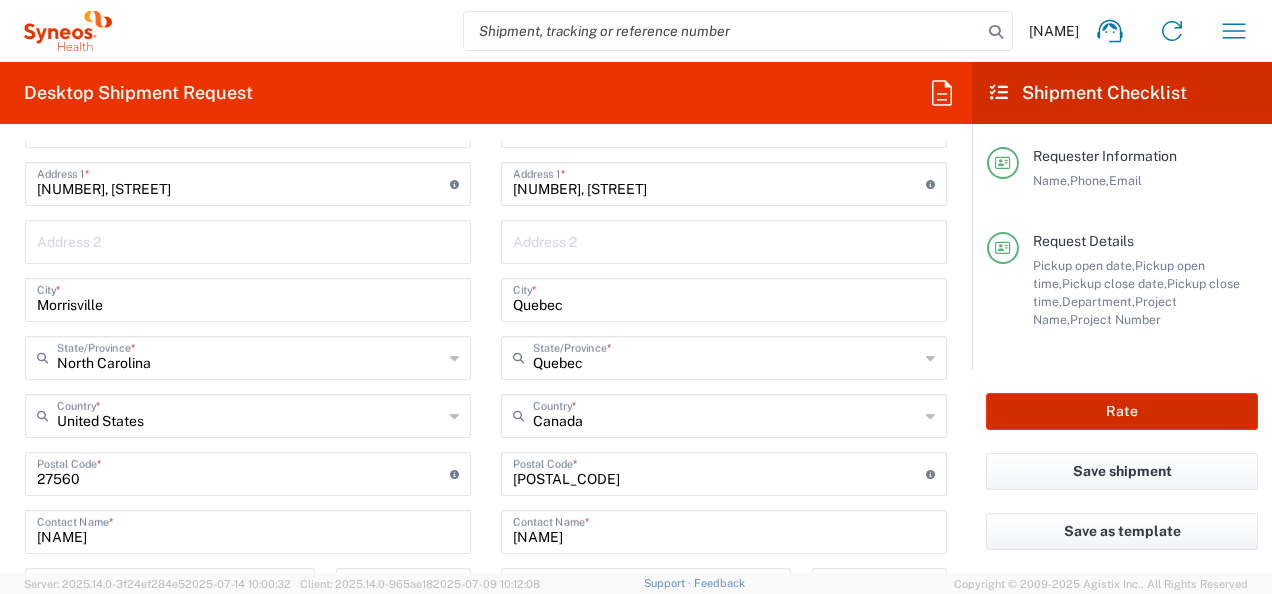 scroll, scrollTop: 960, scrollLeft: 0, axis: vertical 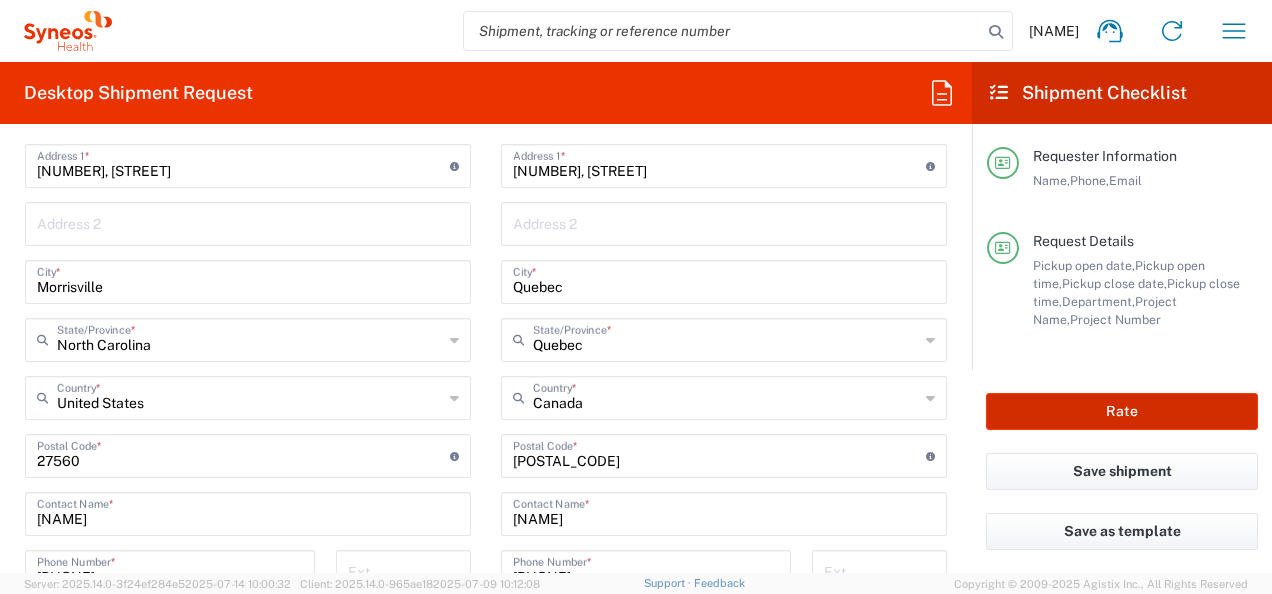 type on "[ID] [NUMBER]" 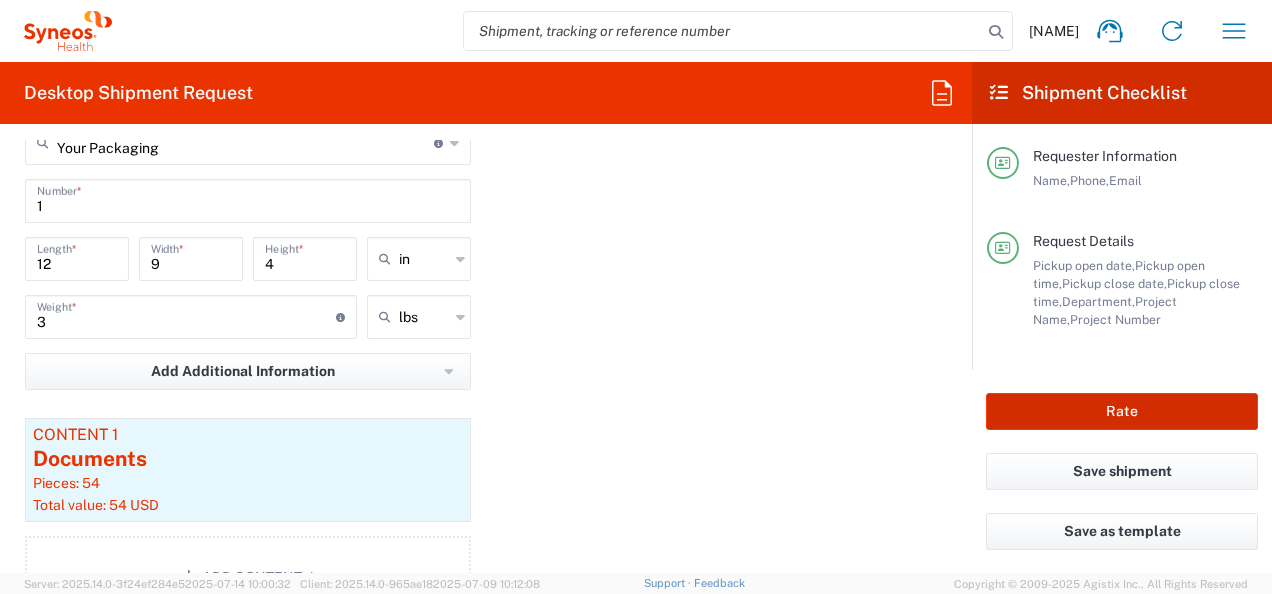 scroll, scrollTop: 1862, scrollLeft: 0, axis: vertical 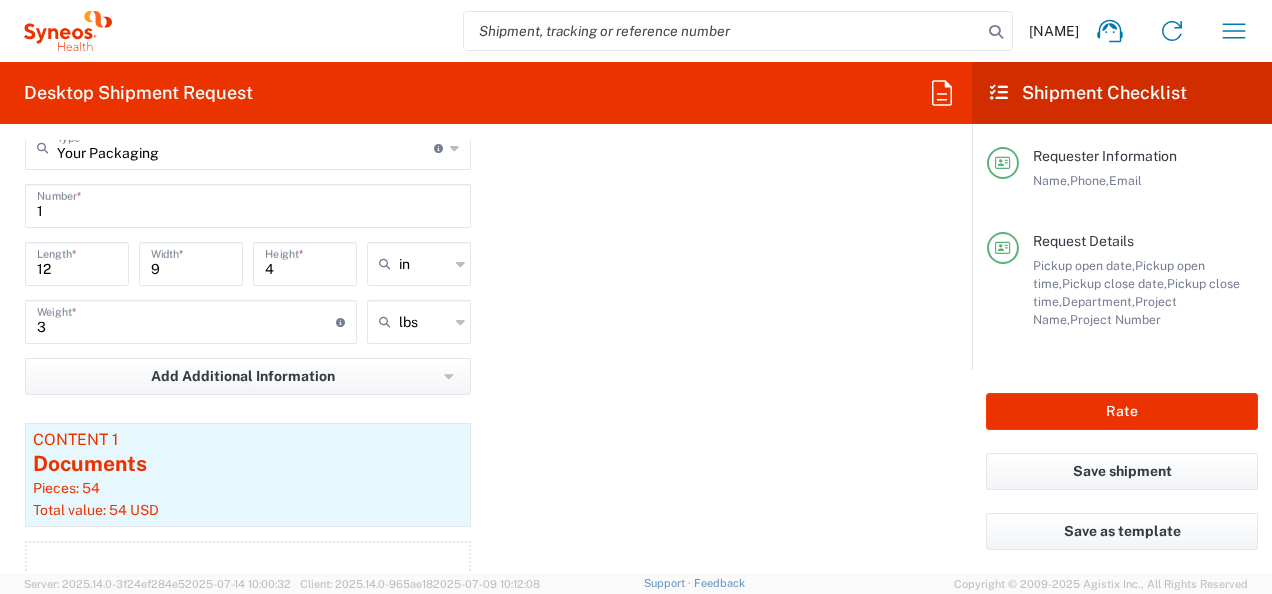 click on "4" at bounding box center [305, 262] 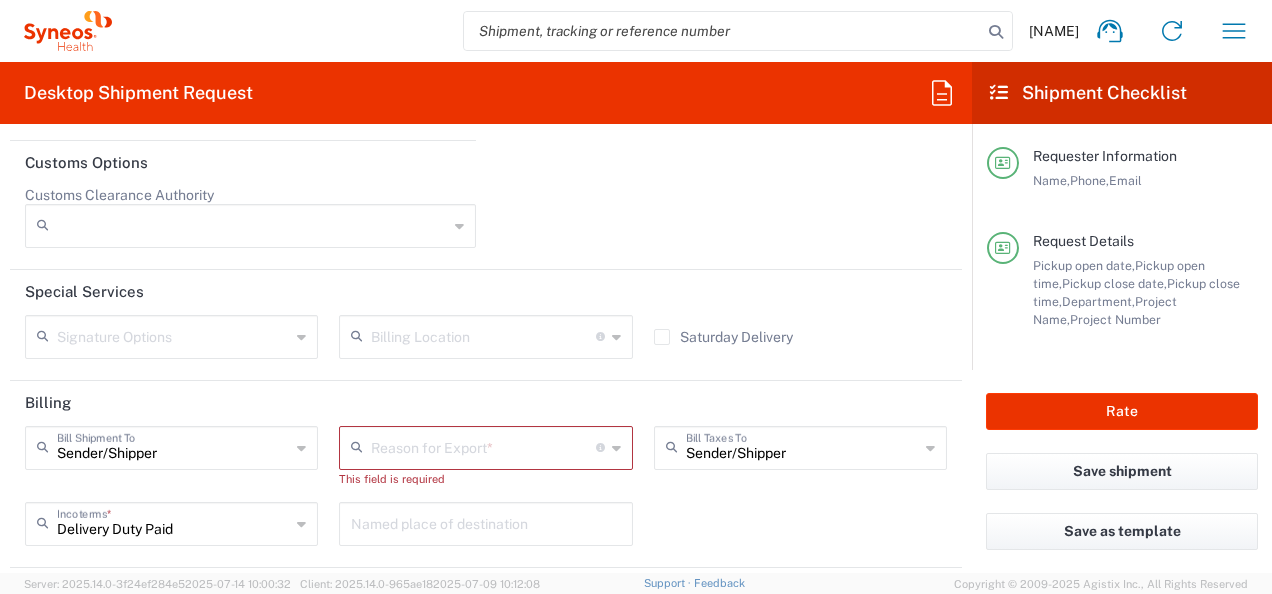scroll, scrollTop: 2819, scrollLeft: 0, axis: vertical 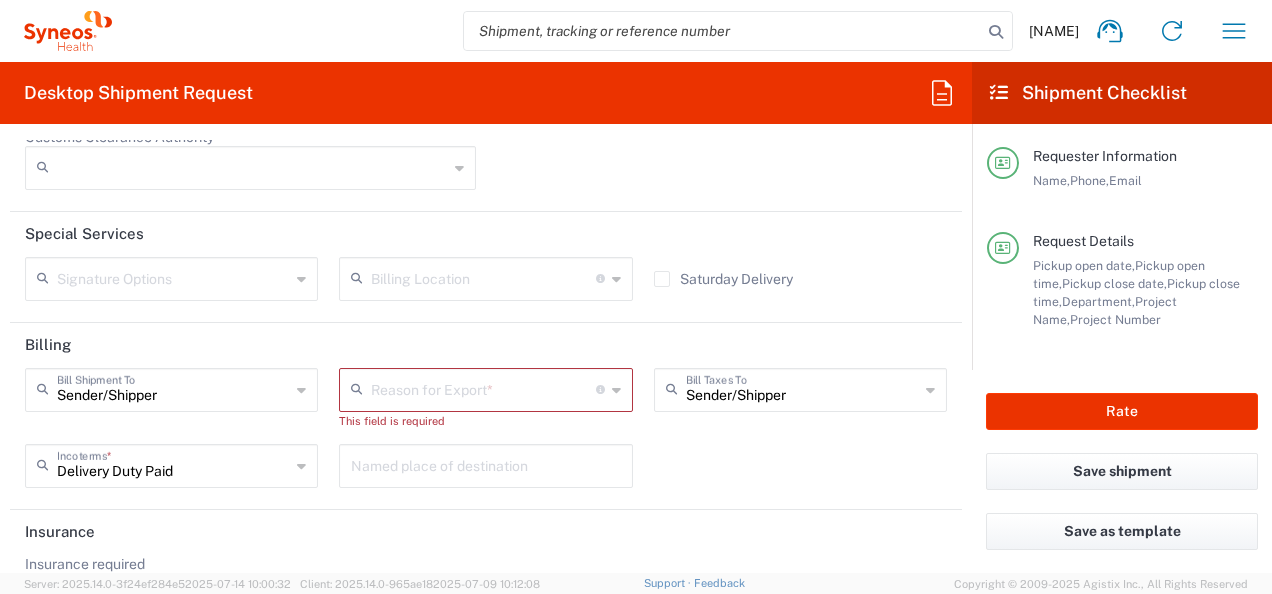 type on "1" 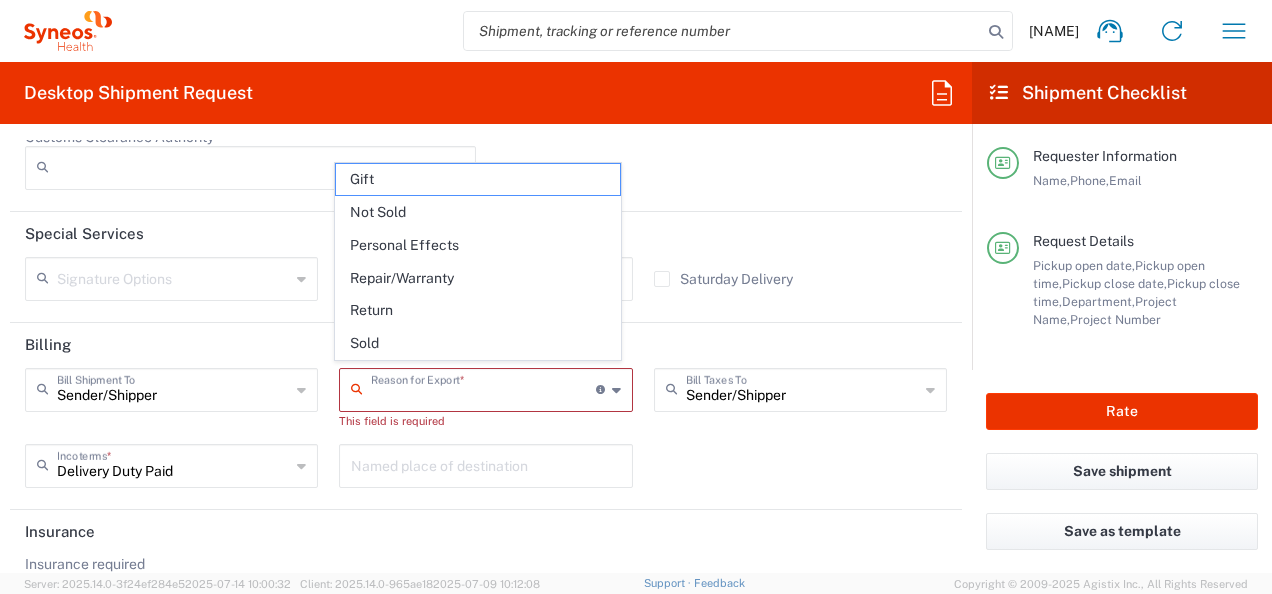 click at bounding box center [483, 388] 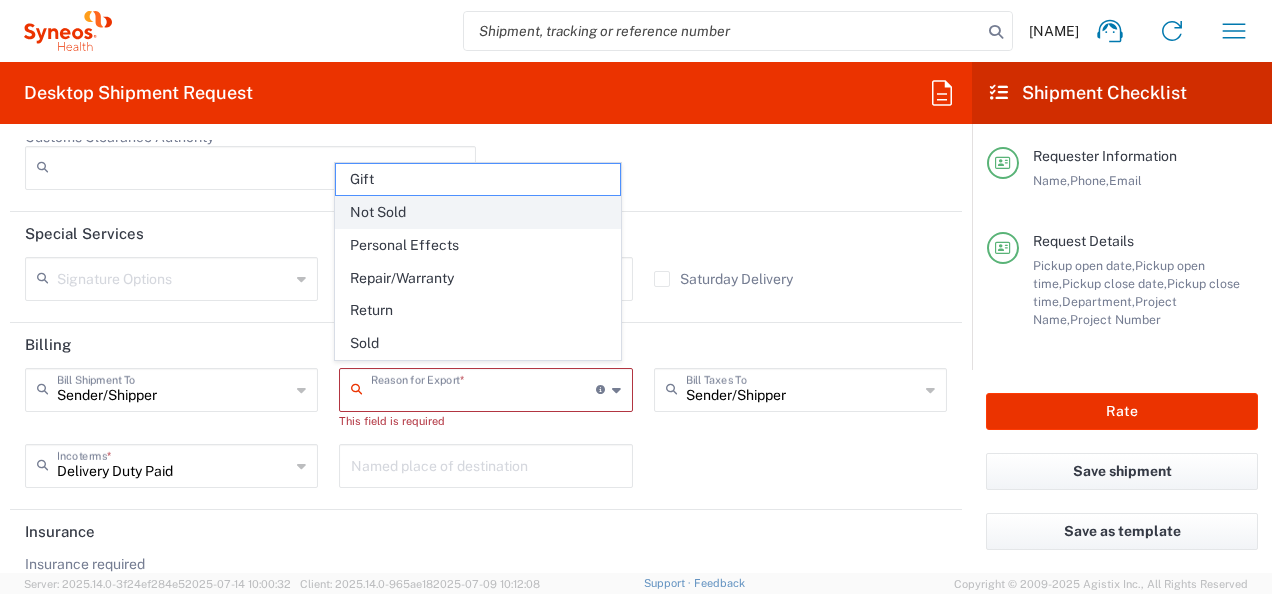 click on "Not Sold" 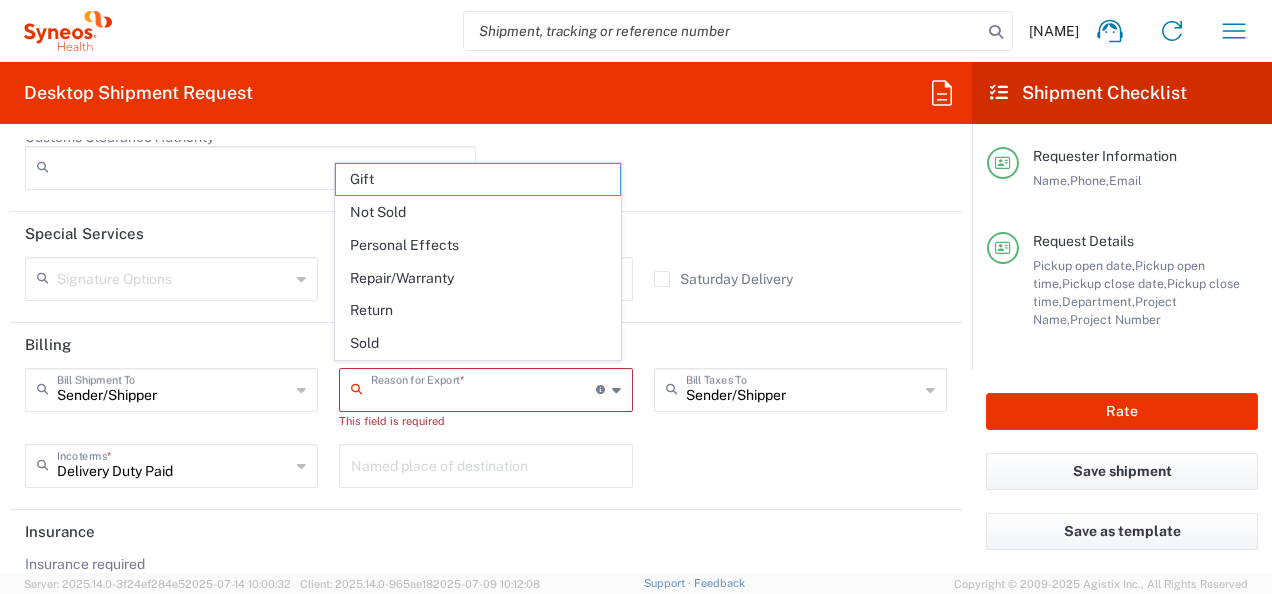type on "Not Sold" 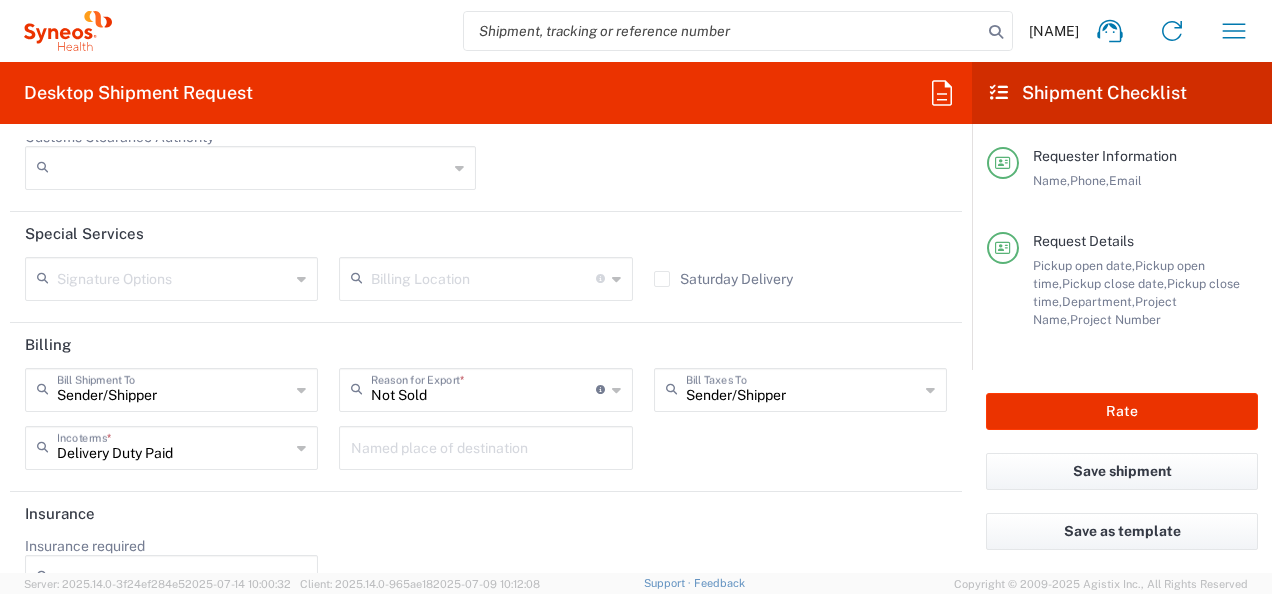 click on "Sender/Shipper  Bill Shipment To  Sender/Shipper Recipient Account Third Party Account Not Sold  Reason for Export  * Gift Not Sold Personal Effects Repair/Warranty Return Sold Sender/Shipper  Bill Taxes To  Sender/Shipper Recipient Account Third Party Account Delivery Duty Paid  Incoterms  * Delivery Duty Paid Carriage Insurance Paid Carriage Paid To Cost and Freight Cost Insurance Freight Delivered at Place Delivered at Place Unloaded Delivered at Terminal Ex Works Free Along Ship Free Carrier Free On Board  Named place of destination" 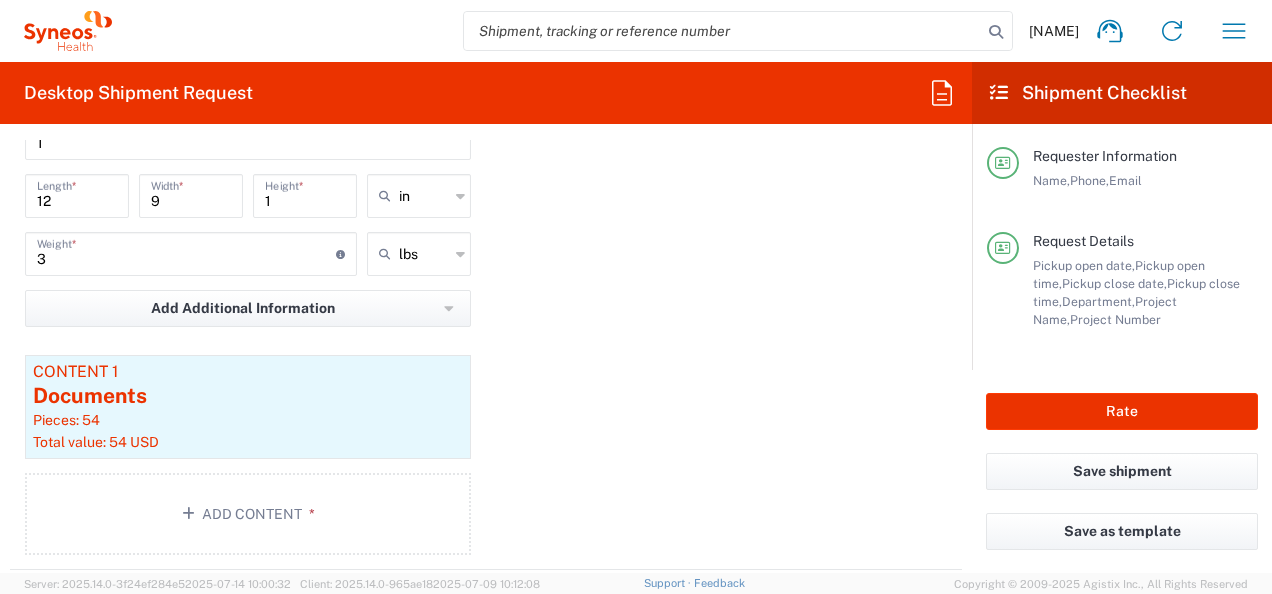 scroll, scrollTop: 1897, scrollLeft: 0, axis: vertical 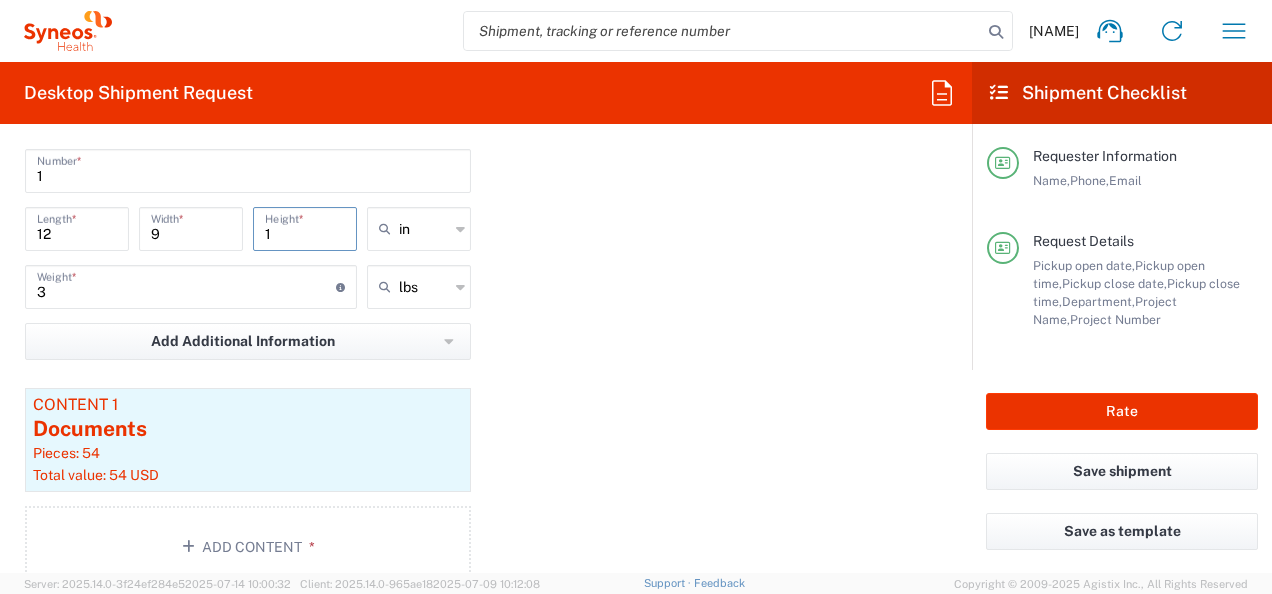 click on "1" at bounding box center [305, 227] 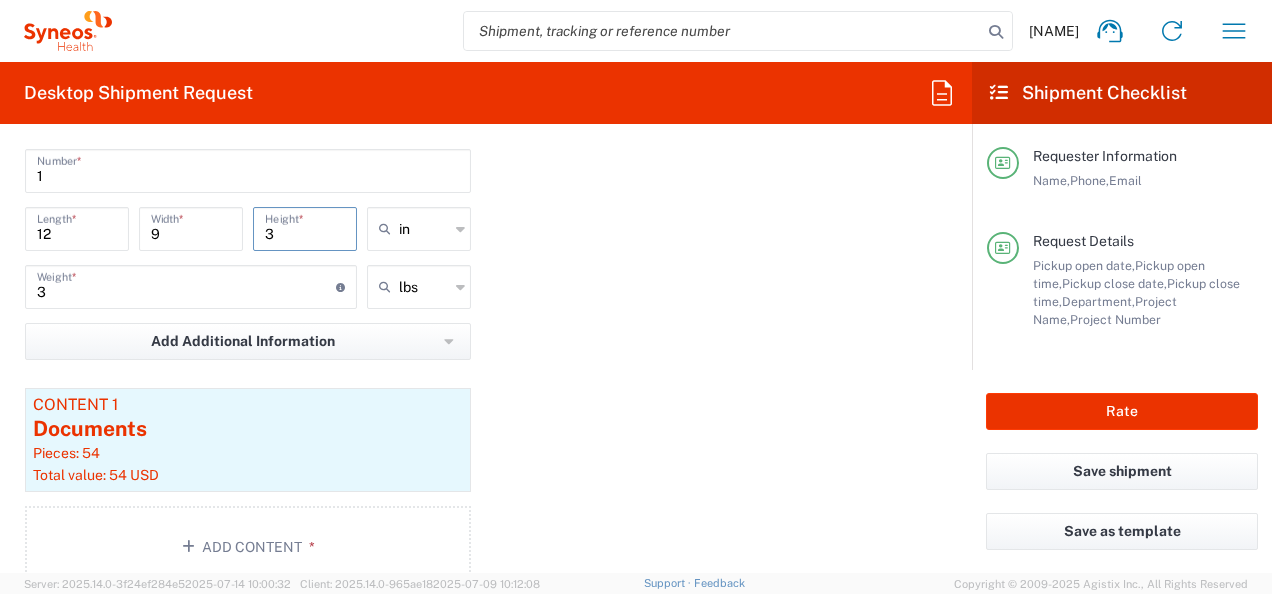type on "3" 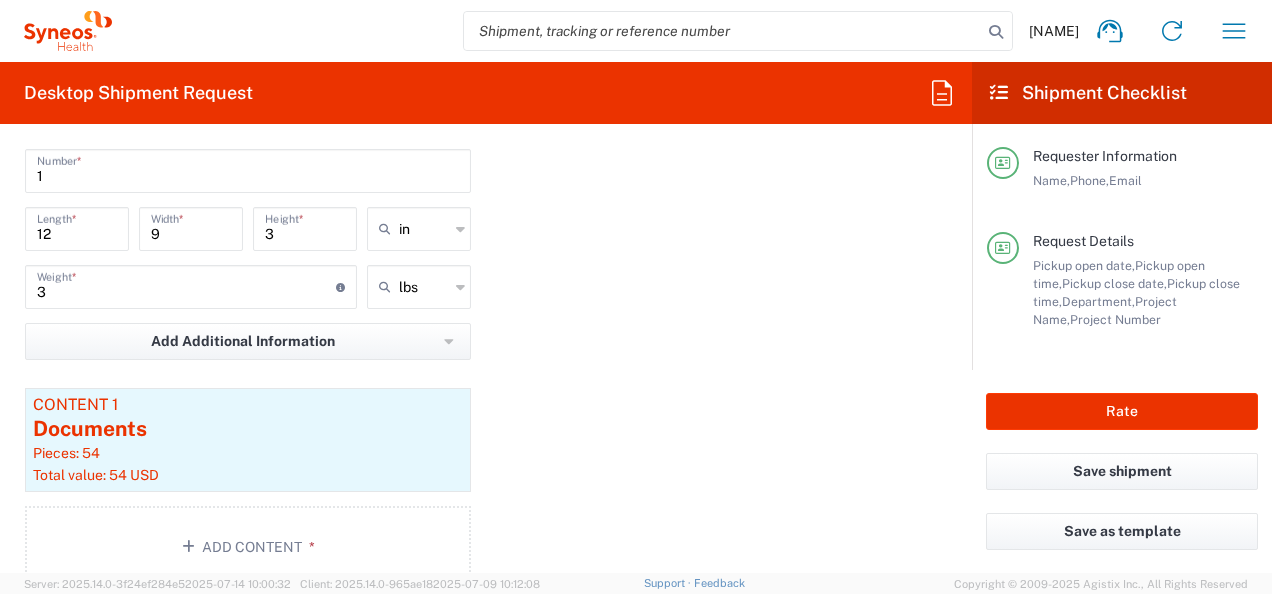 click on "Package 1  Your Packaging  Type  * Material used to package goods Envelope Large Box Medium Box Pallet(s) Oversized (Not Stackable) Pallet(s) Oversized (Stackable) Pallet(s) Standard (Not Stackable) Pallet(s) Standard (Stackable) Small Box Vendor Box - [NUMBER]kg Vendor Box - [NUMBER]kg Your Packaging 1  Number  * [NUMBER]  Length  * [NUMBER]  Width  * [NUMBER]  Height  * [UNIT] [UNIT] [NUMBER]  Weight  * Total weight of package(s) in pounds or kilograms [UNIT] [UNIT] Add Additional Information  Package material   Package temperature   Temperature device  Content 1 Documents Pieces: 54  Total value: 54 USD  Add Content *" 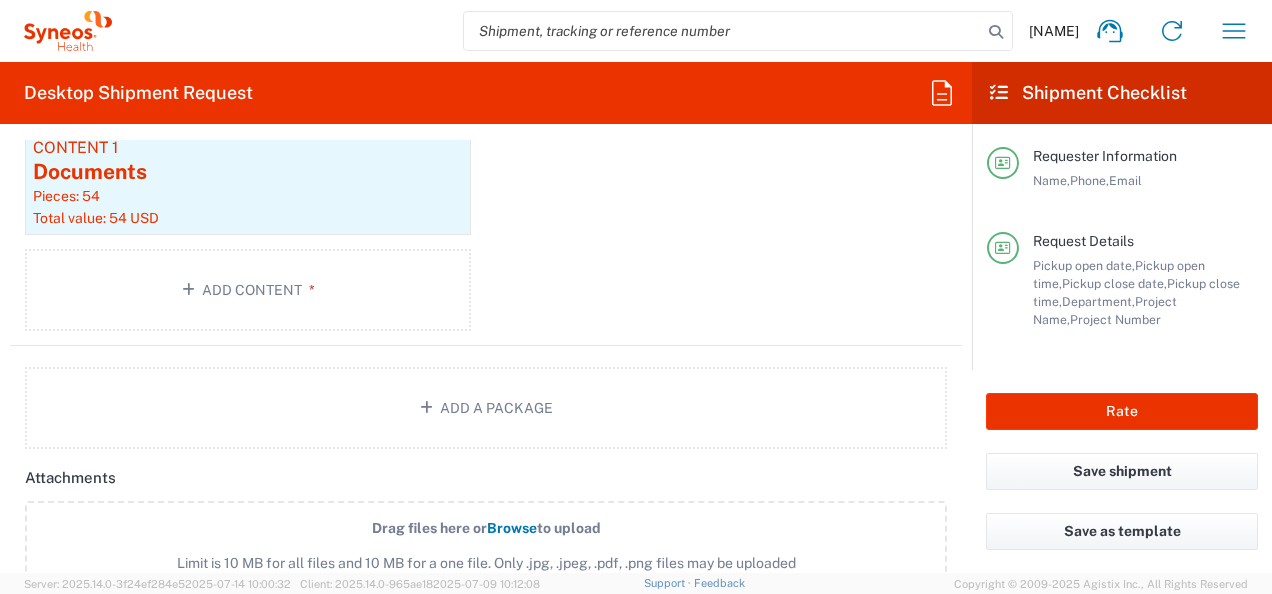 scroll, scrollTop: 2161, scrollLeft: 0, axis: vertical 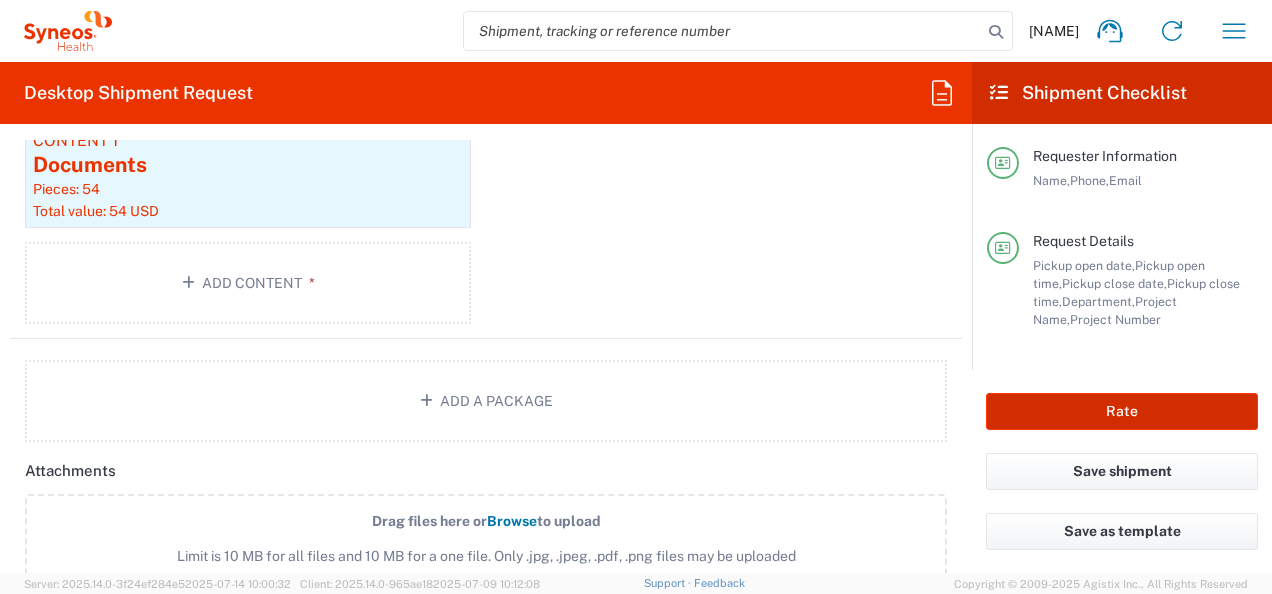 click on "Rate" 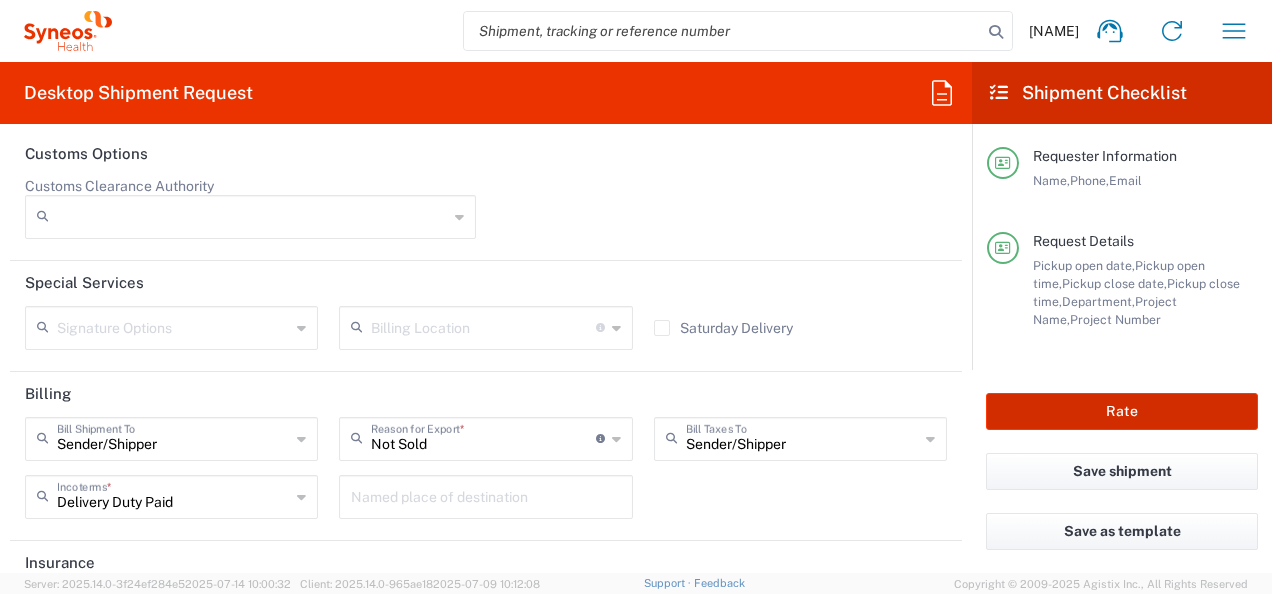 scroll, scrollTop: 2630, scrollLeft: 0, axis: vertical 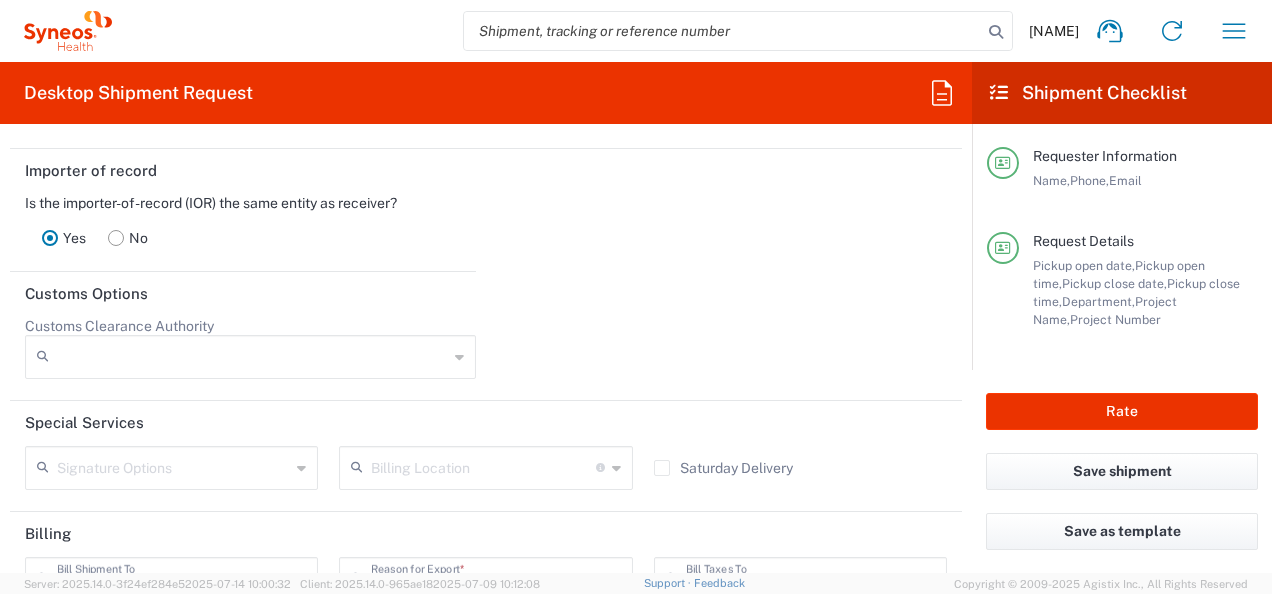 click on "Signature Options" 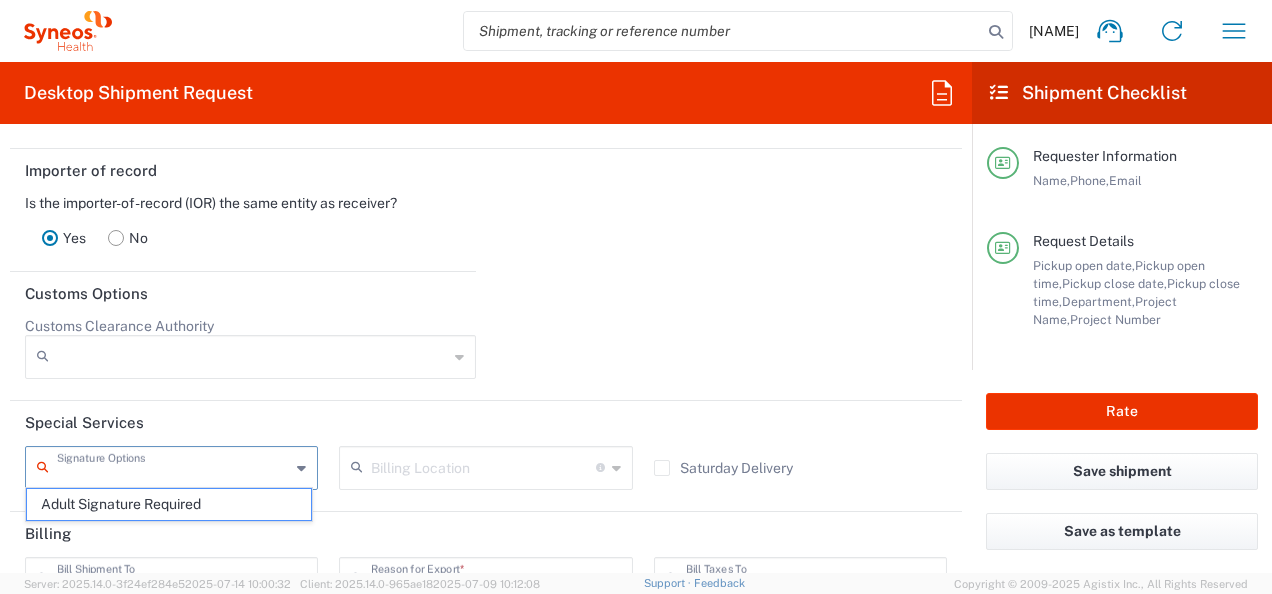 click at bounding box center (173, 466) 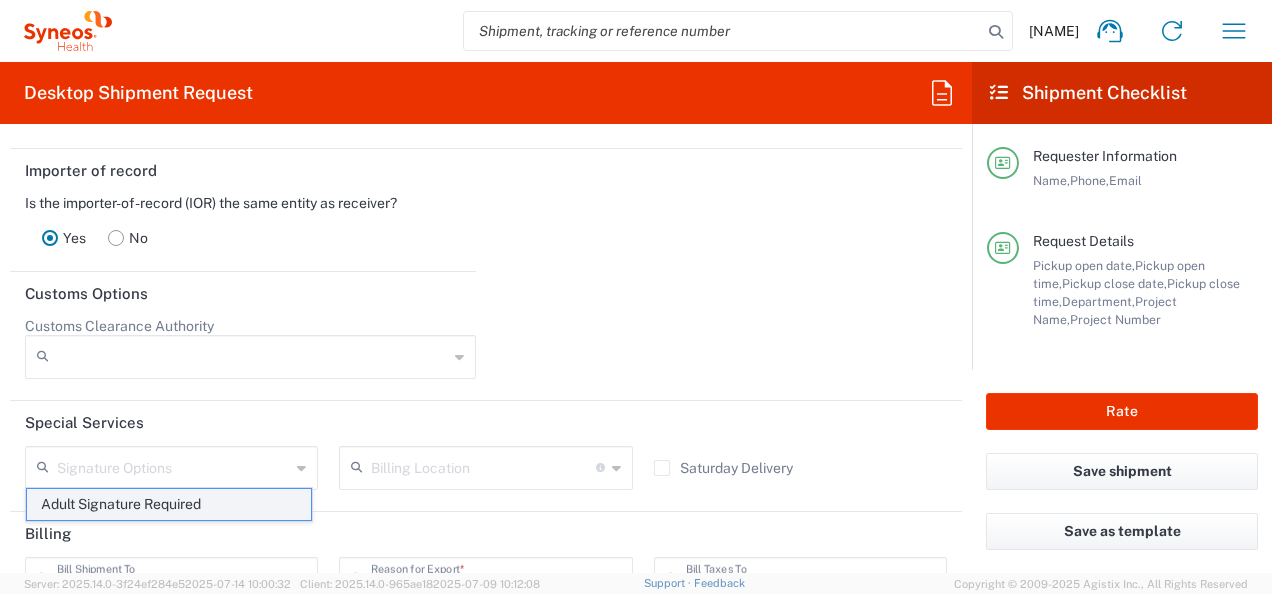 click on "Adult Signature Required" 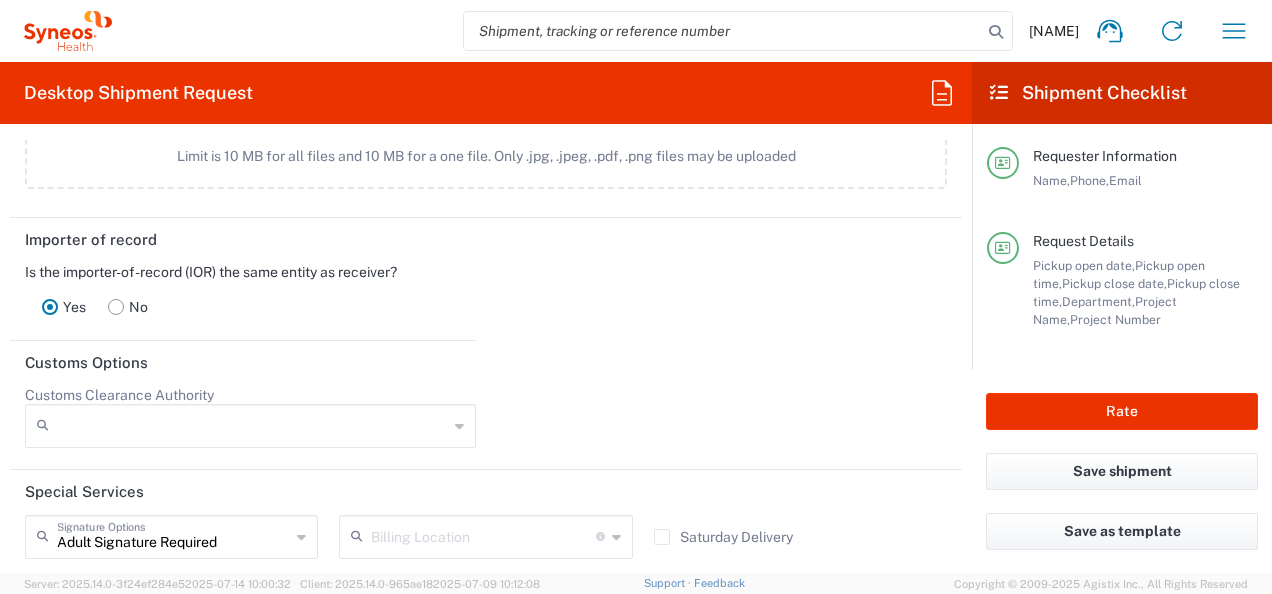 scroll, scrollTop: 2564, scrollLeft: 0, axis: vertical 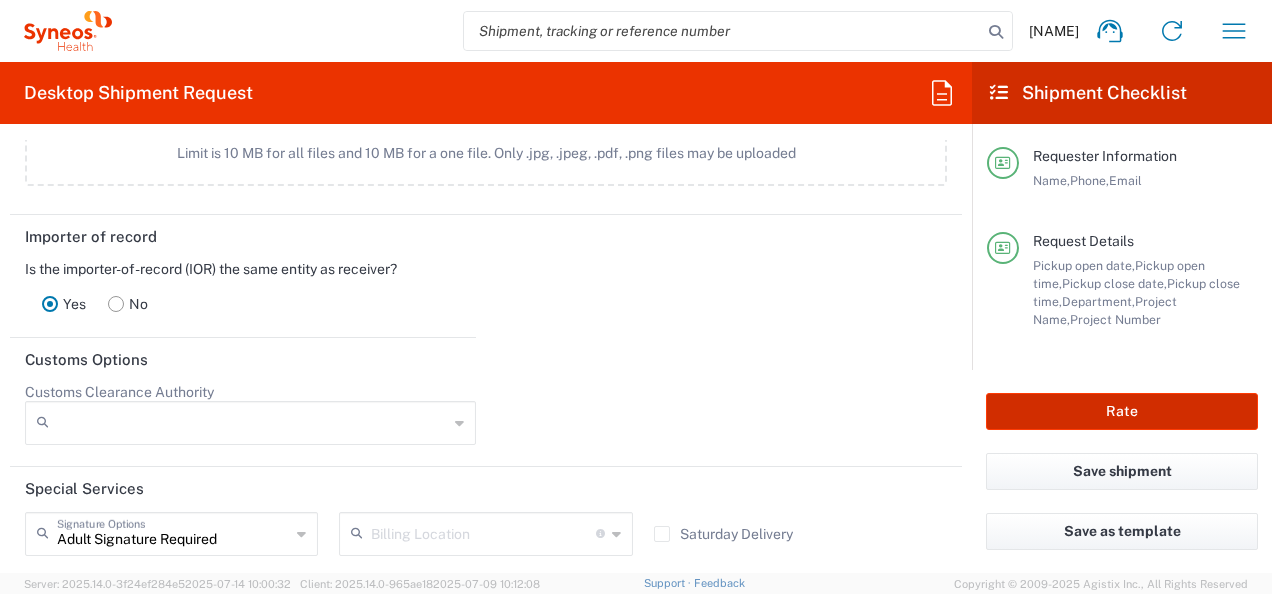 click on "Rate" 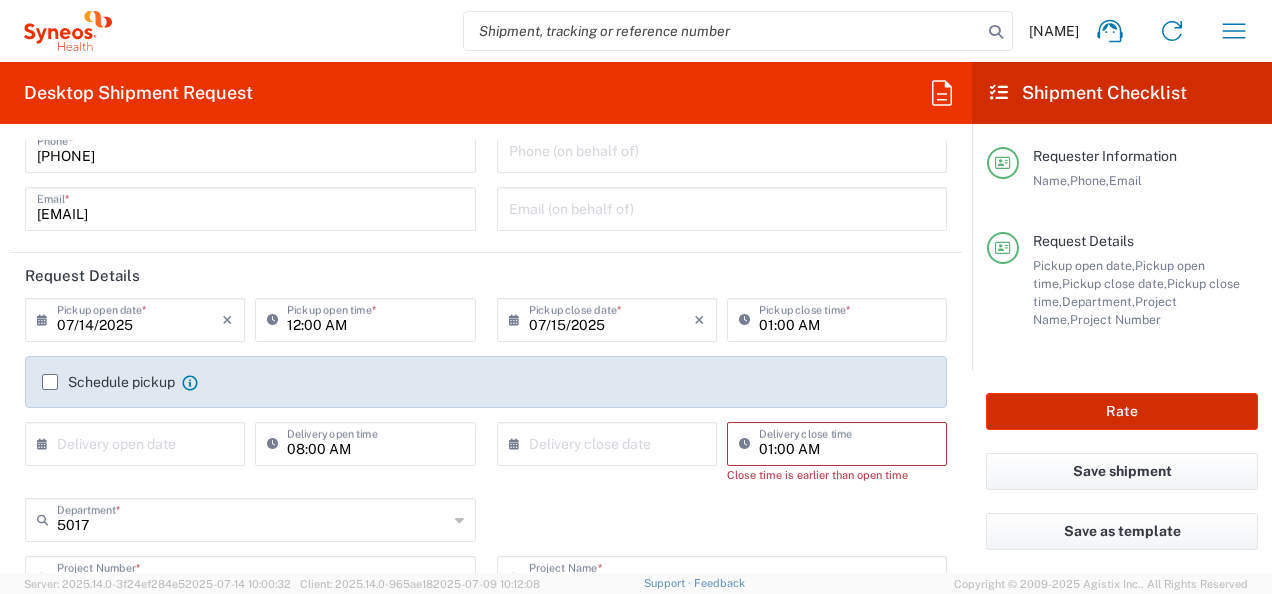 scroll, scrollTop: 110, scrollLeft: 0, axis: vertical 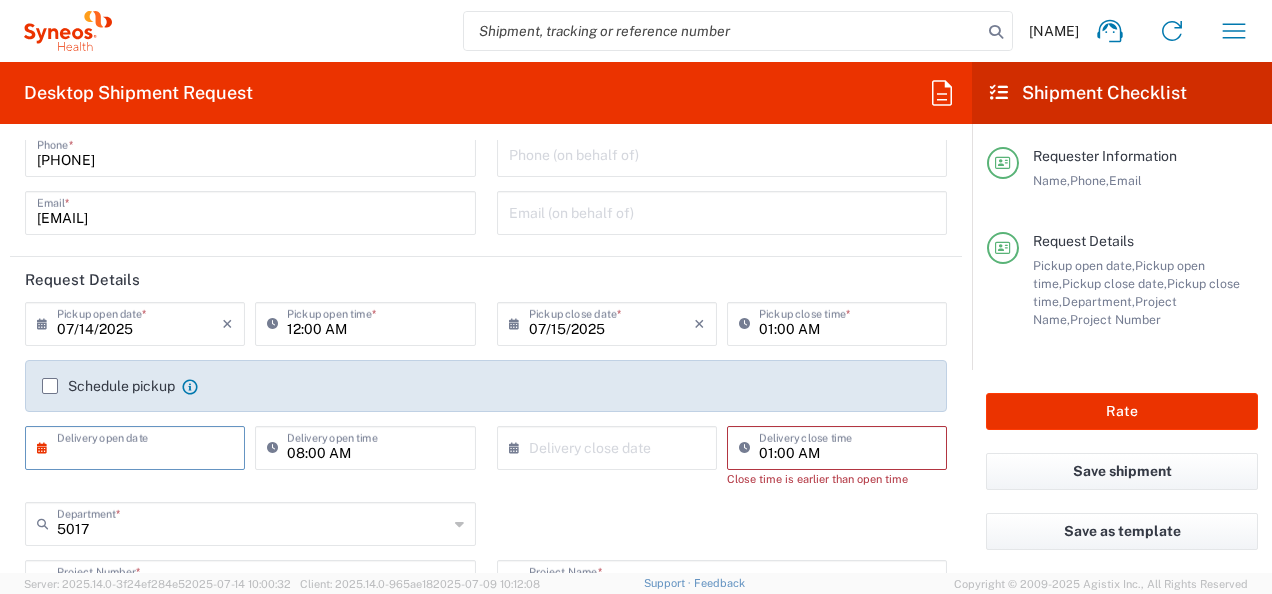 click at bounding box center [139, 446] 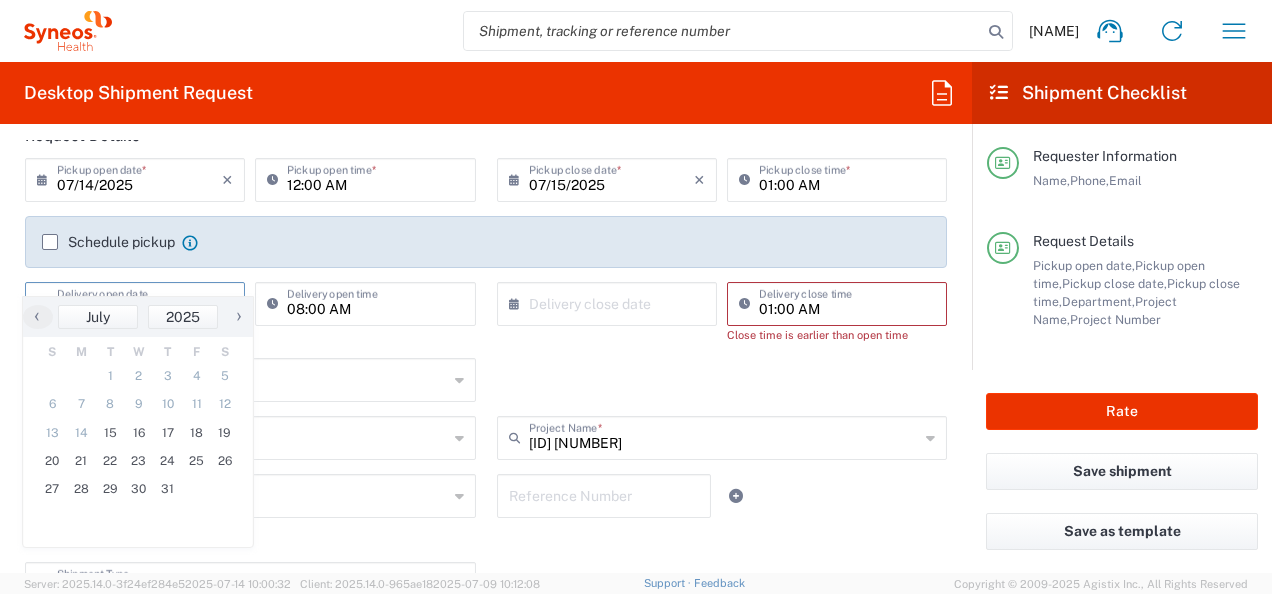 scroll, scrollTop: 289, scrollLeft: 0, axis: vertical 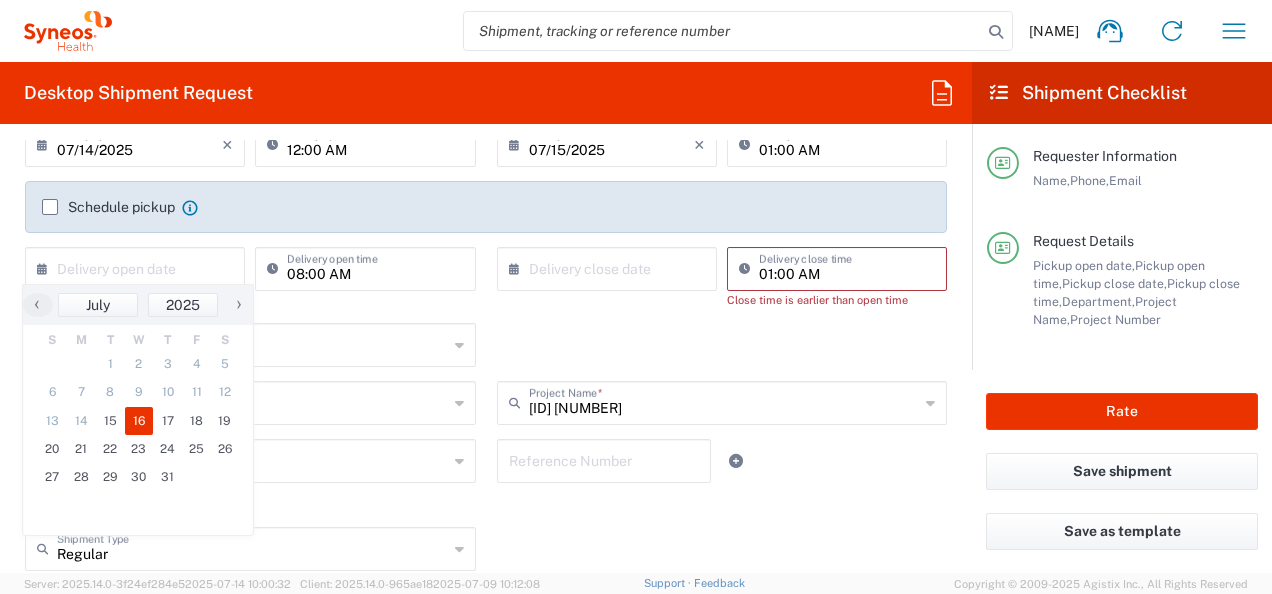 click on "16" 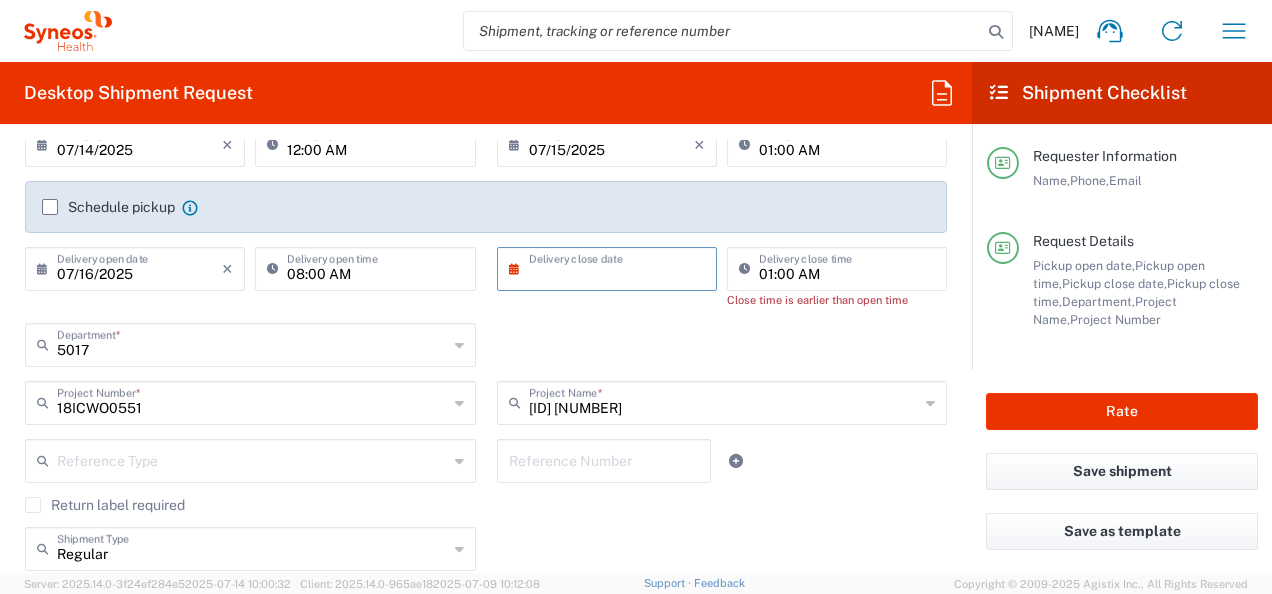 click at bounding box center (611, 267) 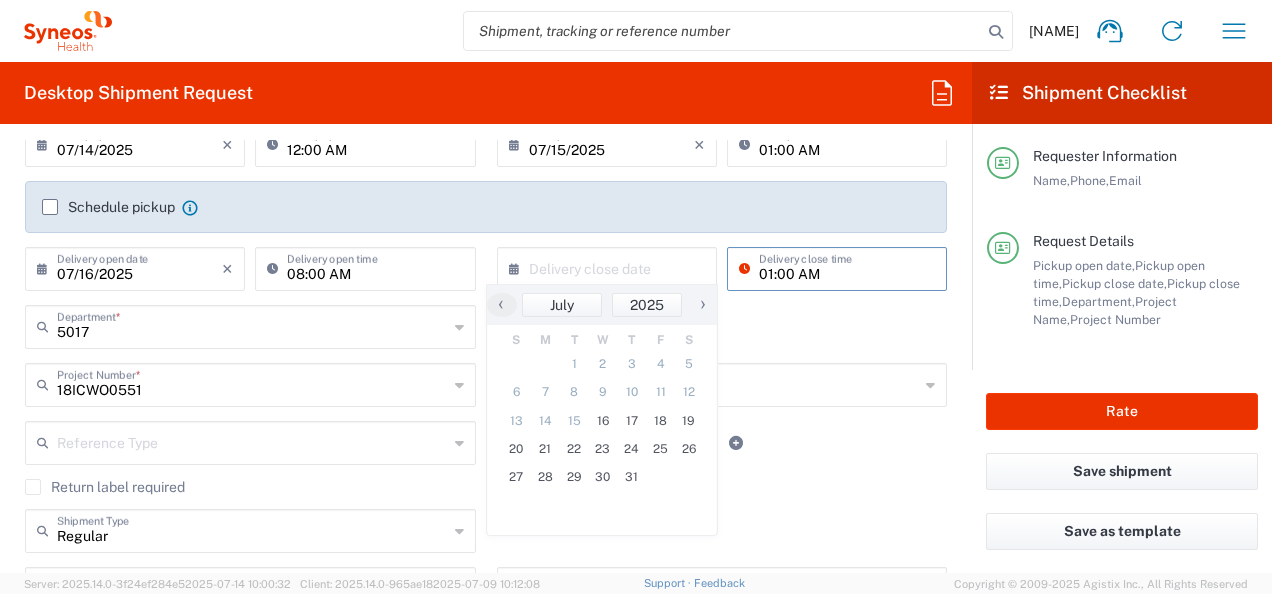 click on "01:00 AM" at bounding box center (847, 267) 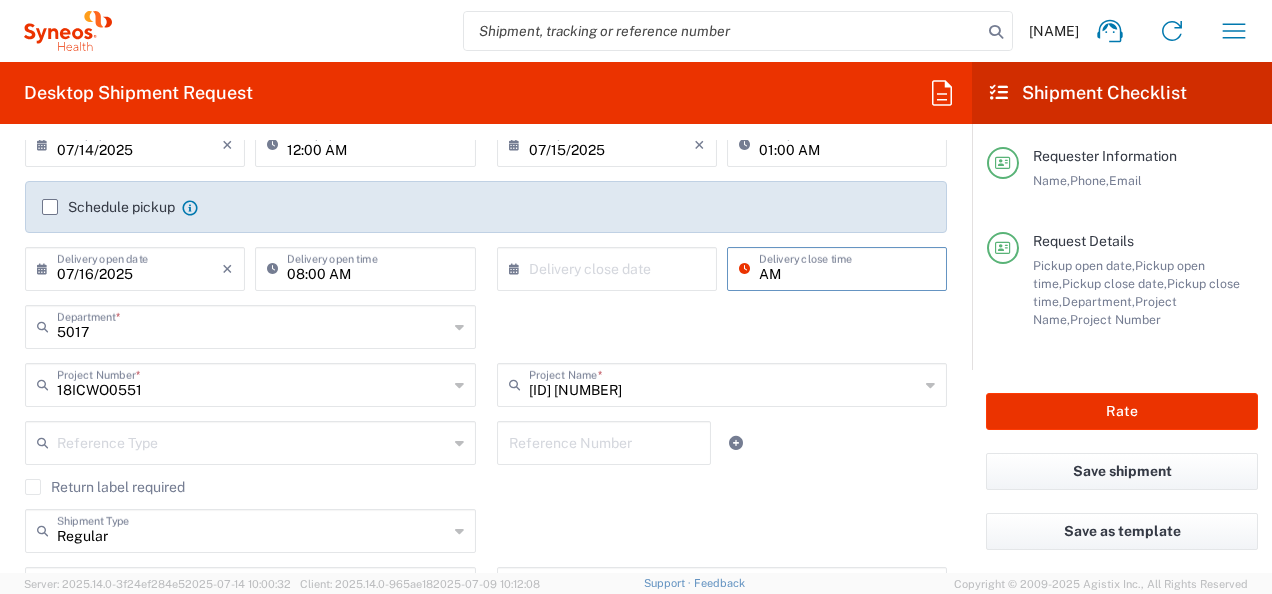 type on "M" 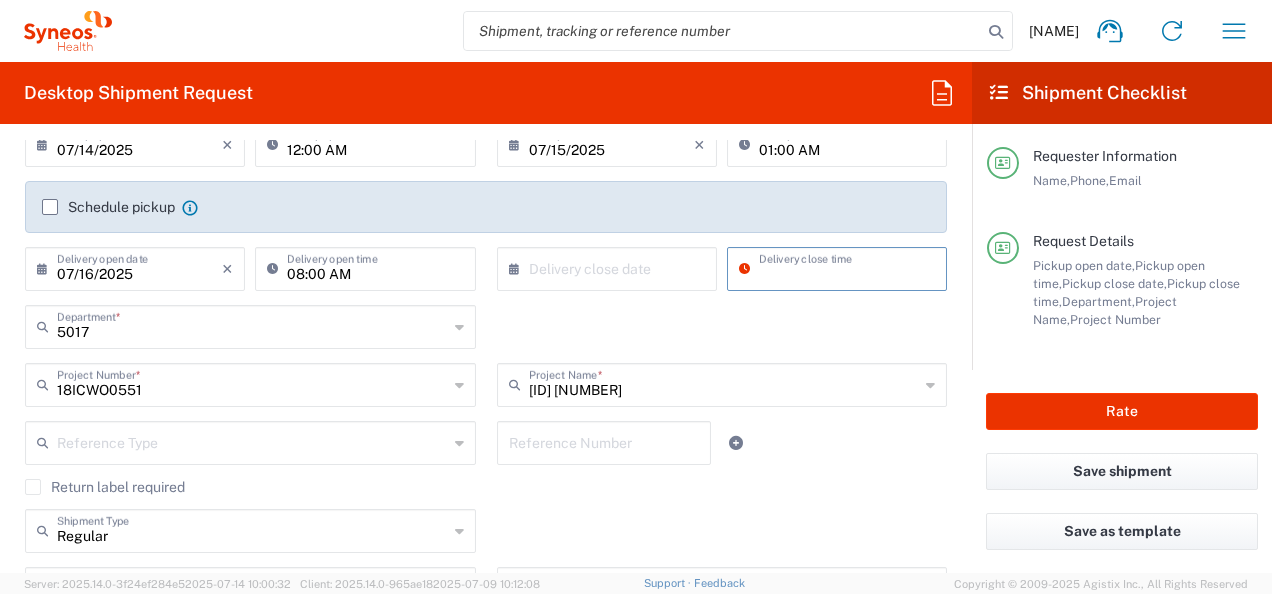 type 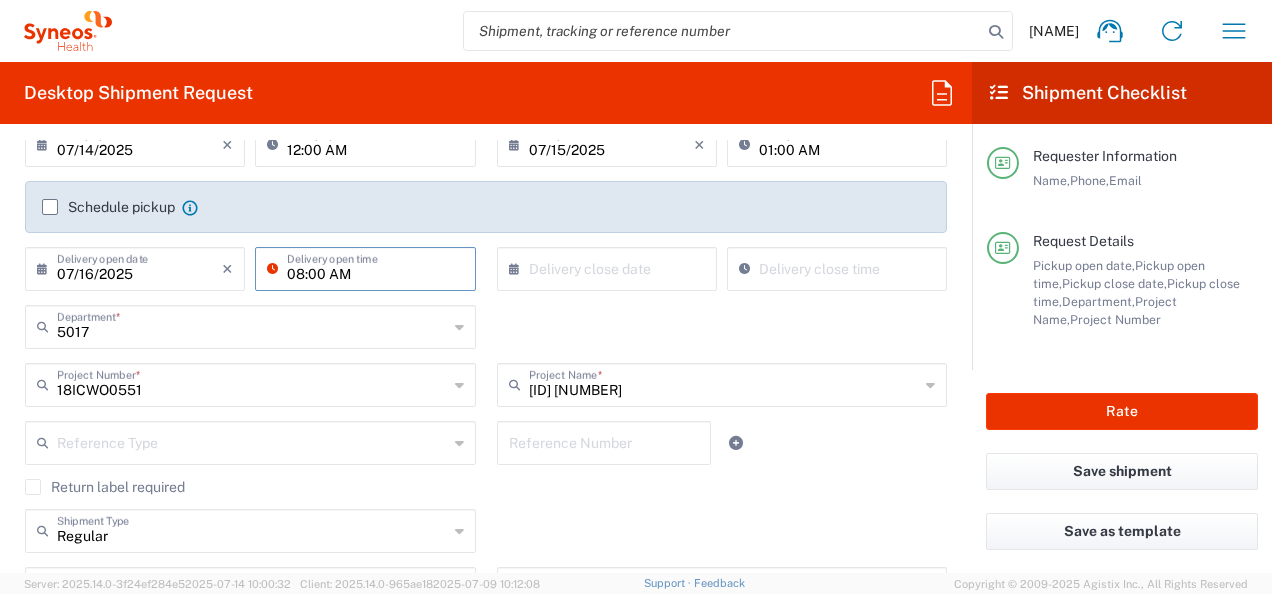 click on "08:00 AM" at bounding box center [375, 267] 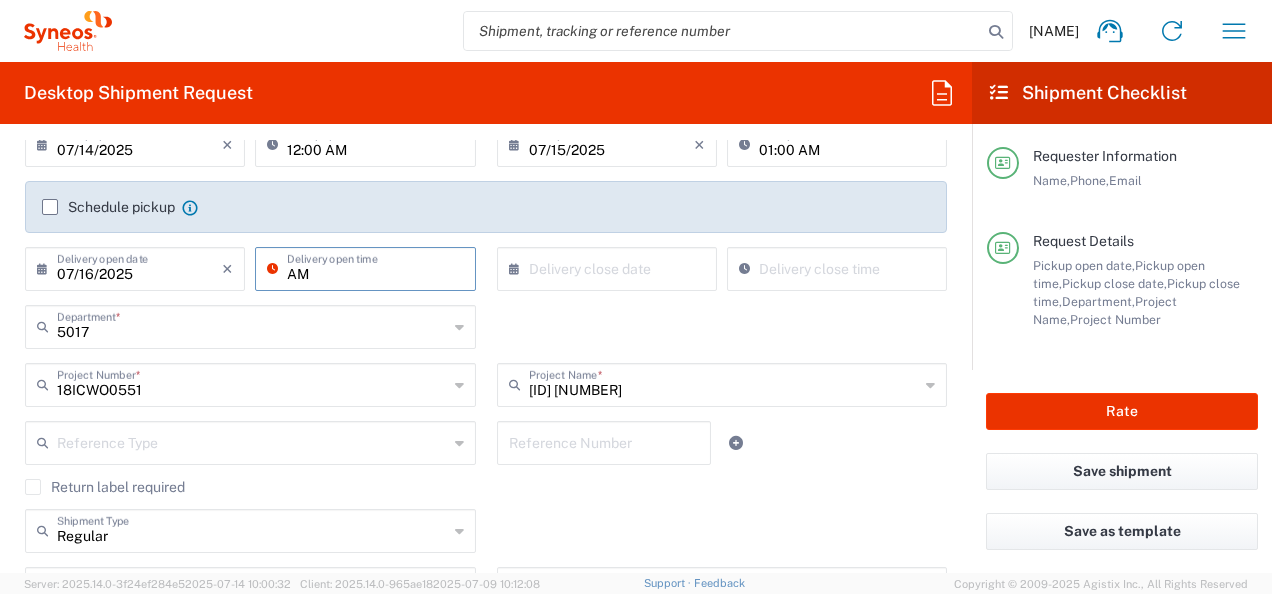 type on "M" 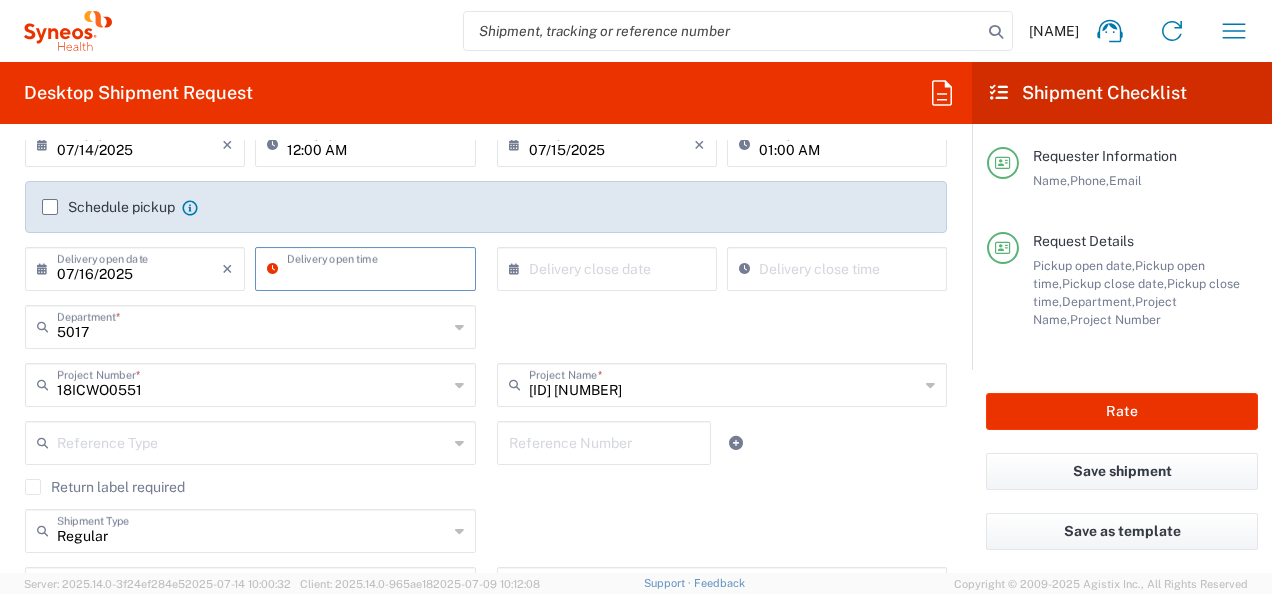 click at bounding box center (375, 267) 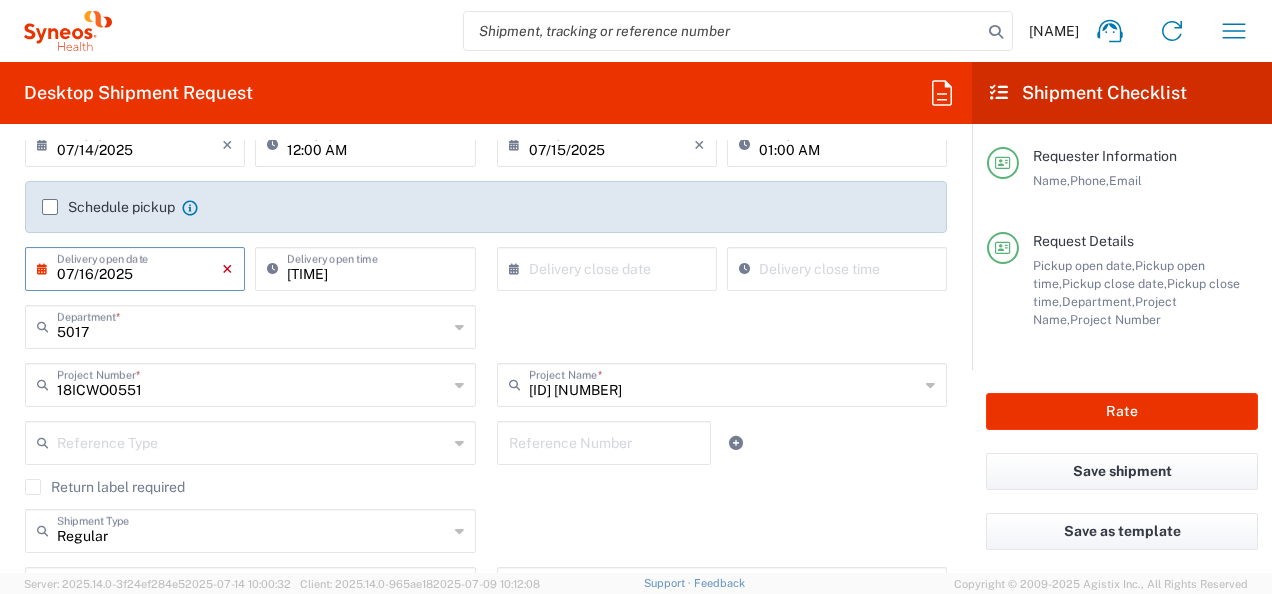 click on "[DATE] ×  Delivery open date" 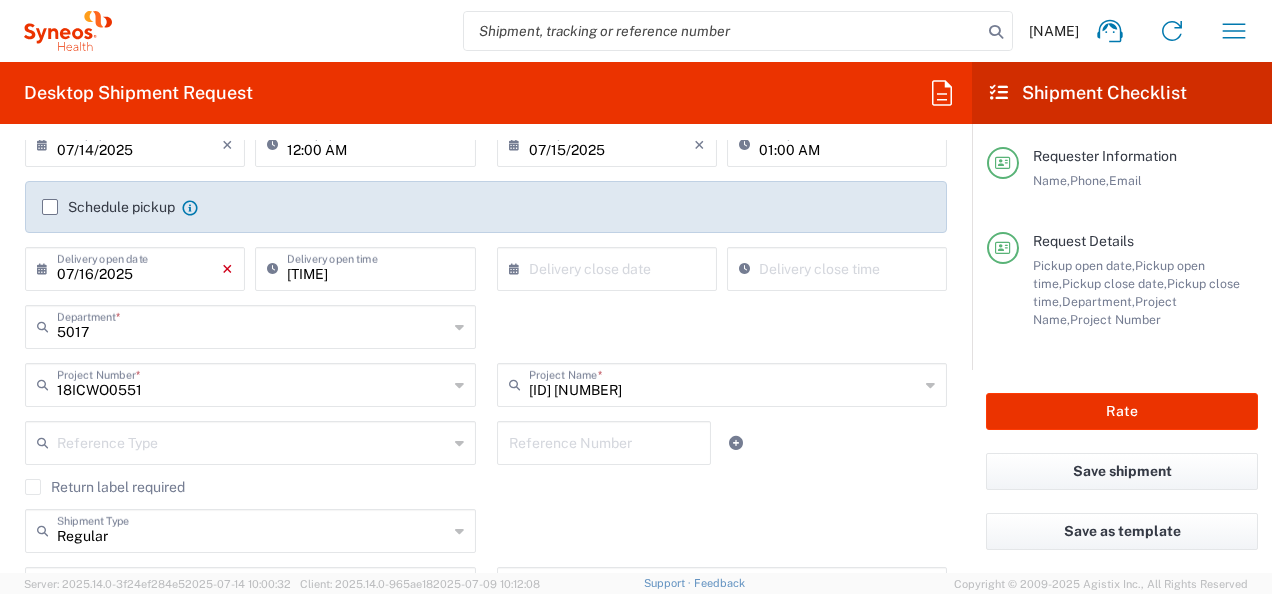 click on "×" 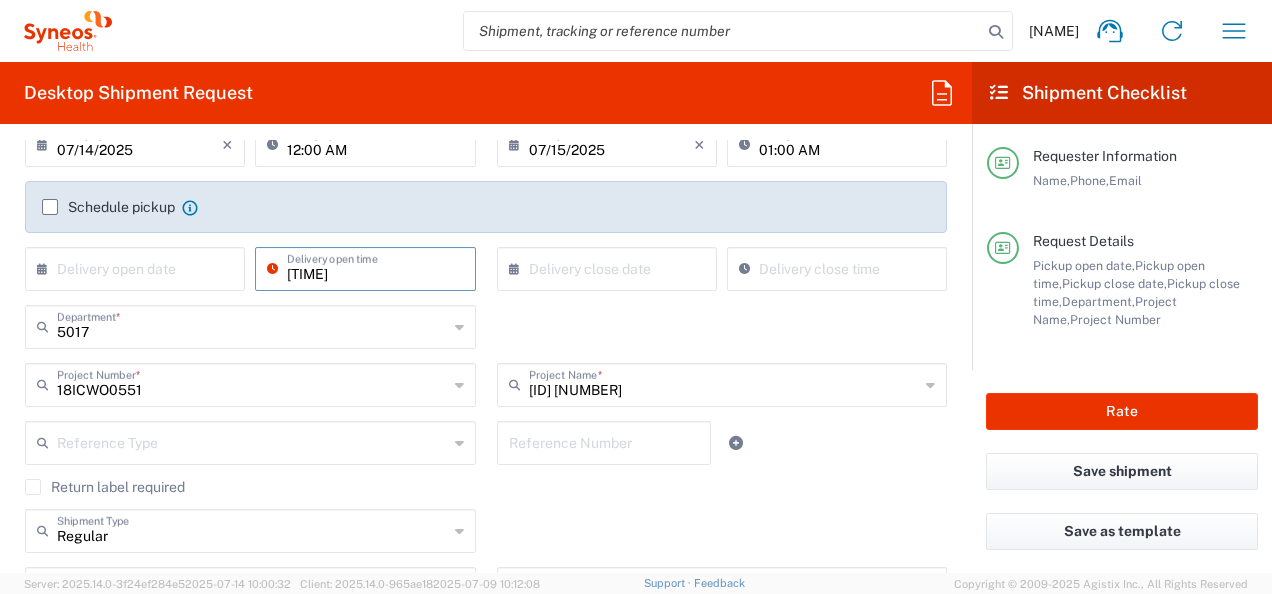 click on "[TIME]" at bounding box center [375, 267] 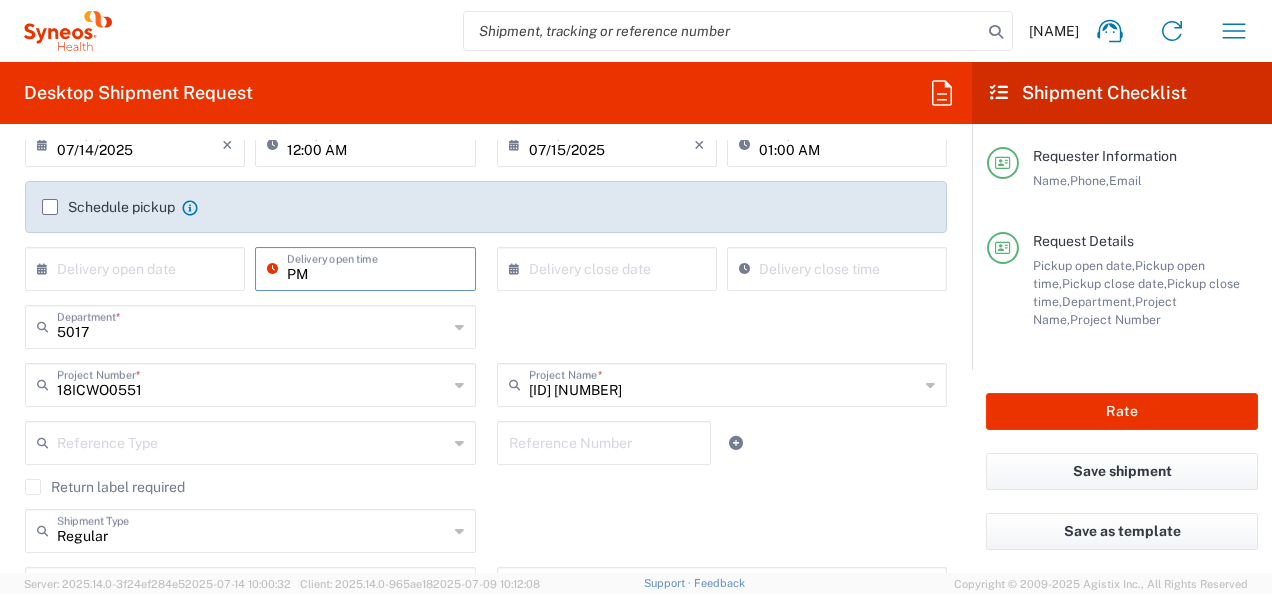 type on "M" 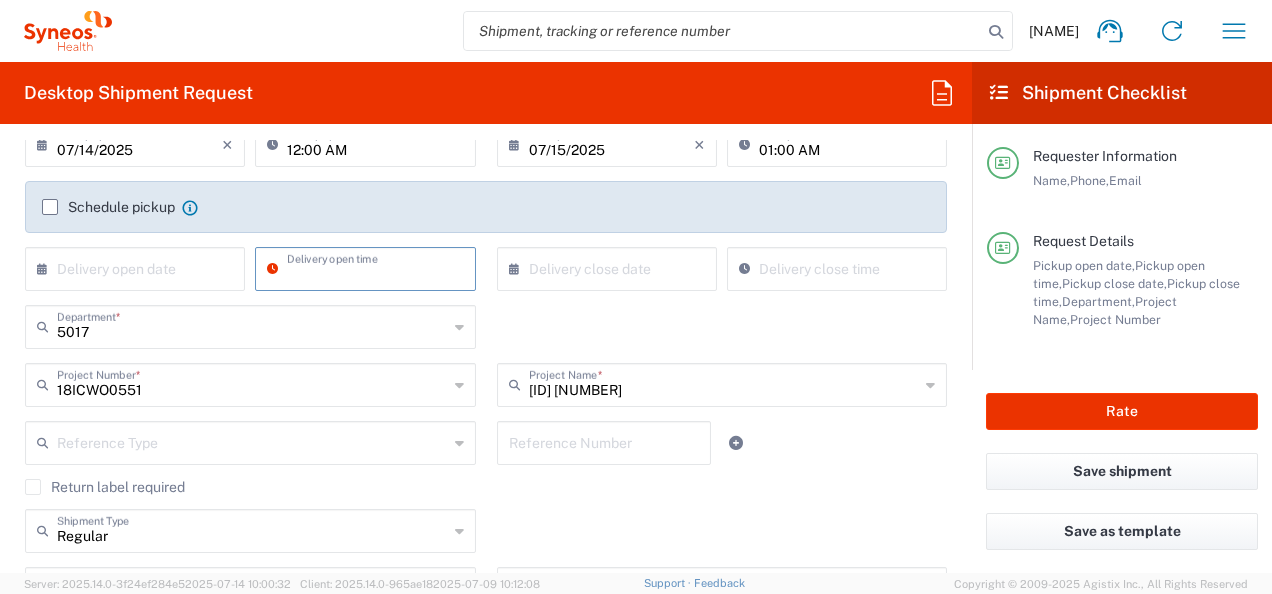 type 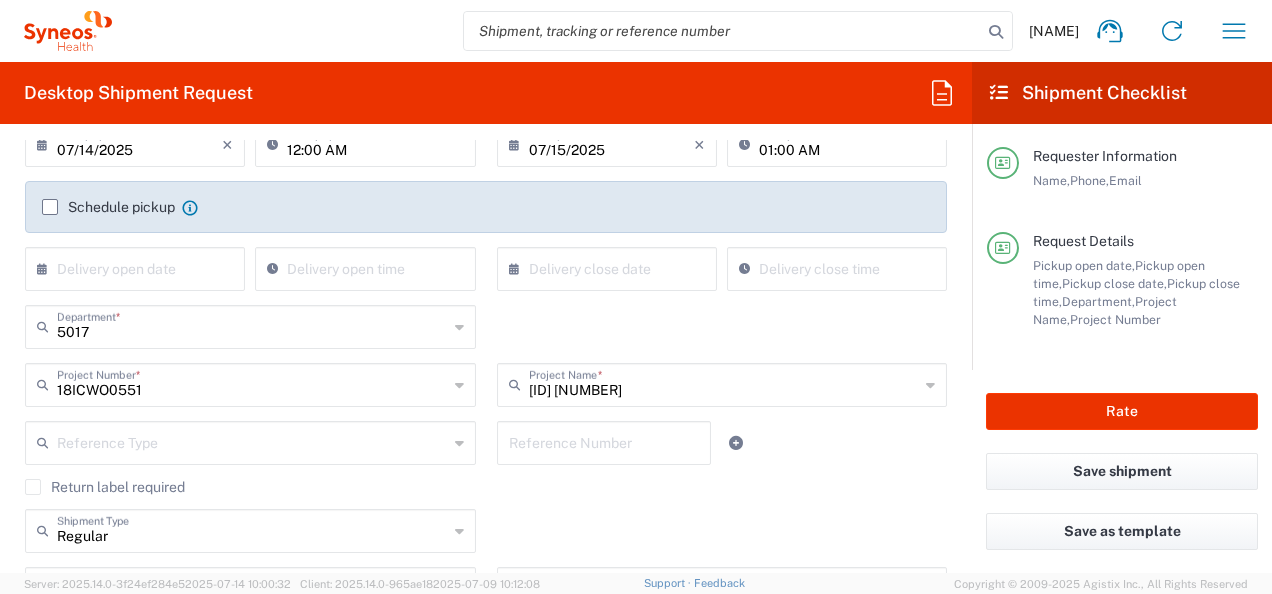 click on "[NUMBER]  Department  * [NUMBER] [NUMBER] [NUMBER] [NUMBER] [NUMBER] [NUMBER] [NUMBER] [NUMBER] [NUMBER] [NUMBER] [NUMBER] [NUMBER] [NUMBER] [NUMBER] [NUMBER] [NUMBER] [NUMBER] [NUMBER] [NUMBER] [NUMBER] [NUMBER] [NUMBER] [NUMBER] [NUMBER] [NUMBER] [NUMBER] [NUMBER] [NUMBER] [NUMBER] [NUMBER] [NUMBER] [NUMBER] [NUMBER] [NUMBER] [NUMBER] [NUMBER] [NUMBER] [NUMBER] [NUMBER] [NUMBER] [NUMBER] [NUMBER] [NUMBER] [NUMBER] [NUMBER] [NUMBER] [NUMBER]" 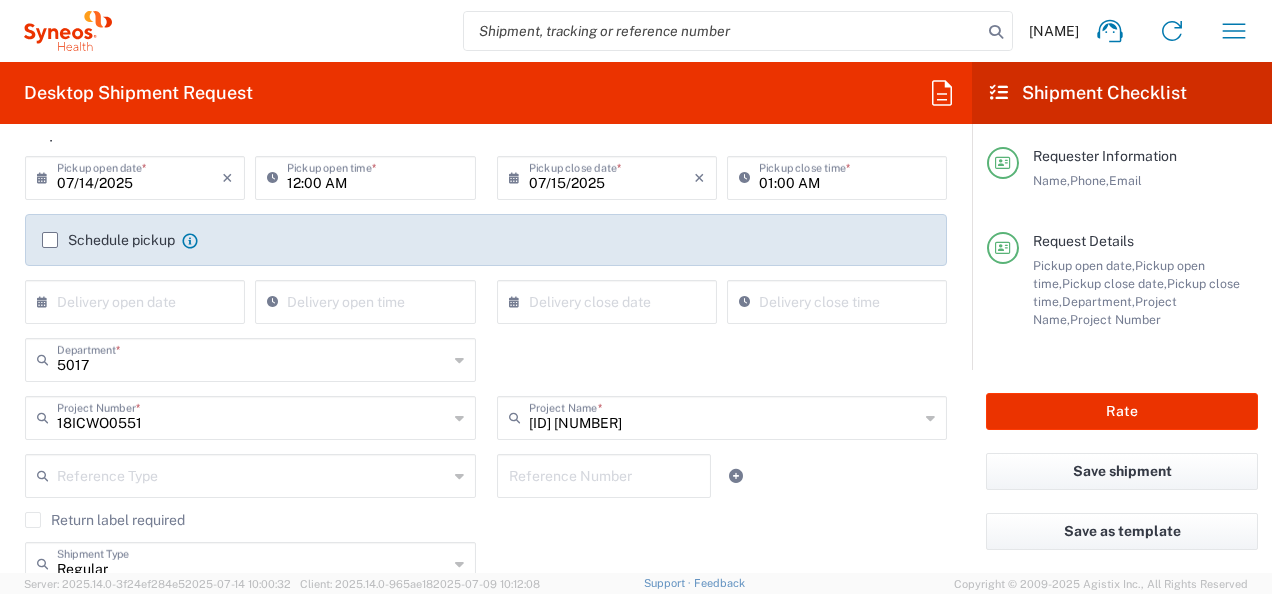 scroll, scrollTop: 260, scrollLeft: 0, axis: vertical 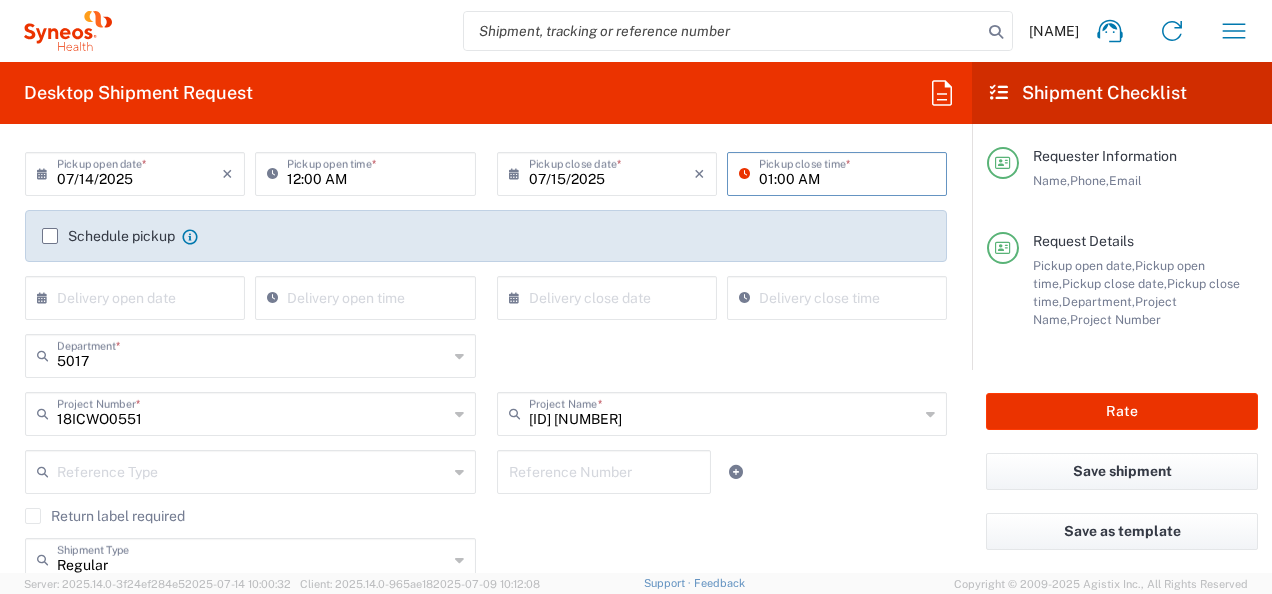 click on "01:00 AM" at bounding box center (847, 172) 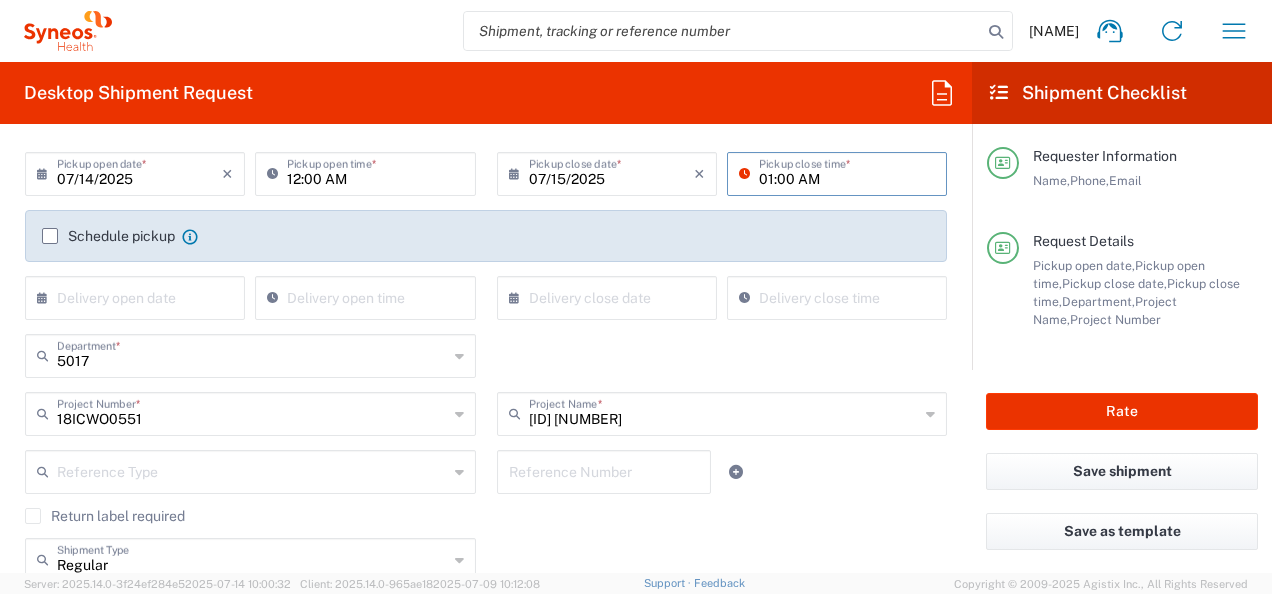 click on "01:00 AM" at bounding box center (847, 172) 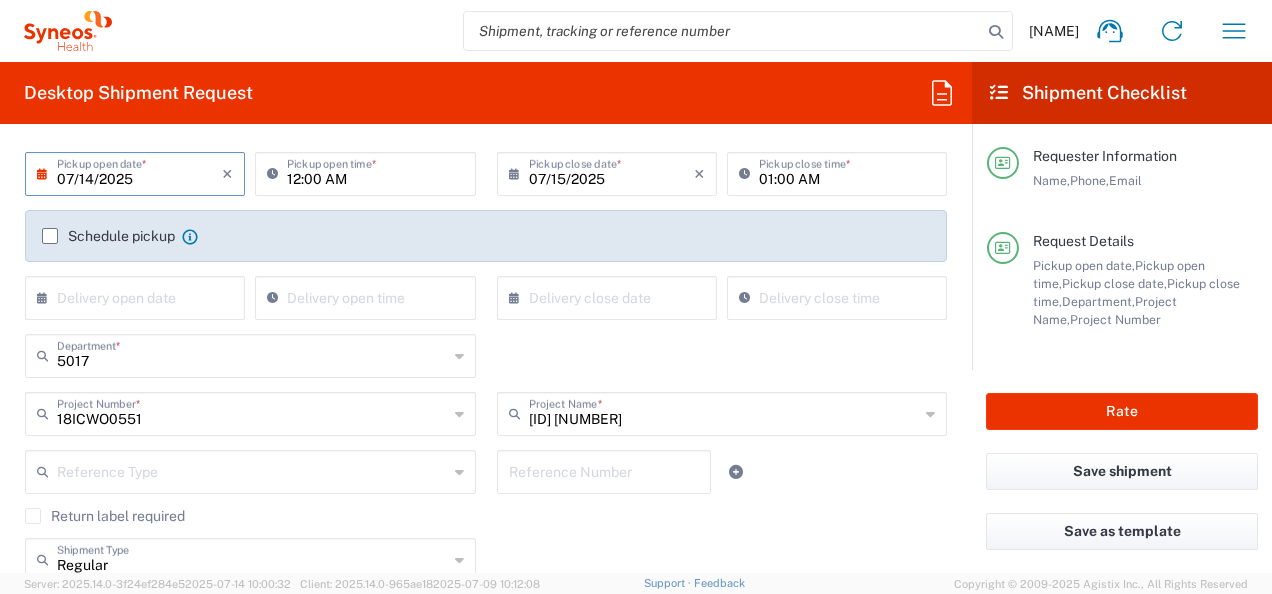 click on "07/14/2025" at bounding box center [139, 172] 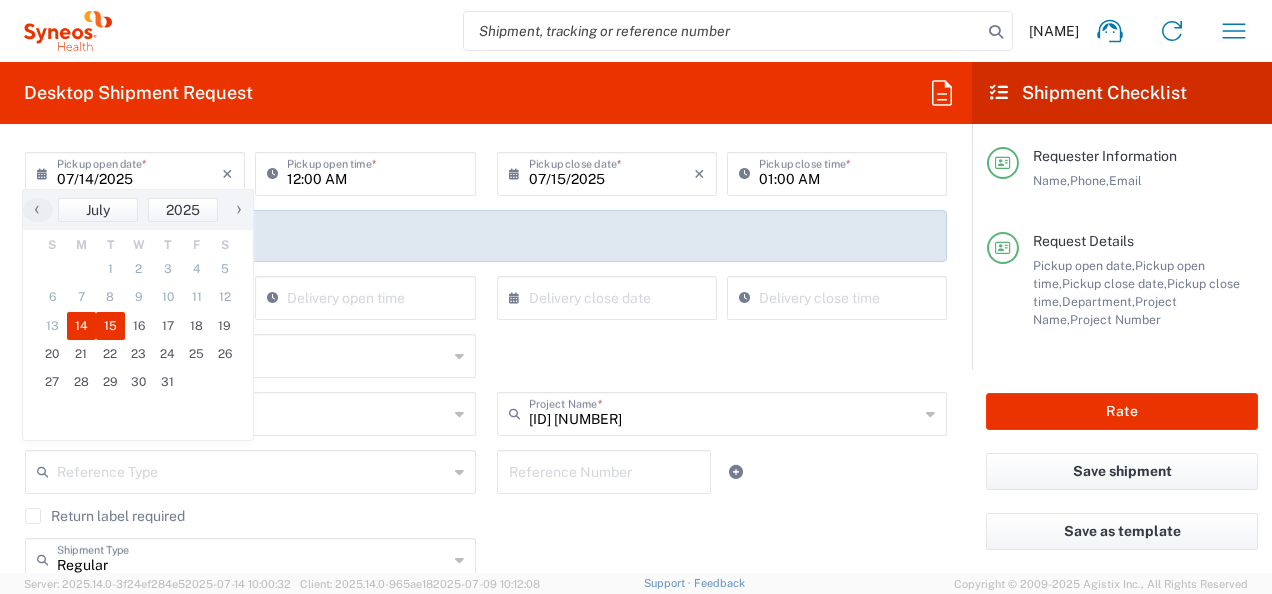 click on "15" 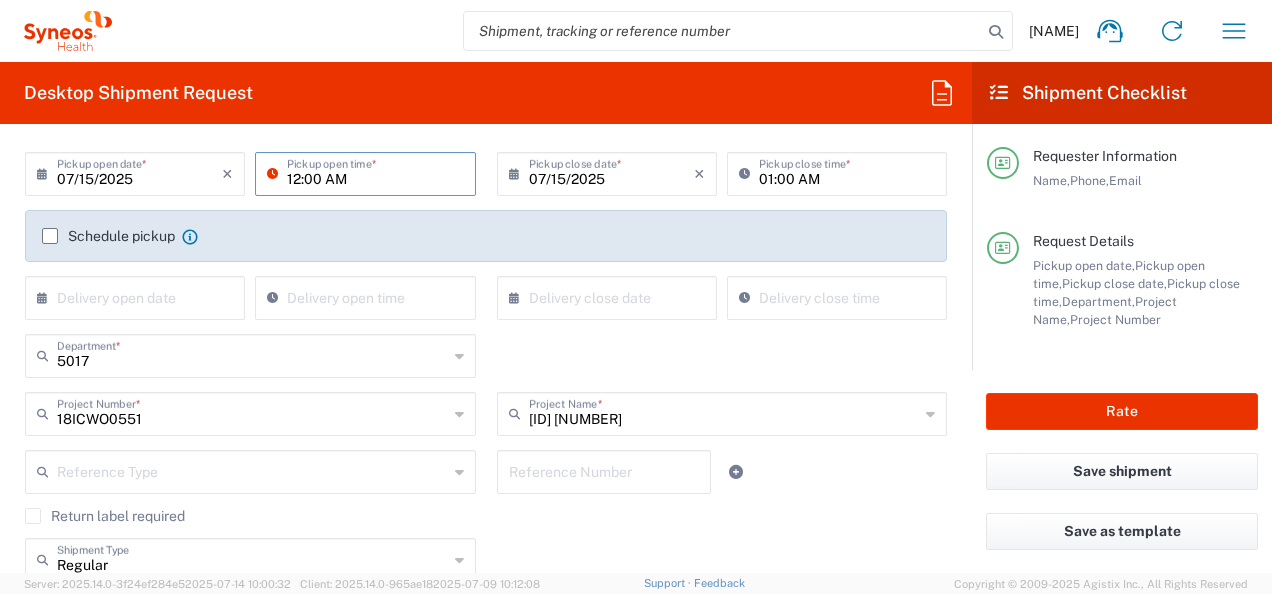 click on "12:00 AM" at bounding box center [375, 172] 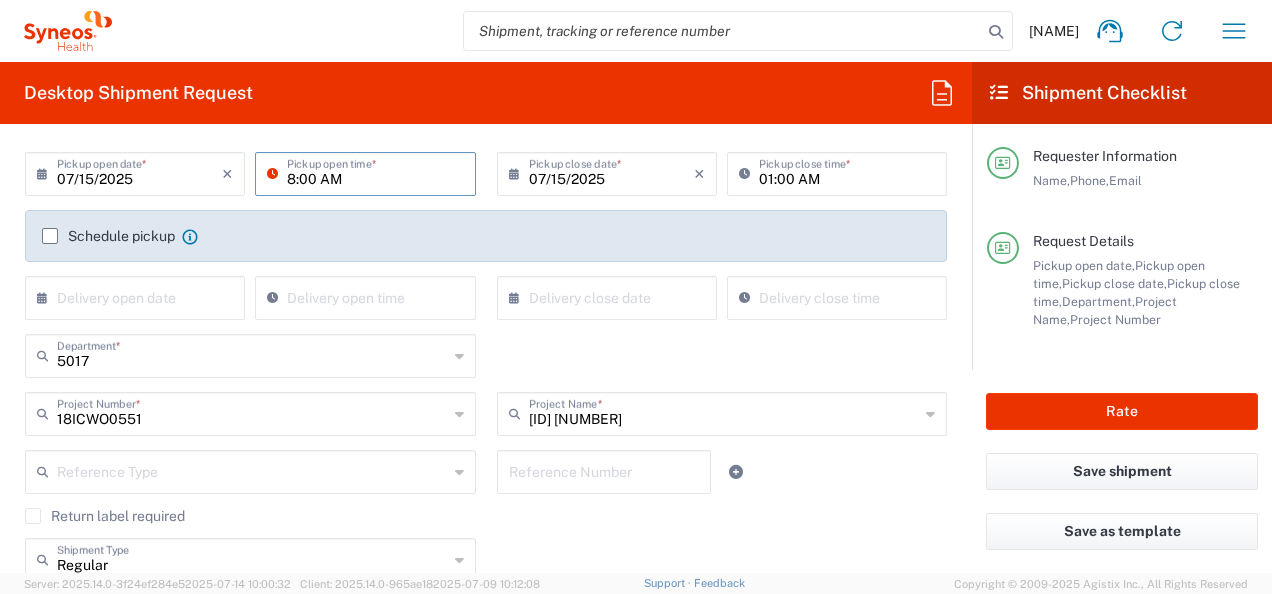 type on "08:00 AM" 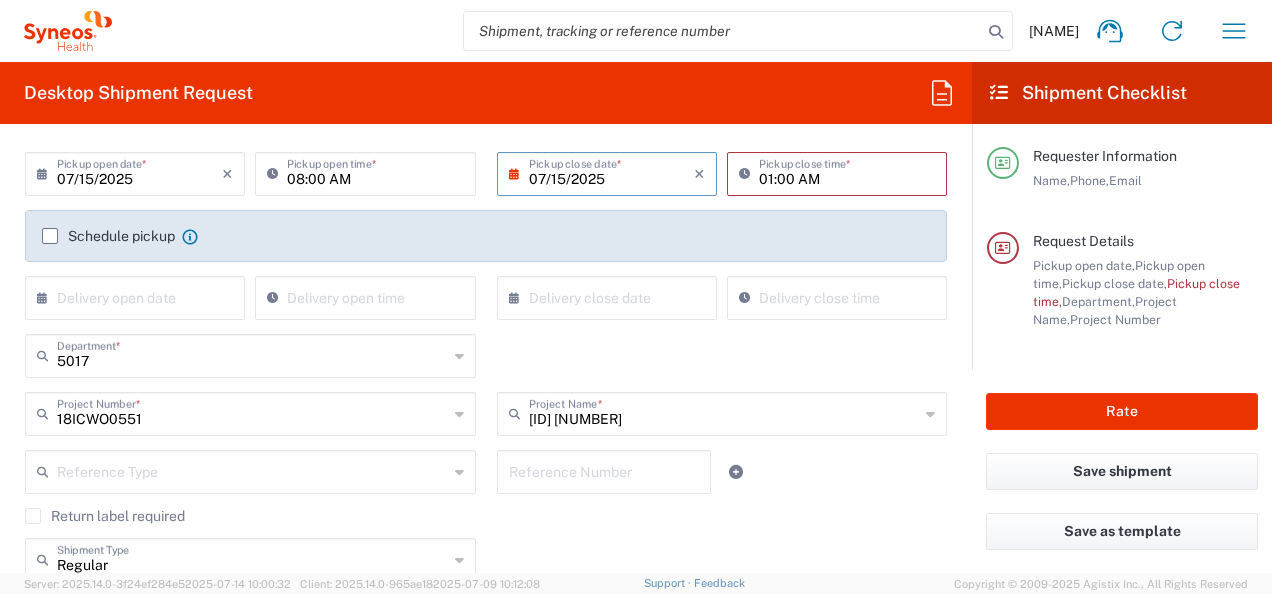 click on "07/15/2025" at bounding box center [611, 172] 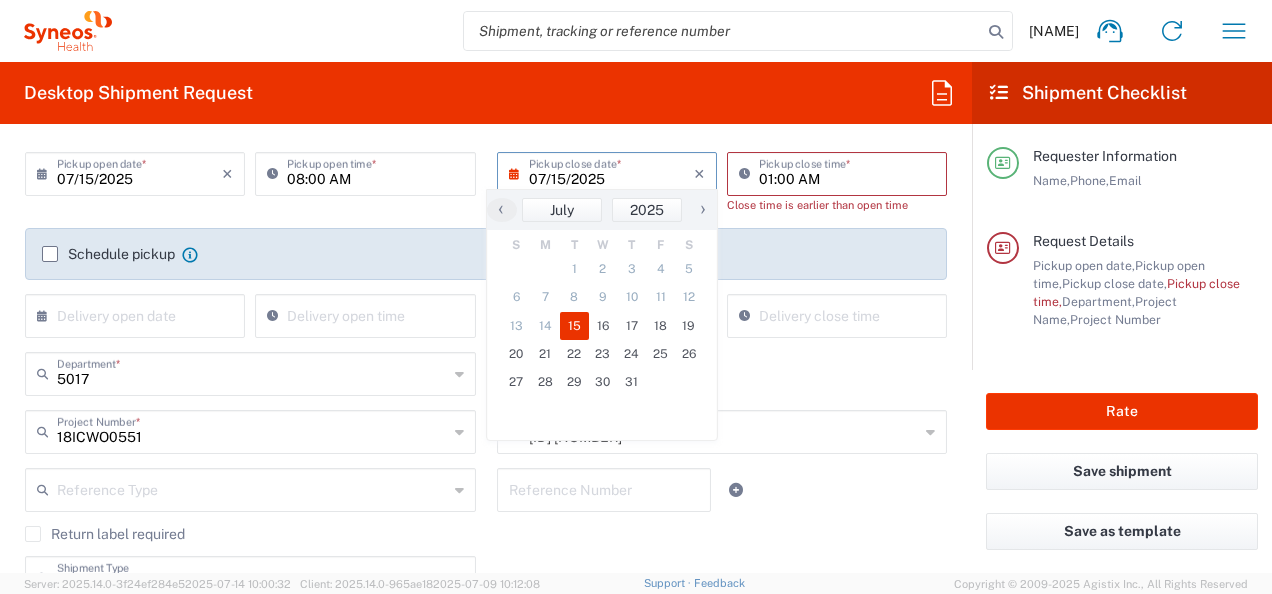 click on "07/15/2025" at bounding box center [611, 172] 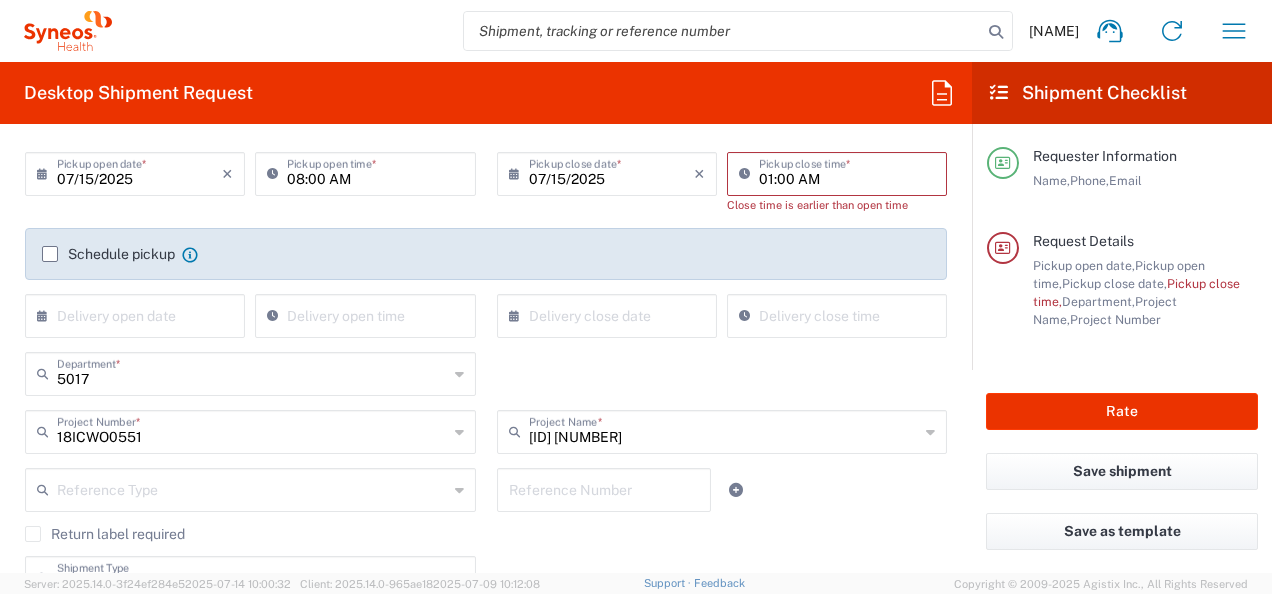click on "07/15/2025" at bounding box center [611, 172] 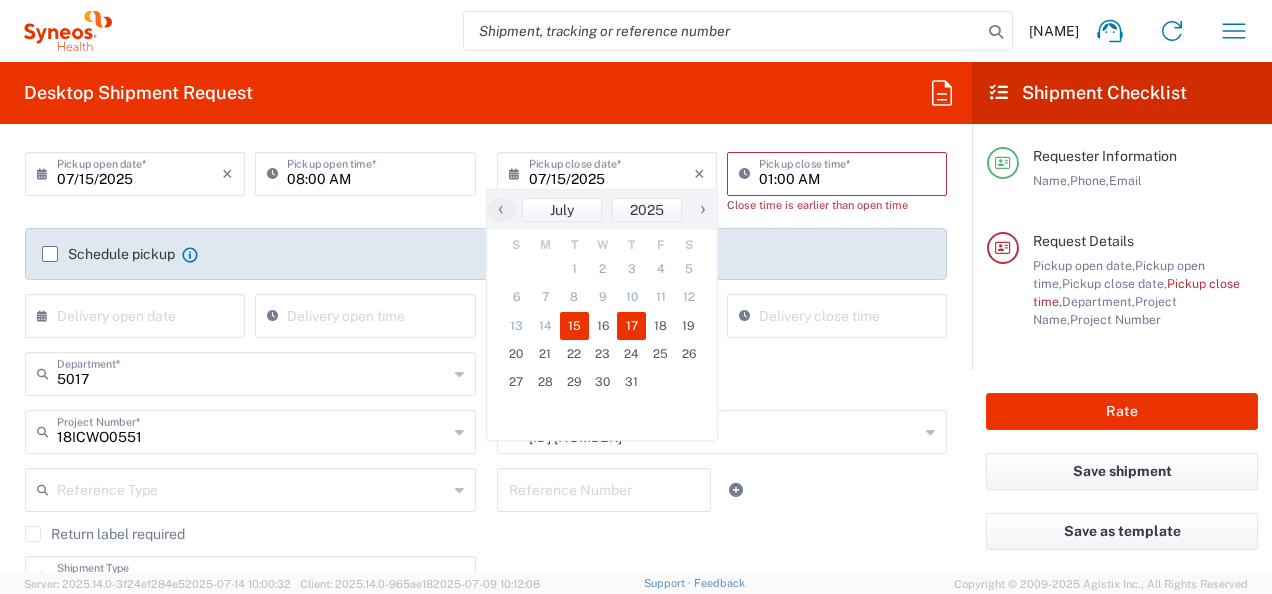 click on "17" 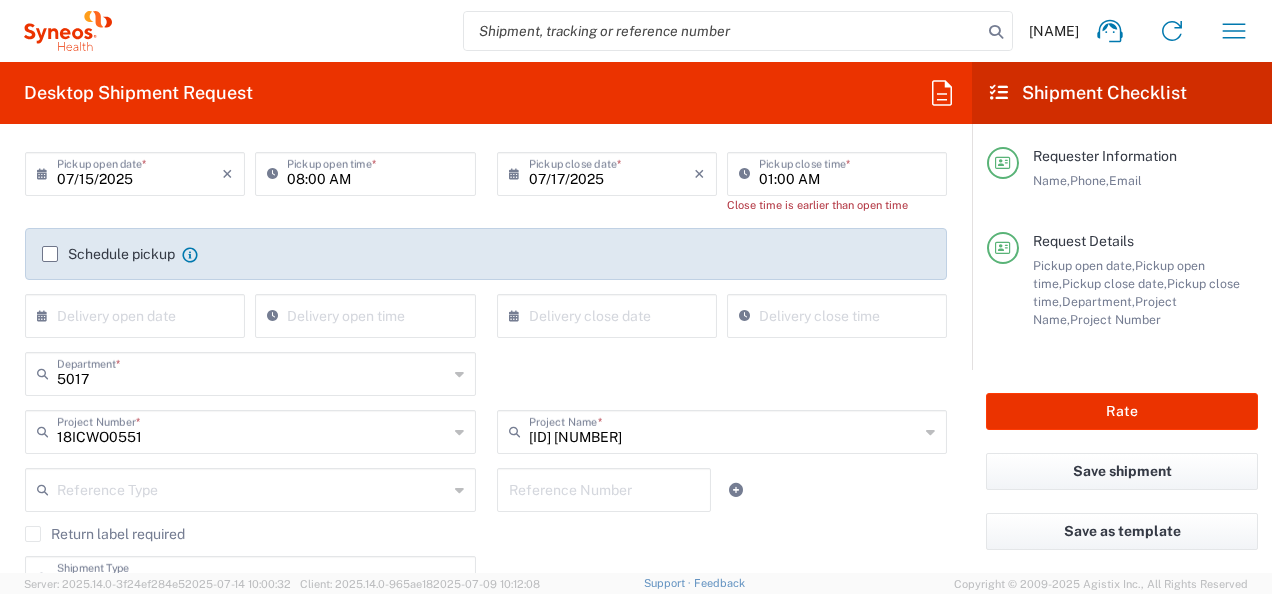 click on "01:00 AM" at bounding box center [847, 172] 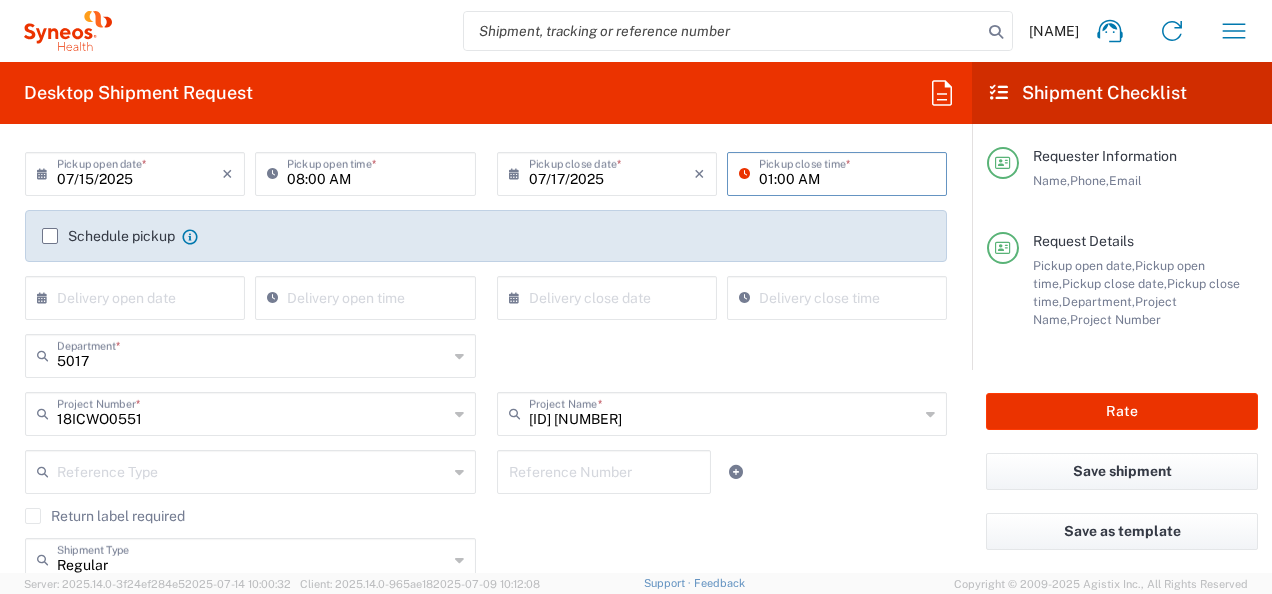 click on "01:00 AM" at bounding box center [847, 172] 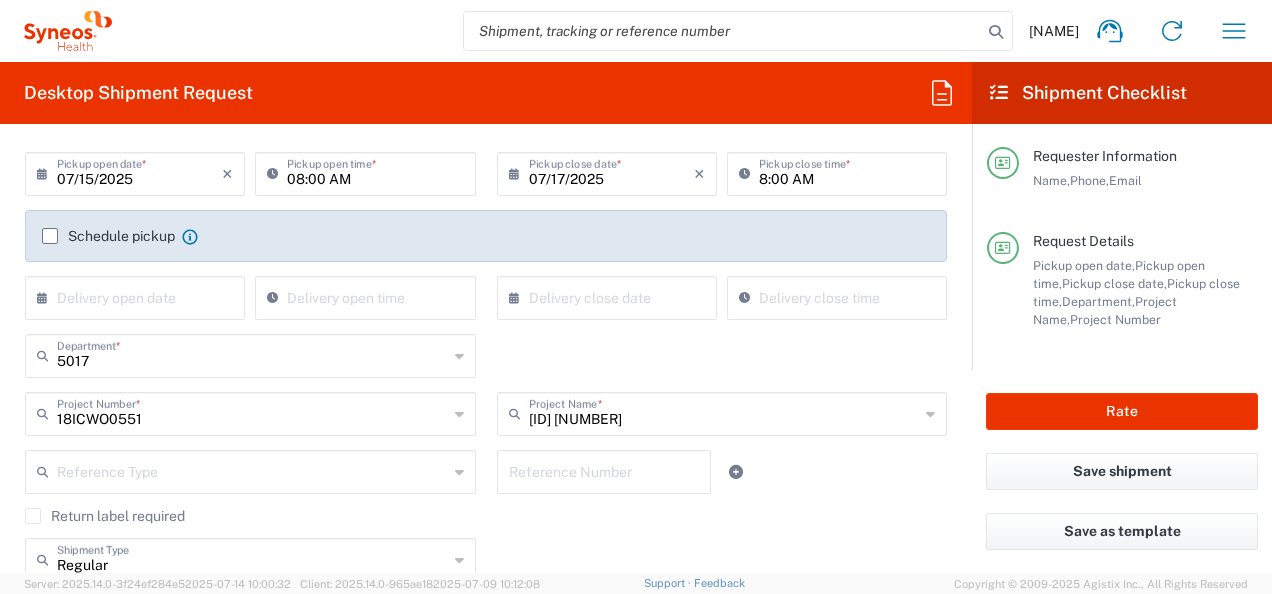 type on "08:00 AM" 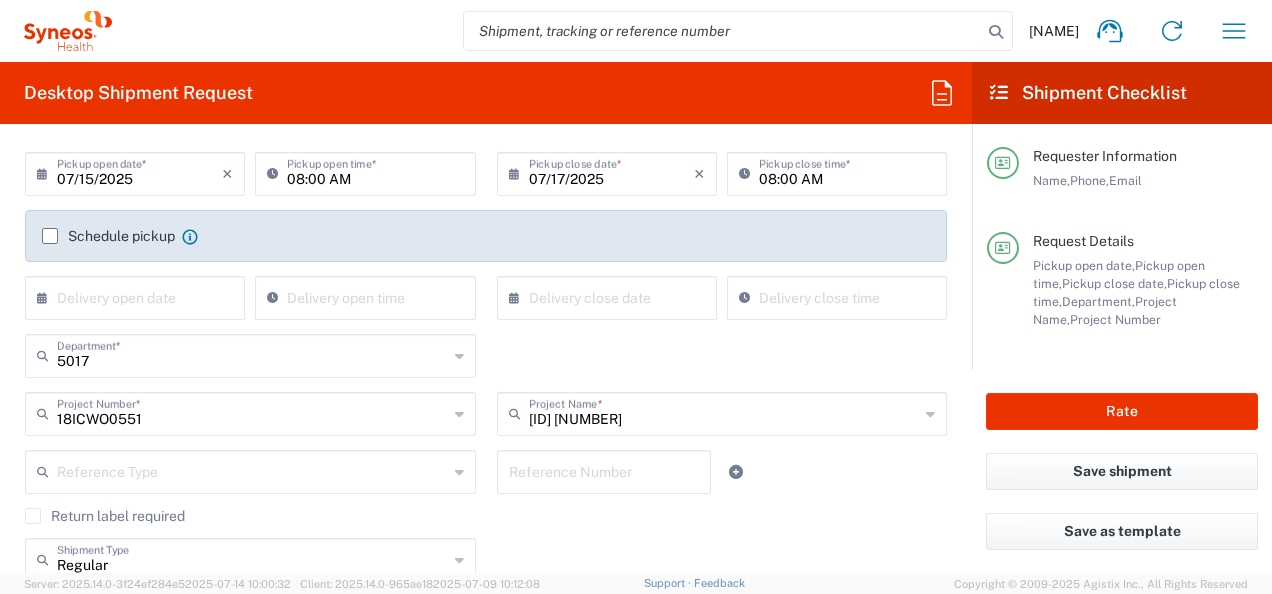 click on "[NUMBER]  Department  * [NUMBER] [NUMBER] [NUMBER] [NUMBER] [NUMBER] [NUMBER] [NUMBER] [NUMBER] [NUMBER] [NUMBER] [NUMBER] [NUMBER] [NUMBER] [NUMBER] [NUMBER] [NUMBER] [NUMBER] [NUMBER] [NUMBER] [NUMBER] [NUMBER] [NUMBER] [NUMBER] [NUMBER] [NUMBER] [NUMBER] [NUMBER] [NUMBER] [NUMBER] [NUMBER] [NUMBER] [NUMBER] [NUMBER] [NUMBER] [NUMBER] [NUMBER] [NUMBER] [NUMBER] [NUMBER] [NUMBER] [NUMBER] [NUMBER] [NUMBER] [NUMBER] [NUMBER] [NUMBER] [NUMBER]" 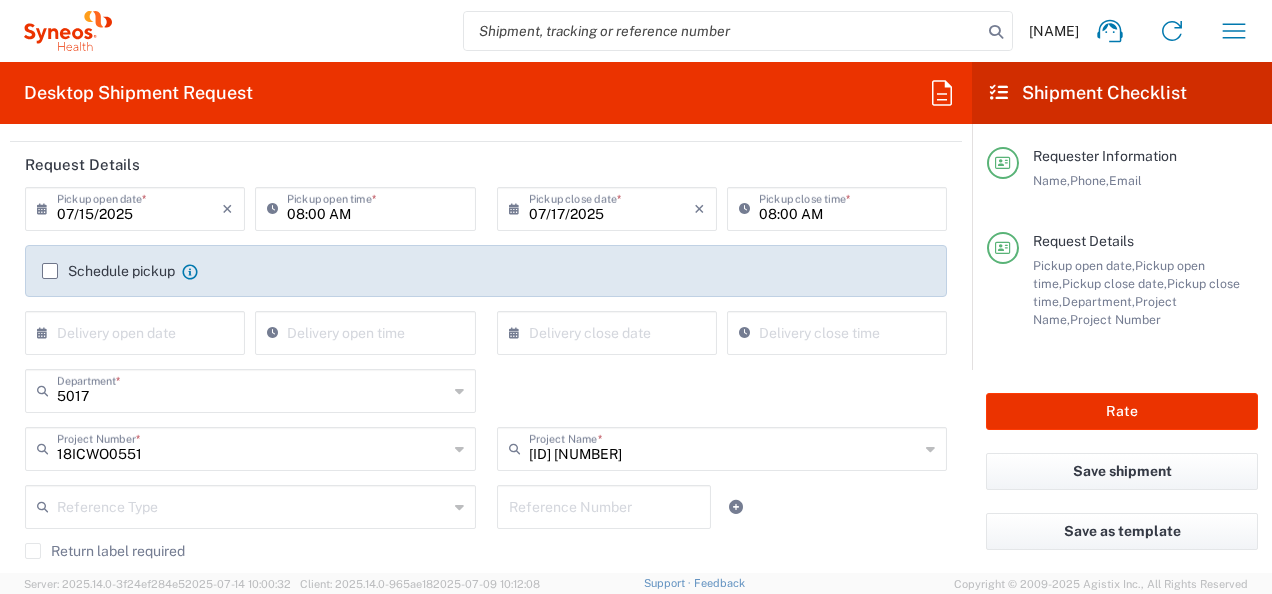 scroll, scrollTop: 226, scrollLeft: 0, axis: vertical 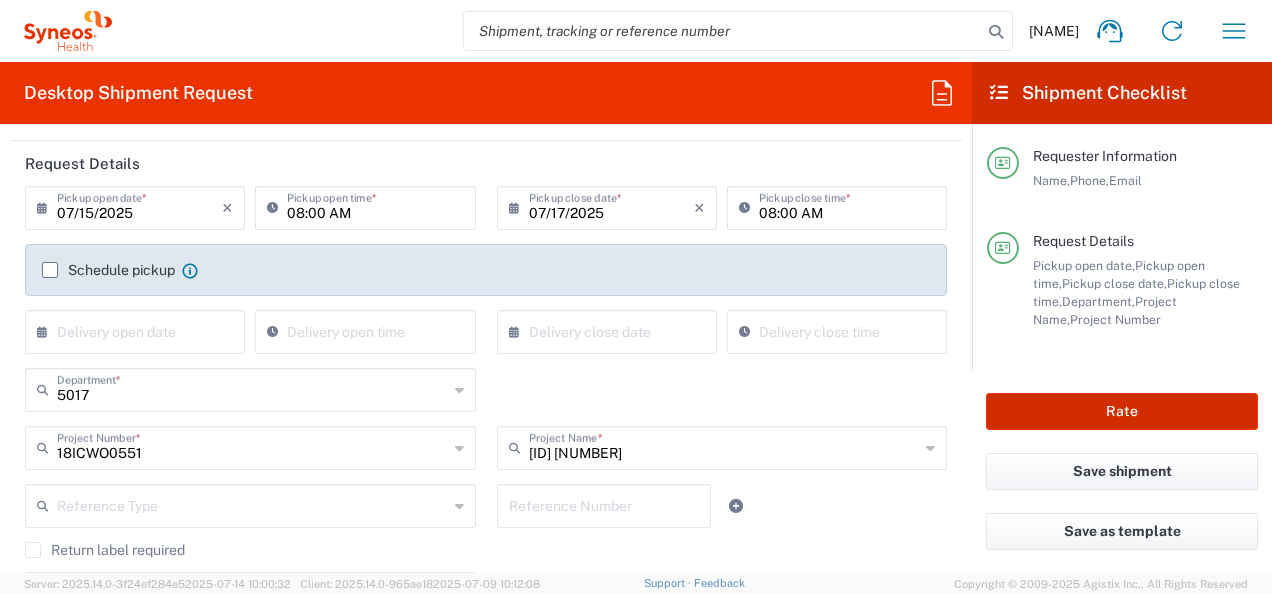 click on "Rate" 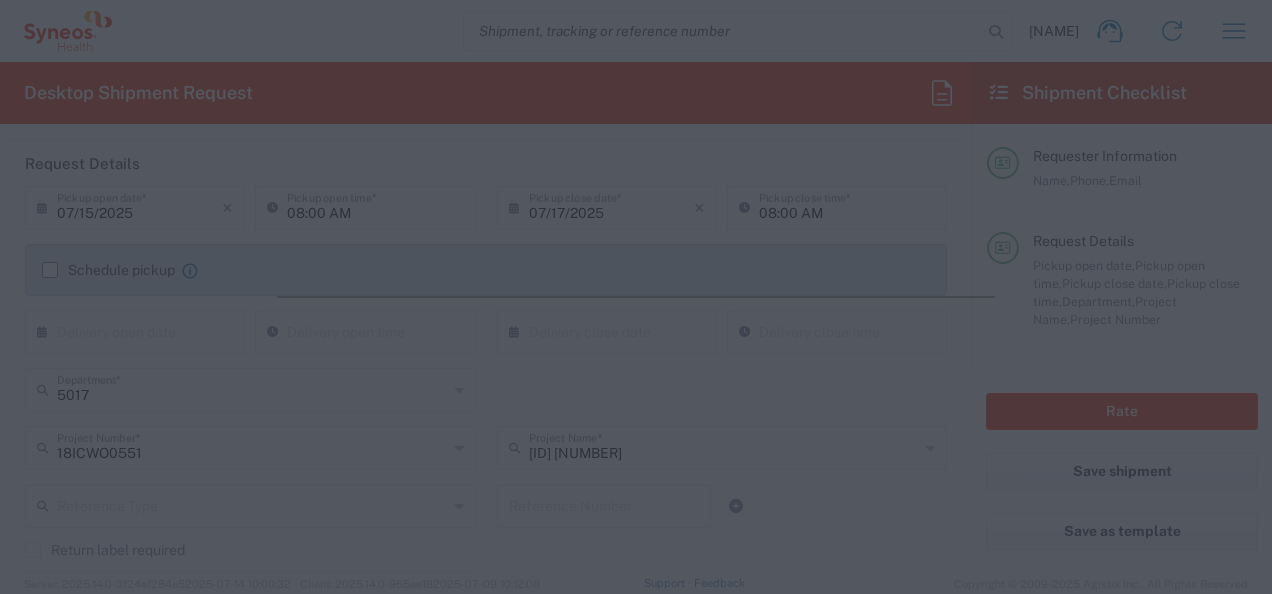 click 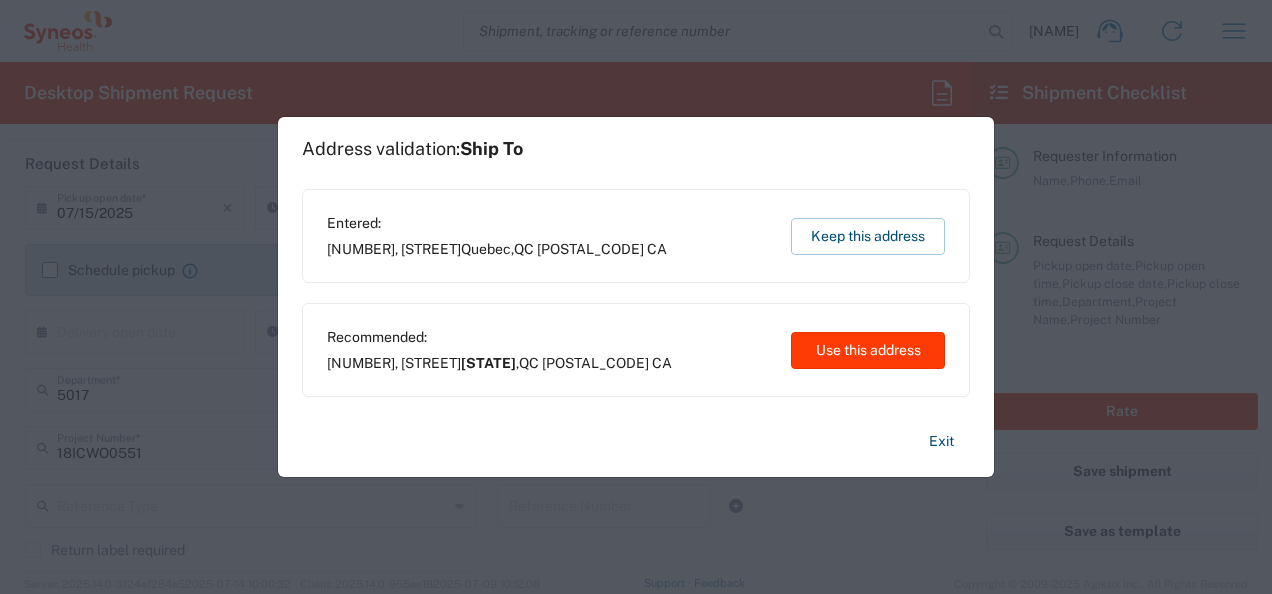 click on "Use this address" 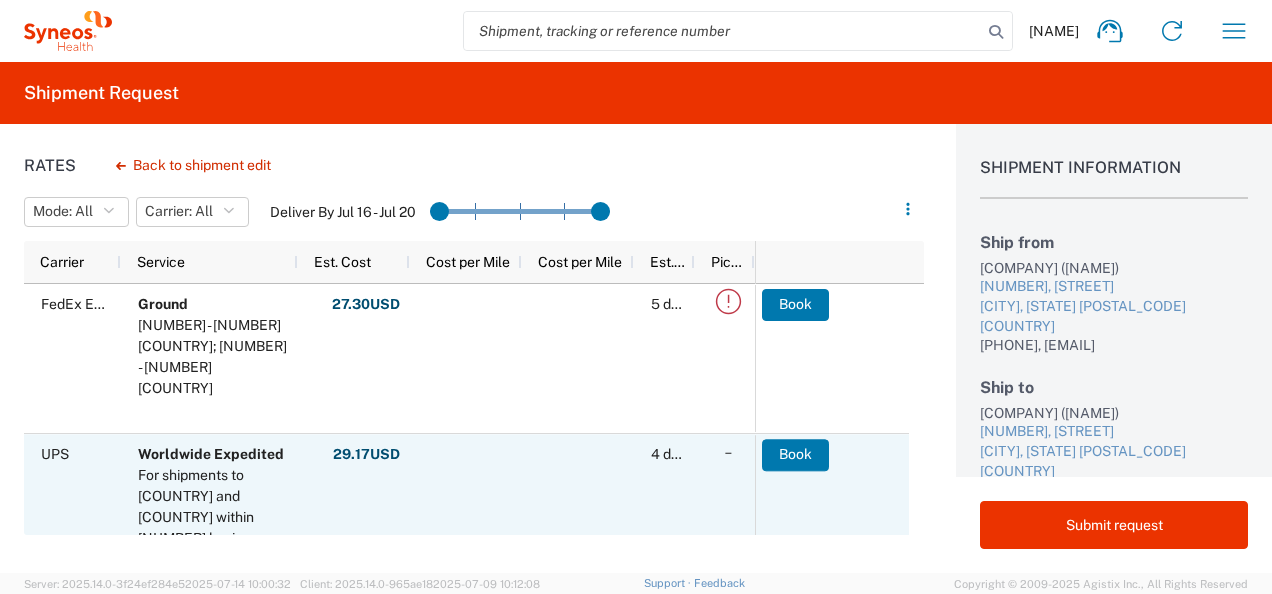 scroll, scrollTop: 71, scrollLeft: 0, axis: vertical 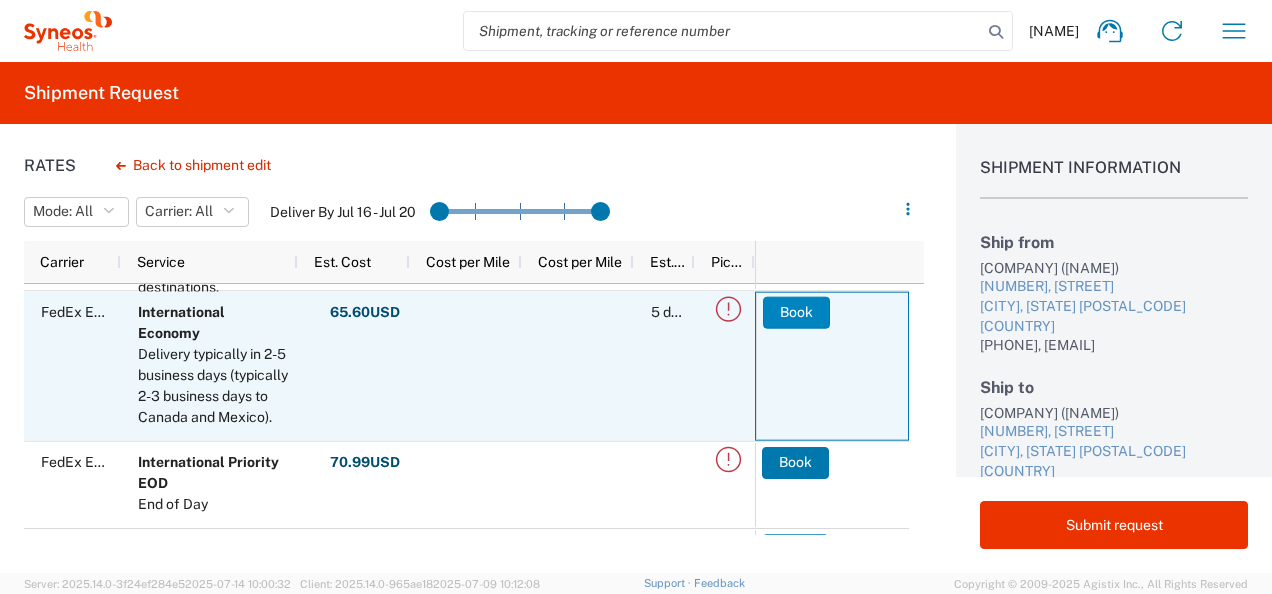 click on "Book" 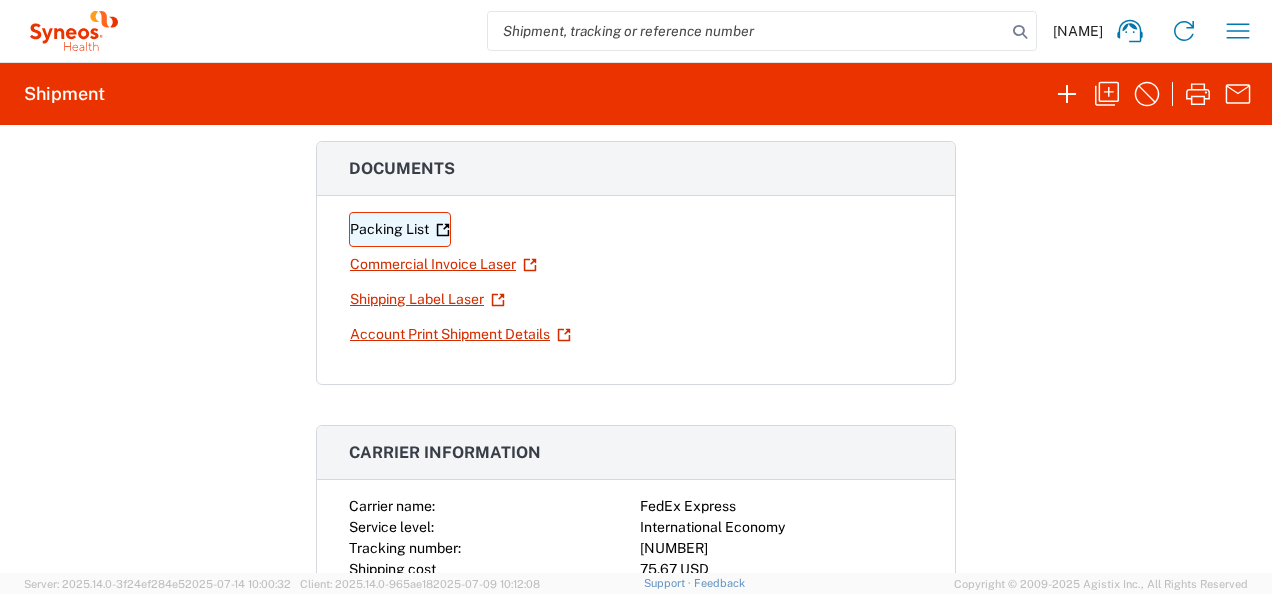 click on "Packing List" 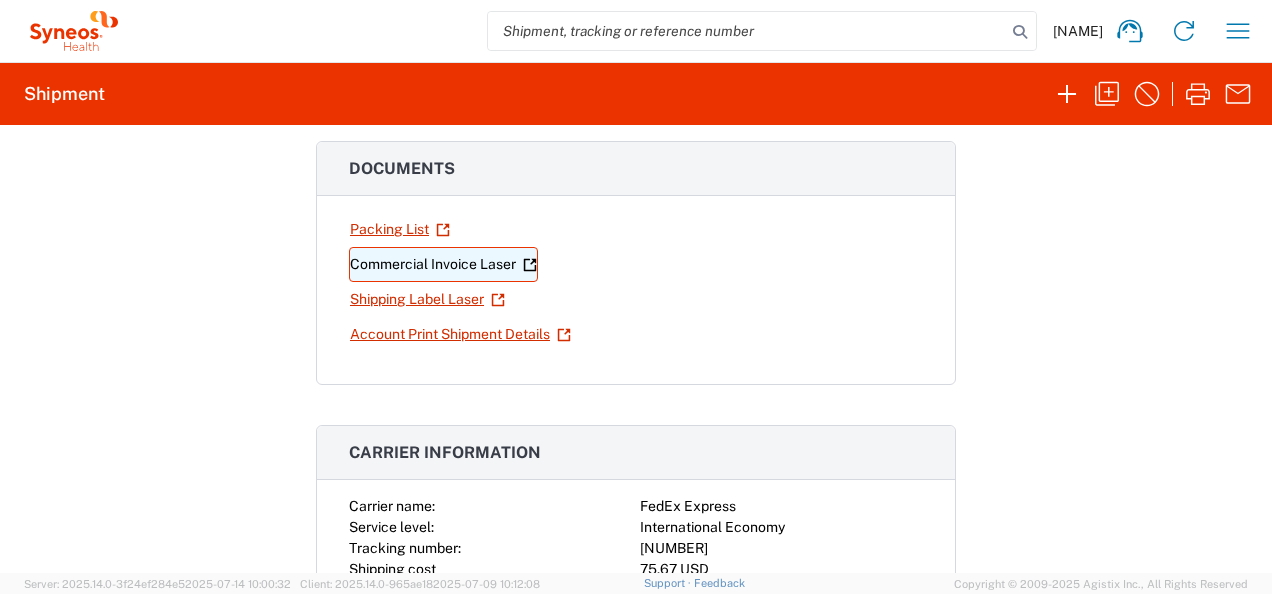click on "Commercial Invoice Laser" 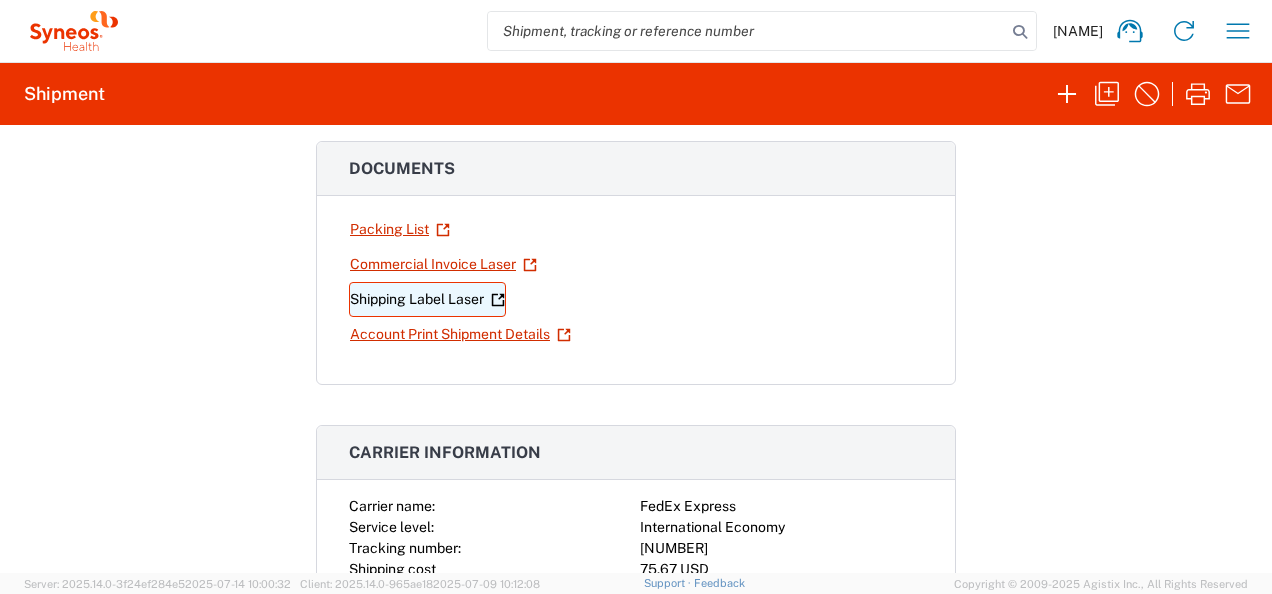click on "Shipping Label Laser" 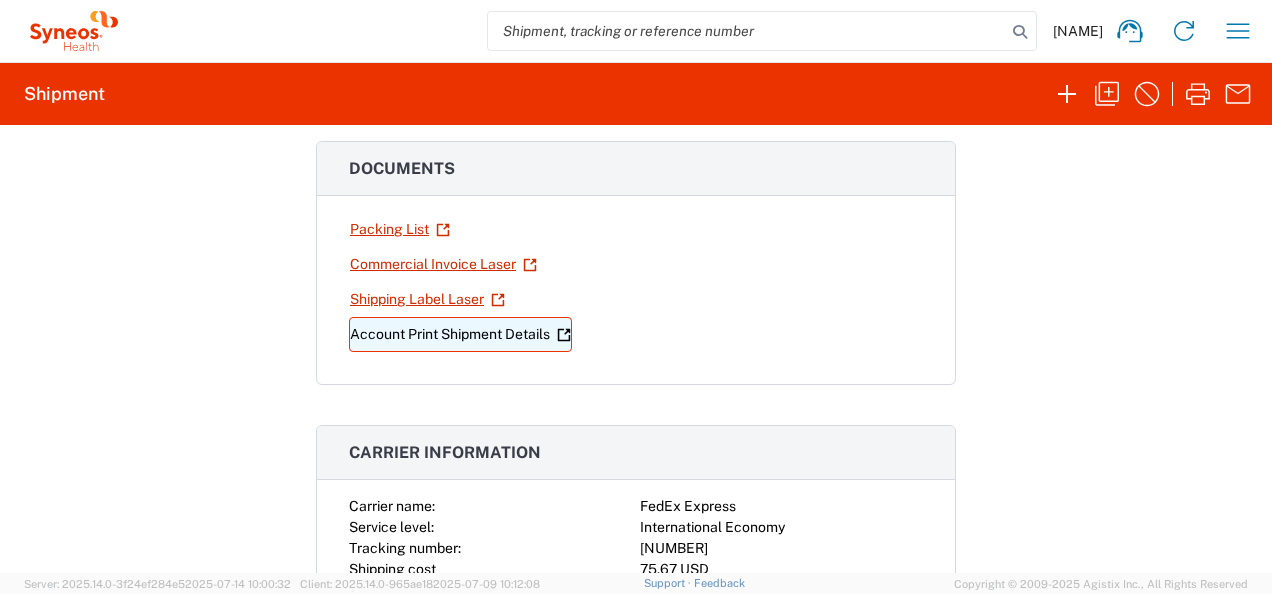 click on "Account Print Shipment Details" 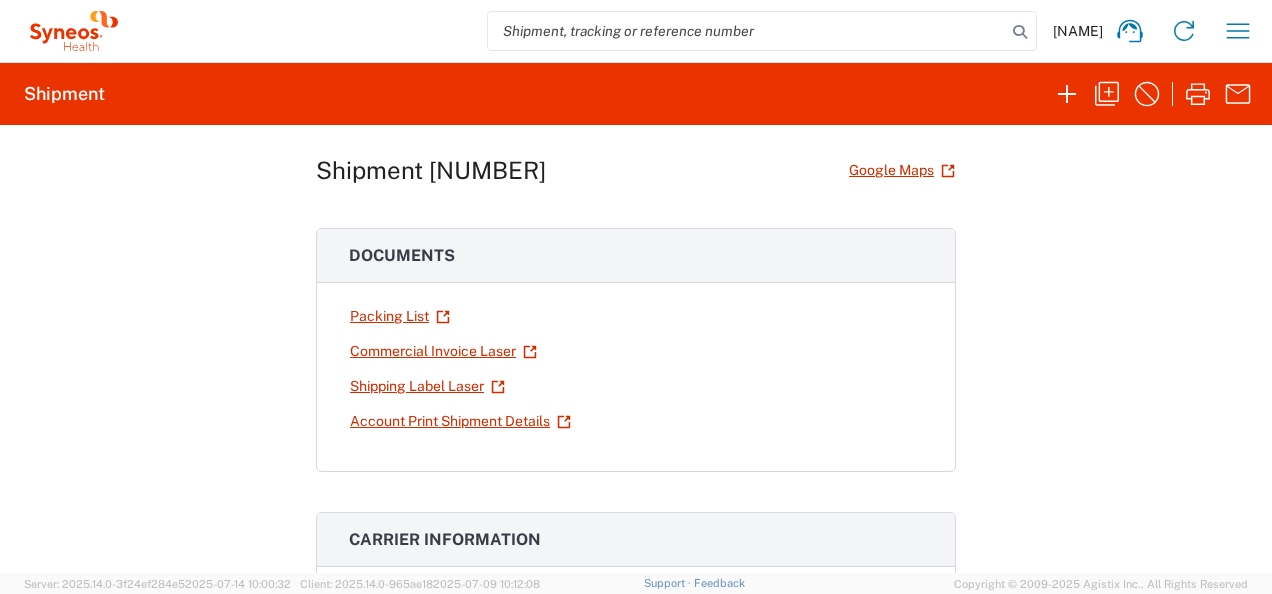 scroll, scrollTop: 0, scrollLeft: 0, axis: both 